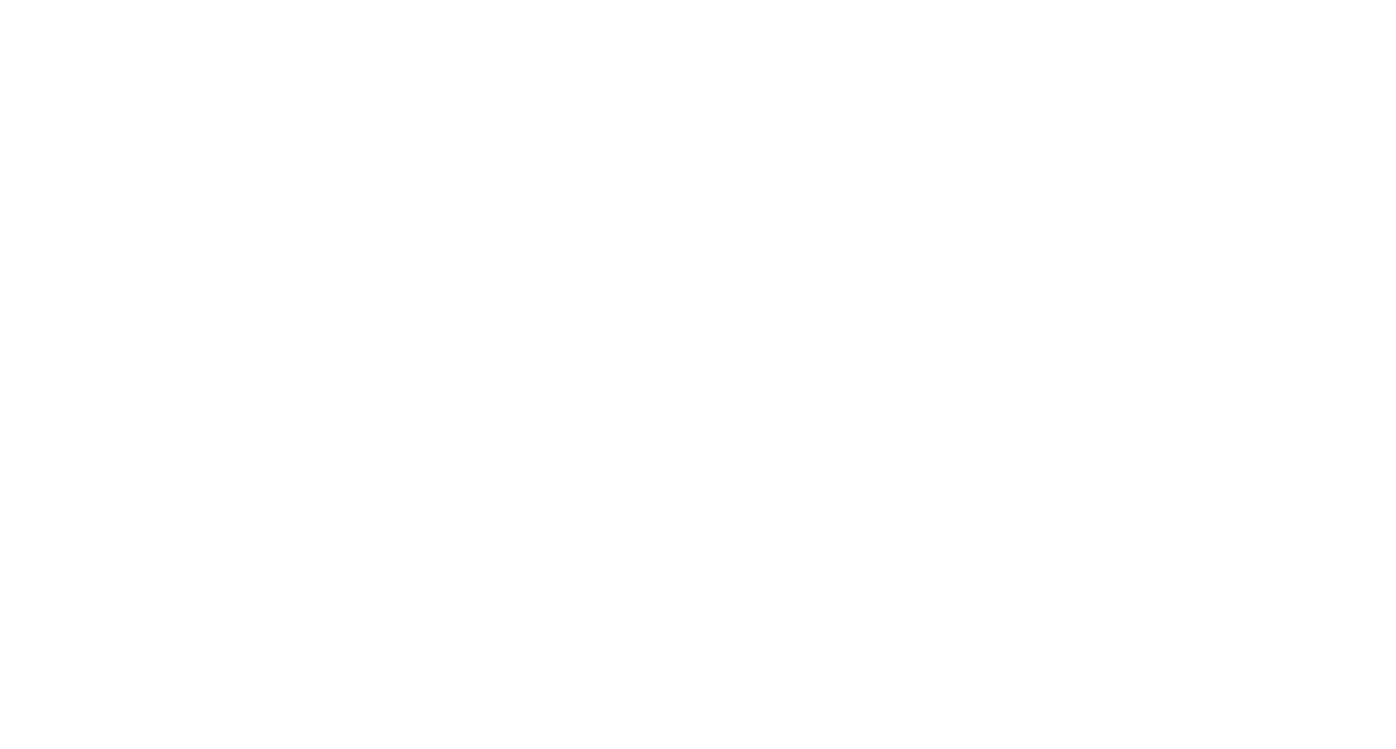 scroll, scrollTop: 112, scrollLeft: 424, axis: both 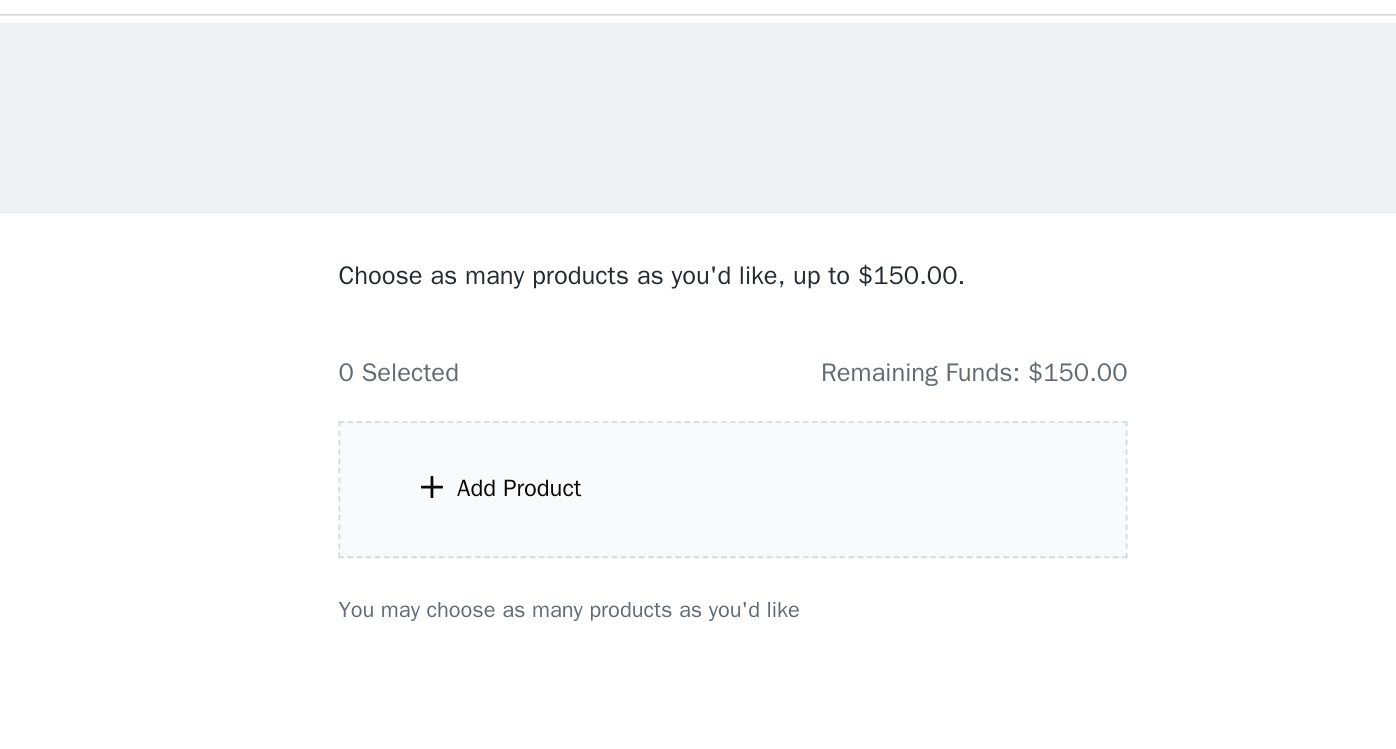 click on "Add Product" at bounding box center (698, 313) 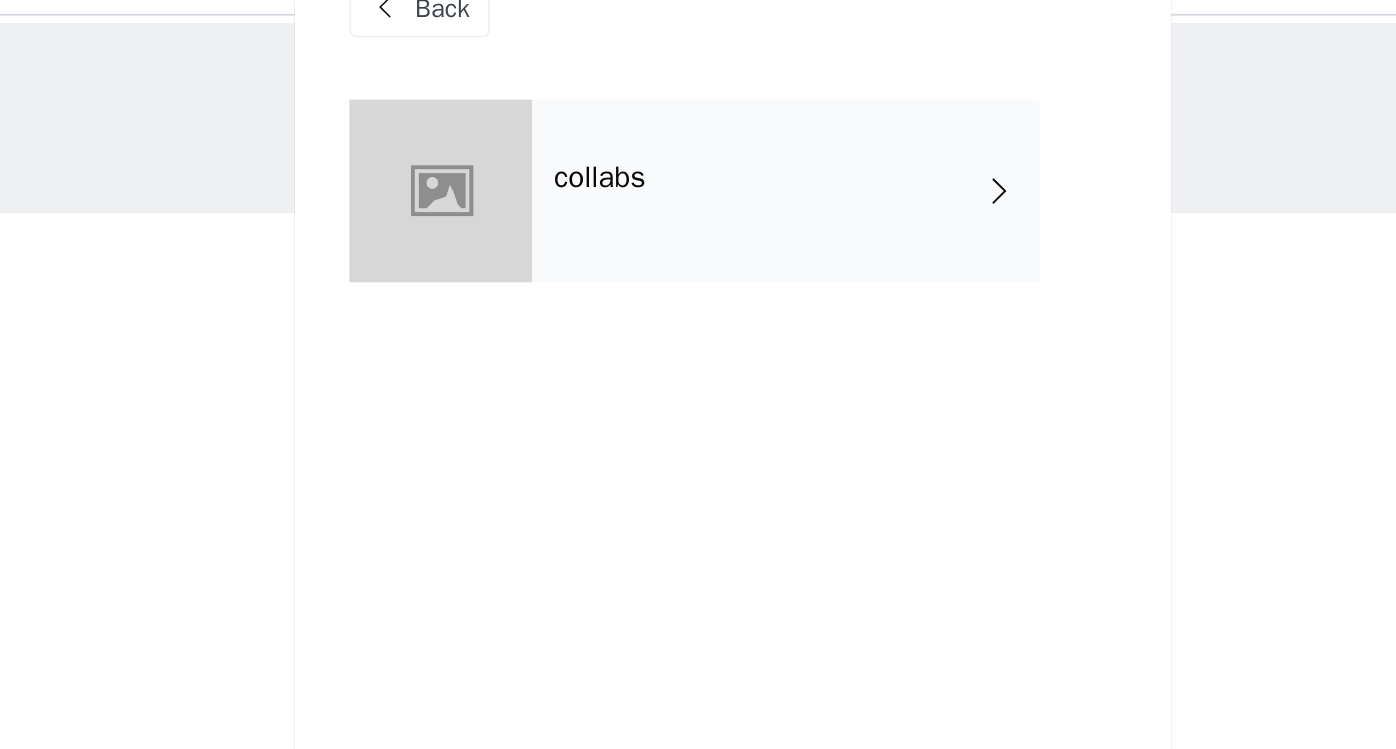 click on "collabs" at bounding box center (727, 150) 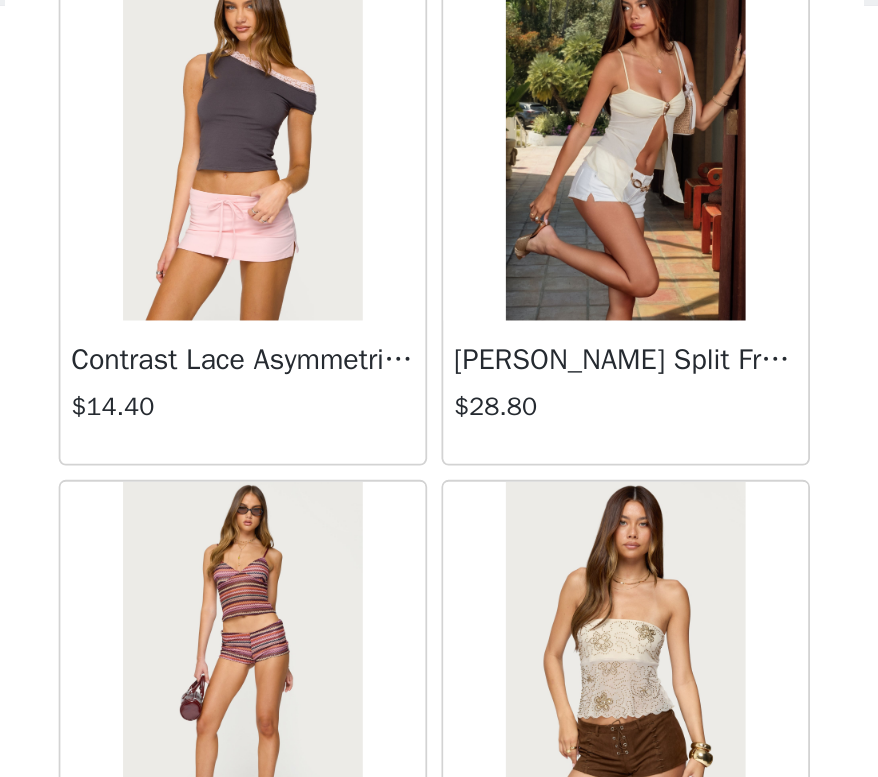 scroll, scrollTop: 2283, scrollLeft: 0, axis: vertical 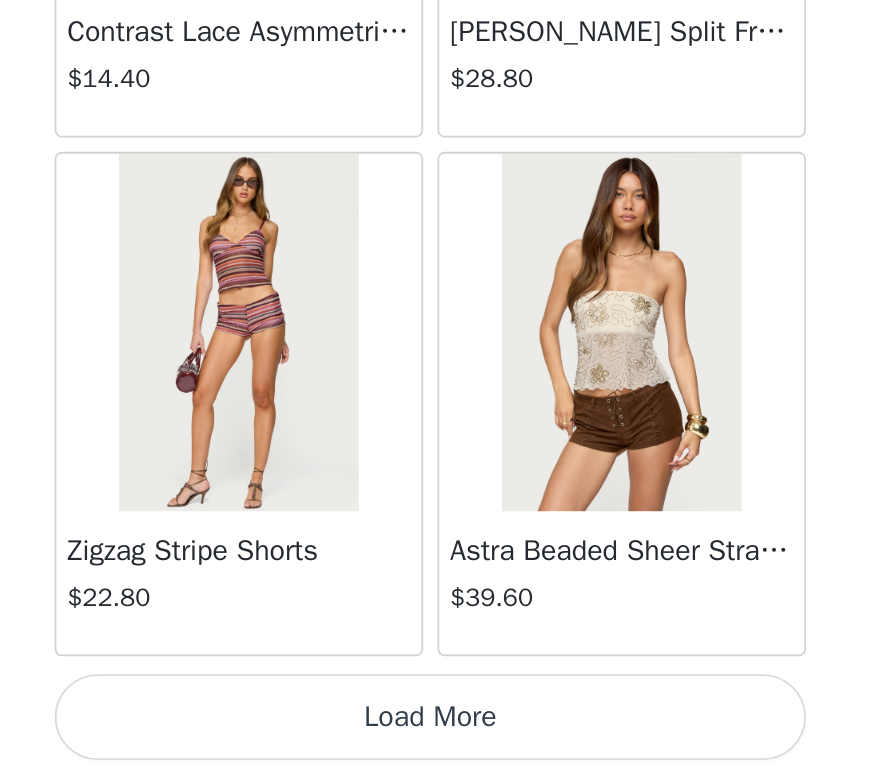 click on "Load More" at bounding box center [439, 743] 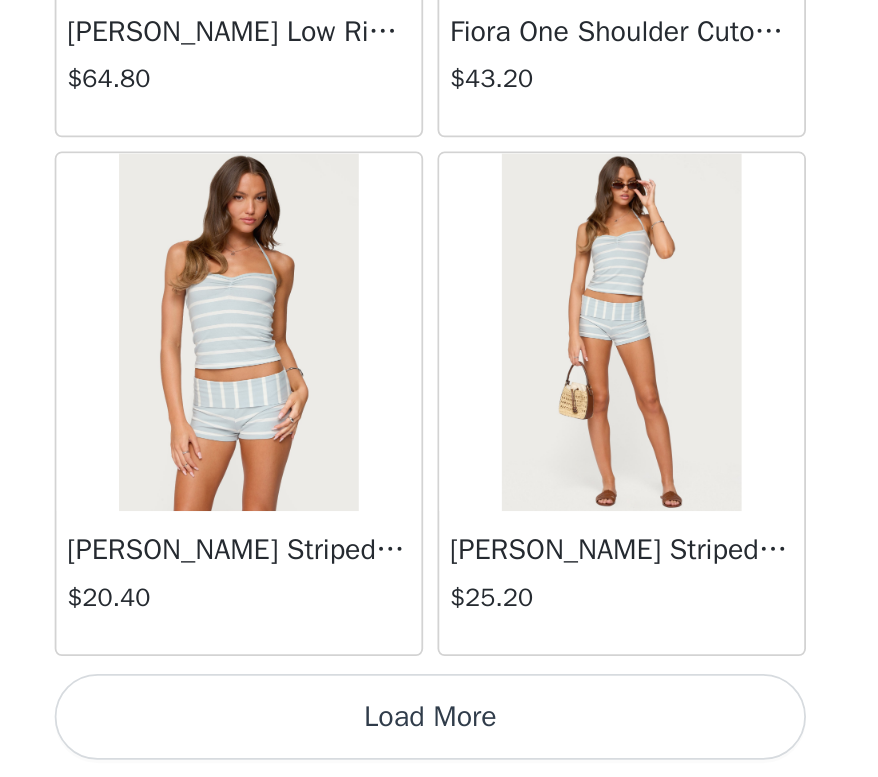 scroll, scrollTop: 5183, scrollLeft: 0, axis: vertical 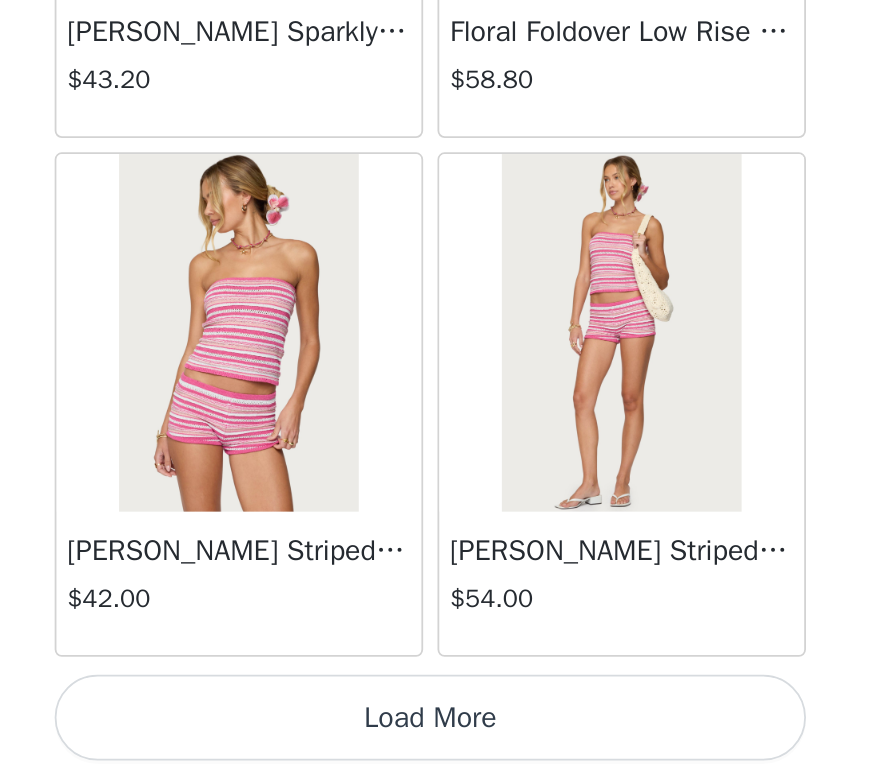 click on "Load More" at bounding box center (439, 743) 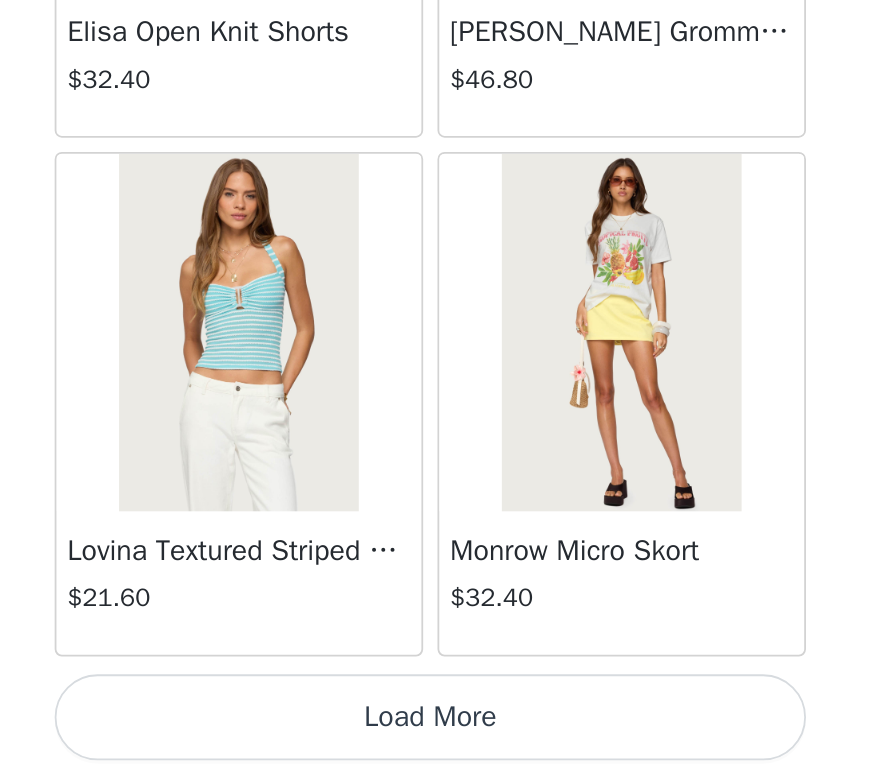 scroll, scrollTop: 10983, scrollLeft: 0, axis: vertical 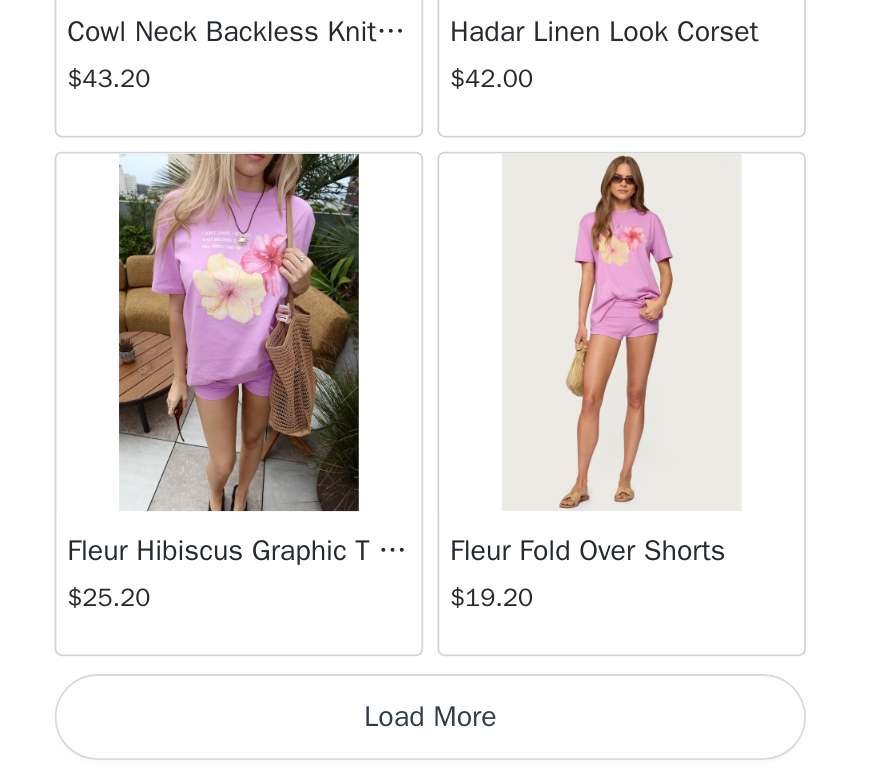click on "Load More" at bounding box center (439, 743) 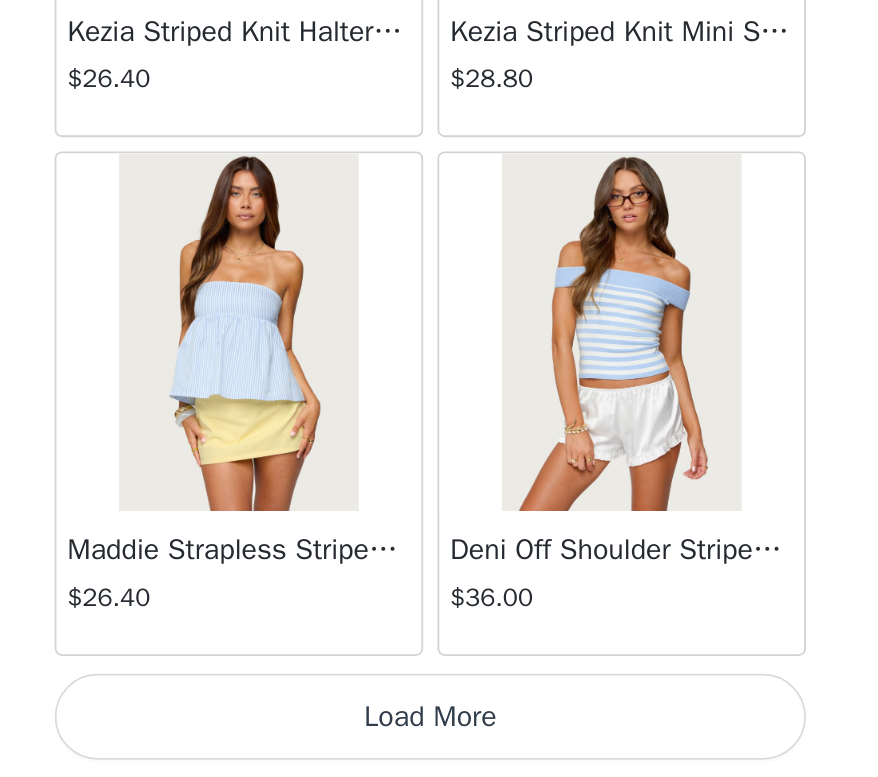 click on "Load More" at bounding box center (439, 743) 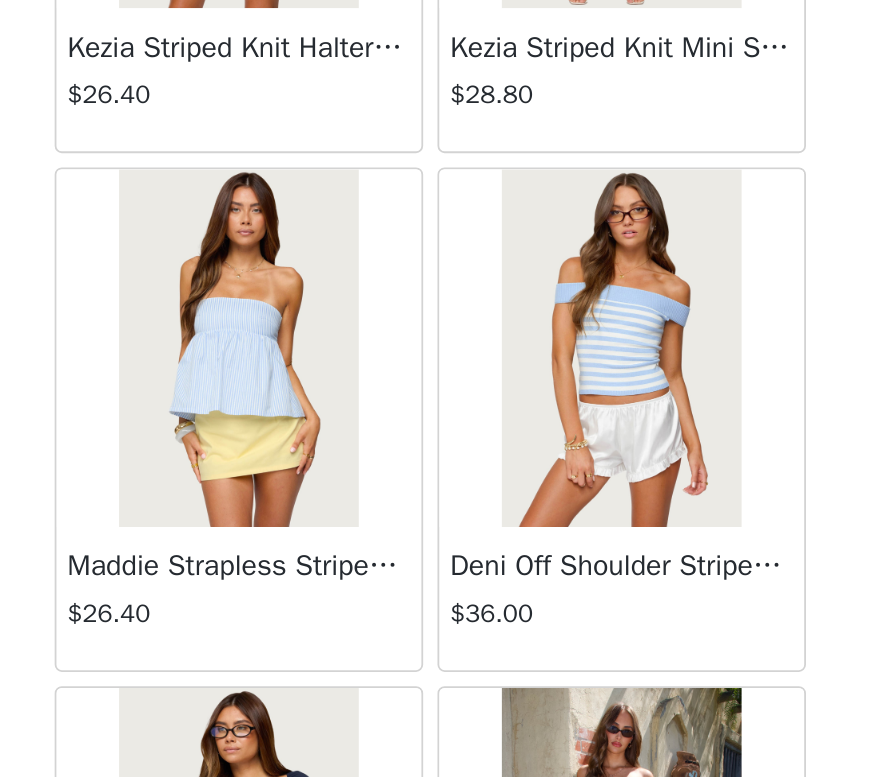 scroll, scrollTop: 0, scrollLeft: 0, axis: both 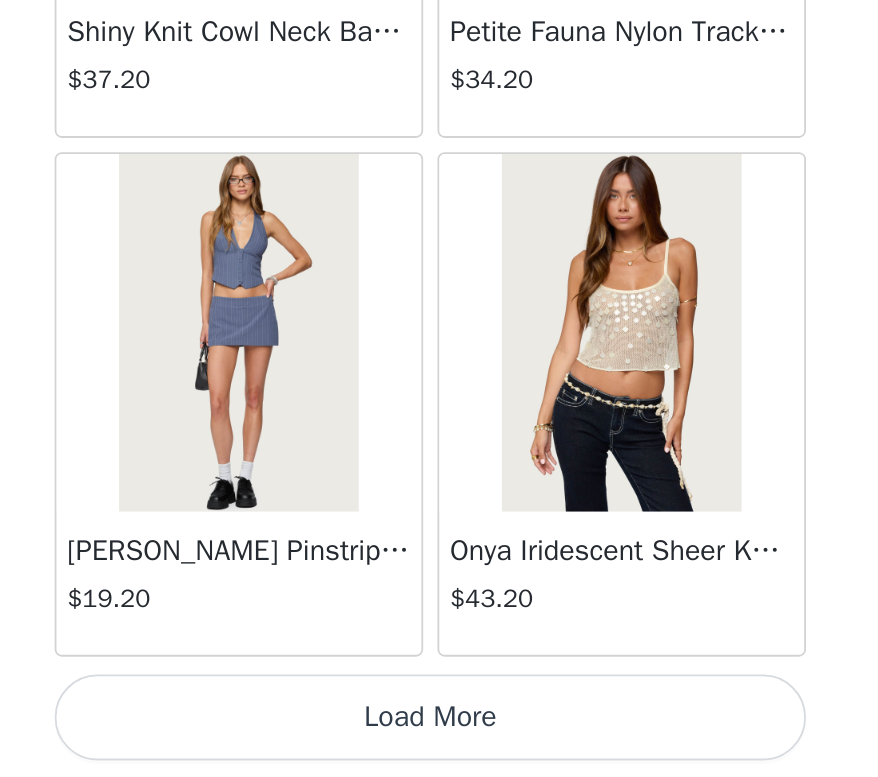 click on "Load More" at bounding box center [439, 743] 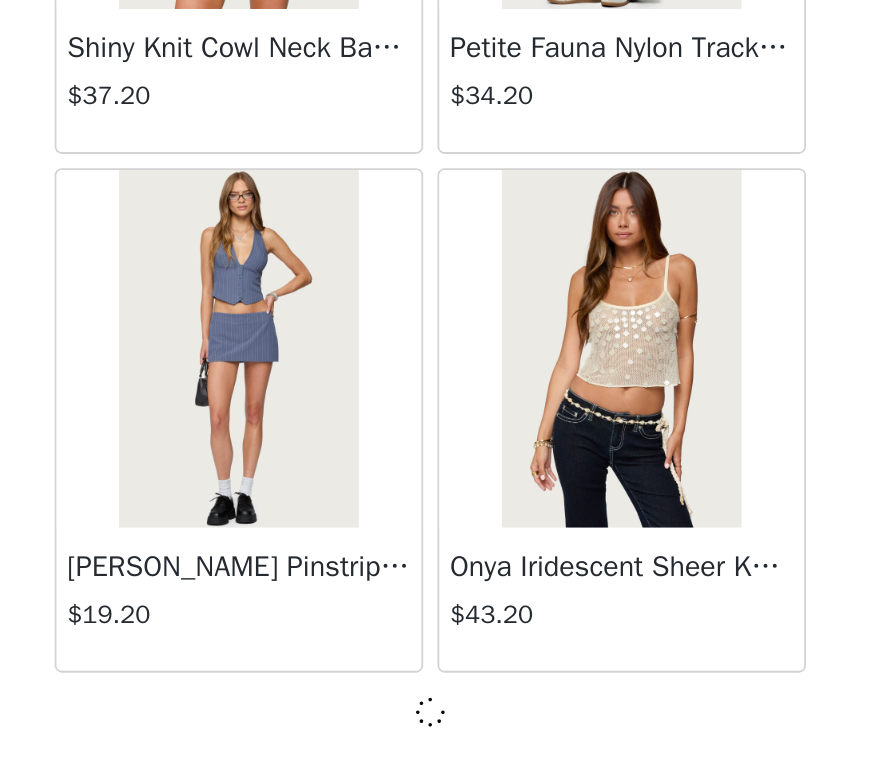 scroll, scrollTop: 19674, scrollLeft: 0, axis: vertical 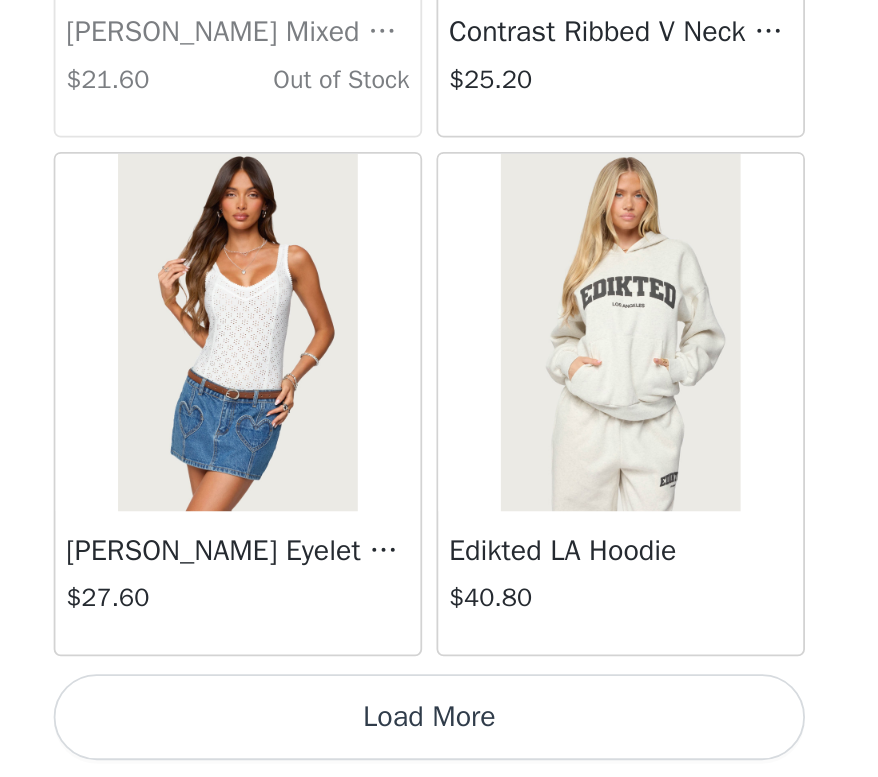 click on "Lovina Grommet Pleated Mini Skort   $16.80       Metallic & Sequin Textured Tank Top   $27.60       Nelley Backless Beaded Sequin Chiffon Top   $36.00       [PERSON_NAME] Asymmetric One Shoulder Crochet Top   $21.60       [PERSON_NAME] Plaid Micro Shorts   $30.00       [PERSON_NAME] Floral Texured Sheer Halter Top   $27.60       Maree Bead V Neck Top   $22.80       Maree Bead Cut Out Mini Skirt   $20.40       [PERSON_NAME] Cut Out Halter Top   $28.80       Juney Pinstripe Tailored Button Up Shirt   $36.00       Avenly Striped Tie Front Babydoll Top   $27.60       [PERSON_NAME] Studded Grommet Tube Top   $30.00       Avalai Linen Look Mini Skort   $38.40       Beaded Deep Cowl Neck Backless Top   $37.20       Frayed Pleated Denim Mini Skort   $16.00       Klay Linen Look Pleated Mini Skort   $14.40       Contrast Lace Asymmetric Off Shoulder Top   $14.40       [PERSON_NAME] Split Front Sheer Mesh Top   $28.80       Zigzag Stripe Shorts   $22.80       Astra Beaded Sheer Strapless Top   $39.60       Beaded Floral Embroidered Tank Top   $38.40" at bounding box center (439, -10855) 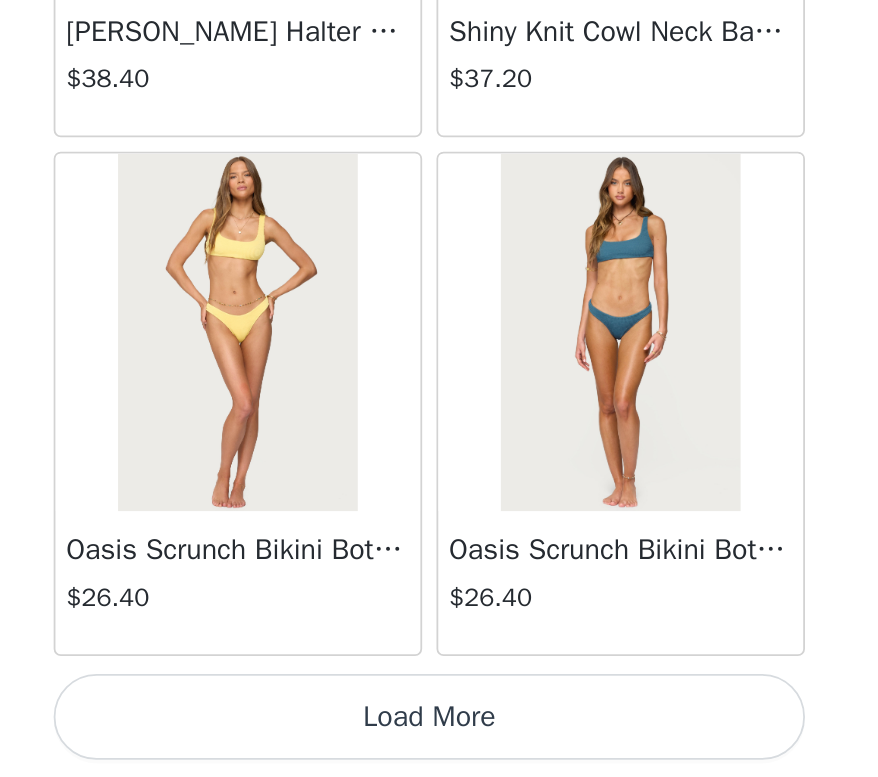 click on "Load More" at bounding box center (439, 743) 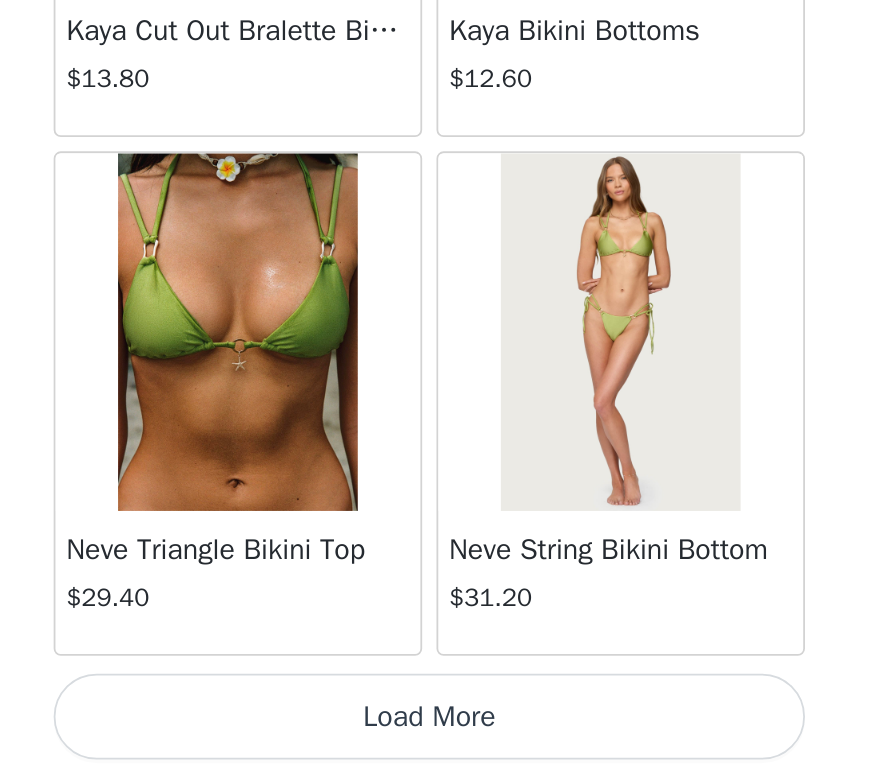 scroll 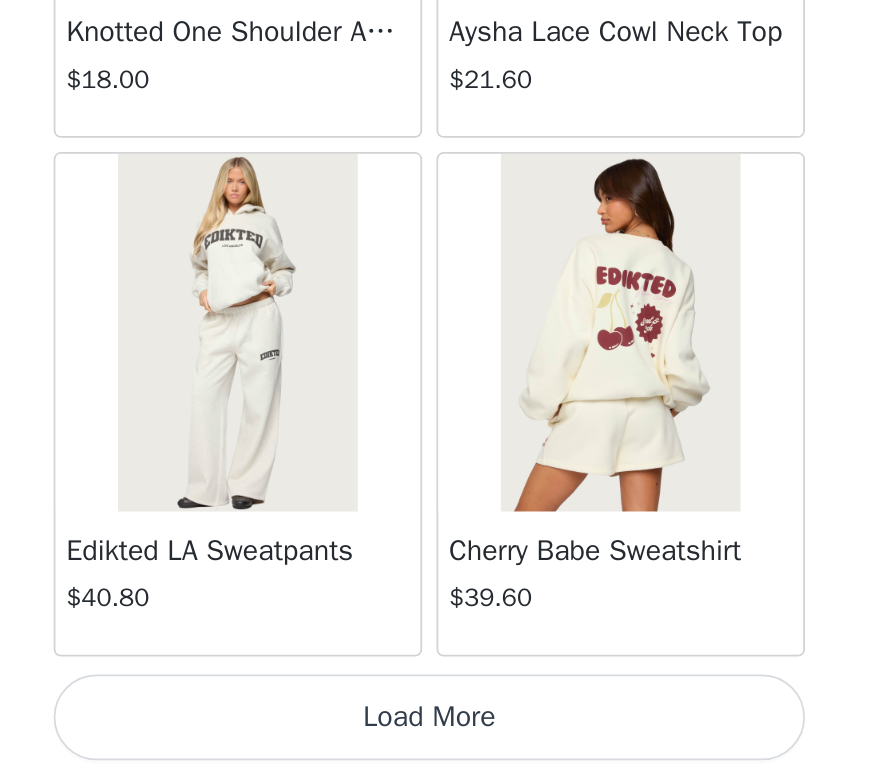 click on "Load More" at bounding box center (439, 743) 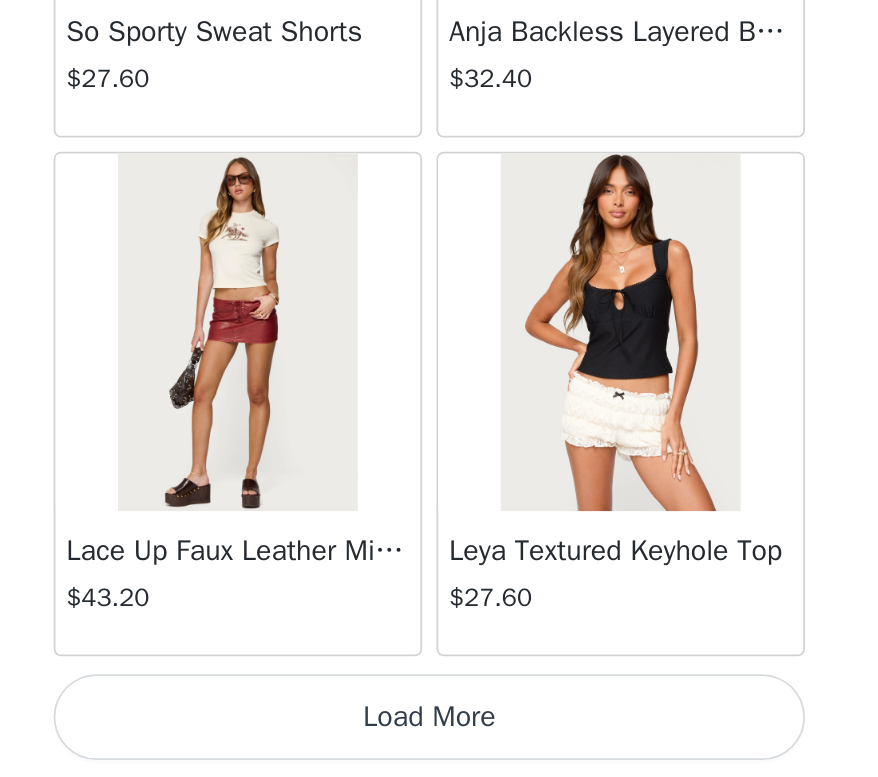 click on "Load More" at bounding box center [439, 743] 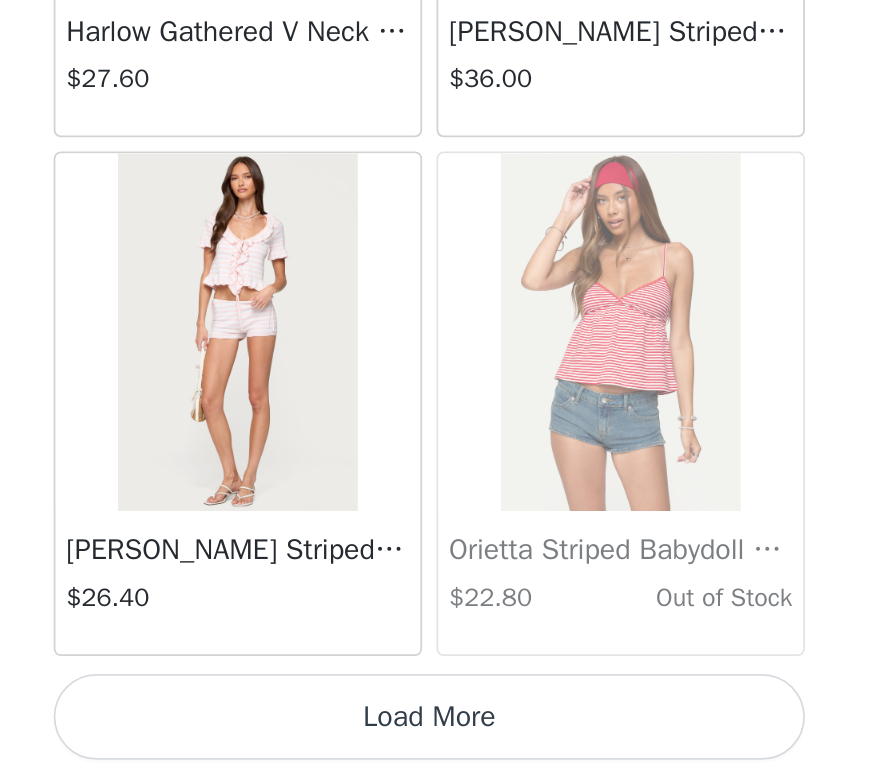 click on "Load More" at bounding box center (439, 743) 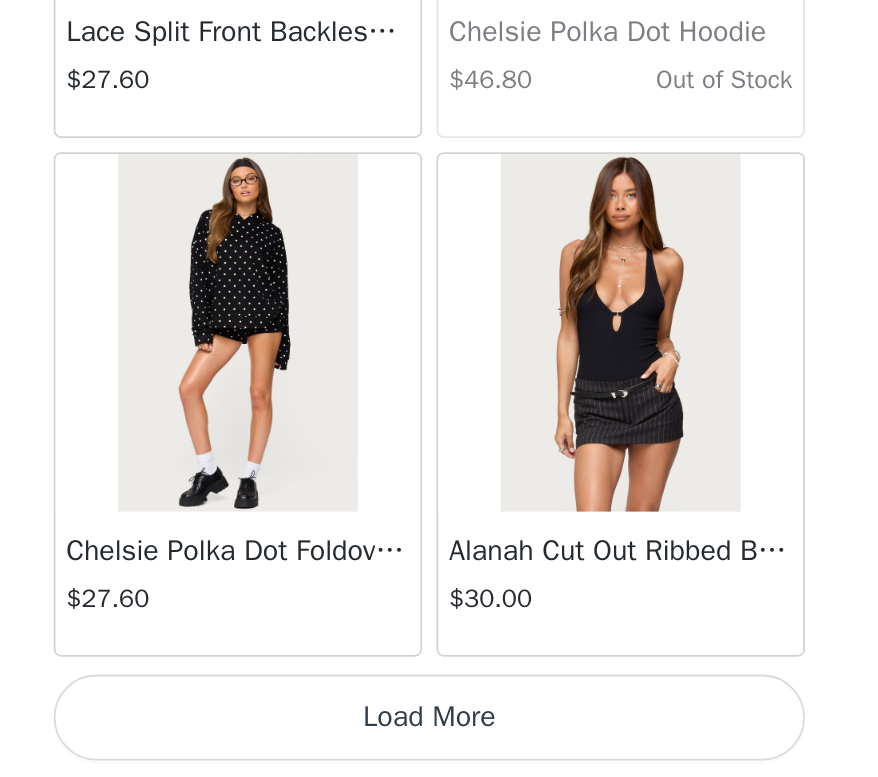 click on "Load More" at bounding box center (439, 743) 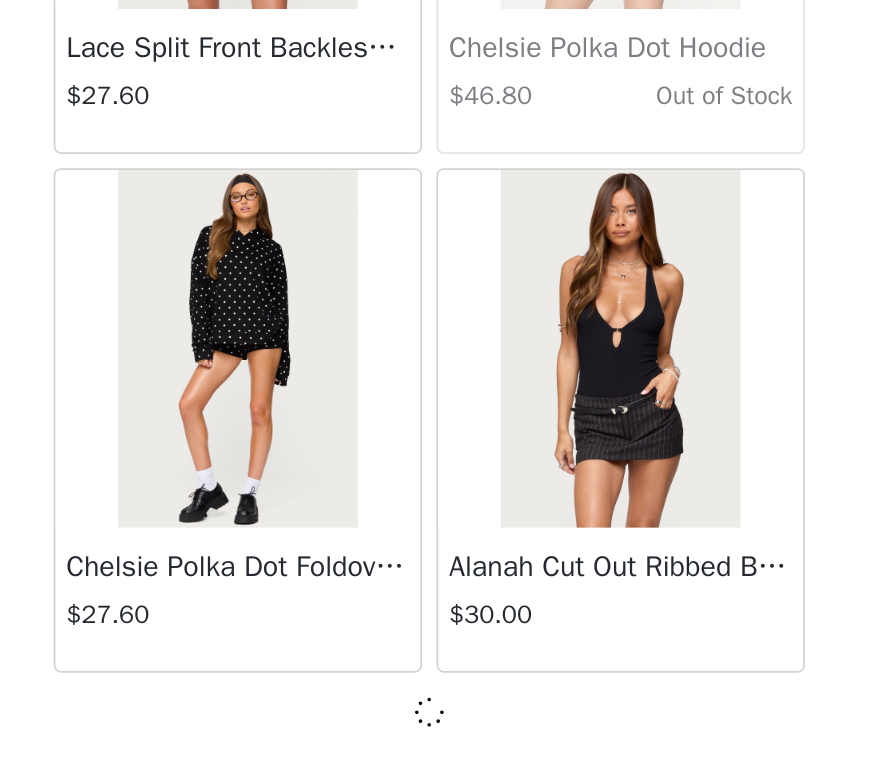 scroll, scrollTop: 39974, scrollLeft: 0, axis: vertical 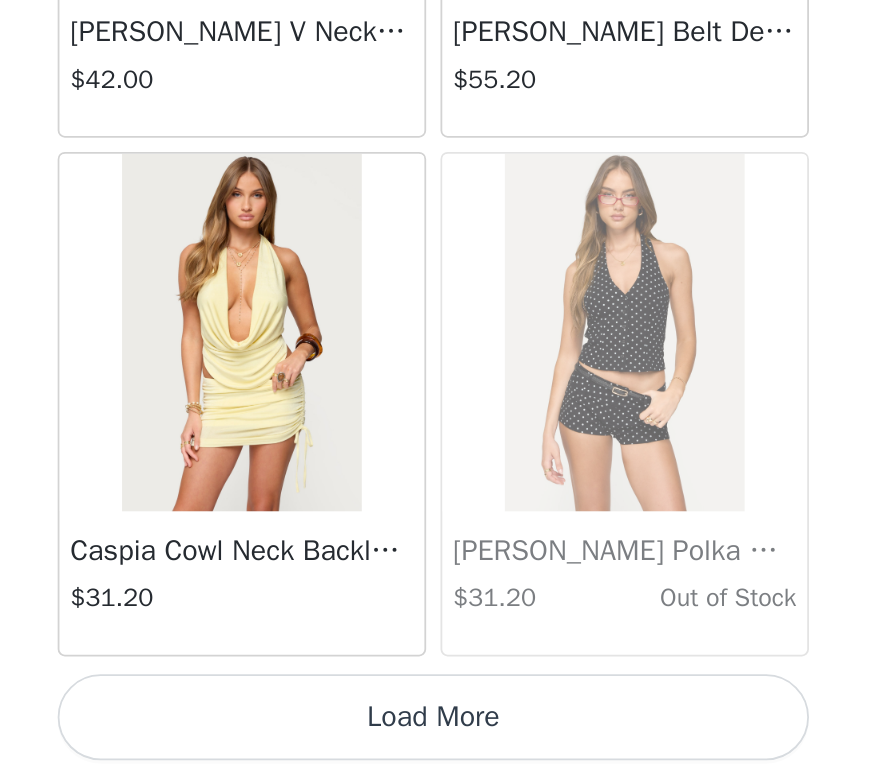 click on "Lovina Grommet Pleated Mini Skort   $16.80       Metallic & Sequin Textured Tank Top   $27.60       Nelley Backless Beaded Sequin Chiffon Top   $36.00       [PERSON_NAME] Asymmetric One Shoulder Crochet Top   $21.60       [PERSON_NAME] Plaid Micro Shorts   $30.00       [PERSON_NAME] Floral Texured Sheer Halter Top   $27.60       Maree Bead V Neck Top   $22.80       Maree Bead Cut Out Mini Skirt   $20.40       [PERSON_NAME] Cut Out Halter Top   $28.80       Juney Pinstripe Tailored Button Up Shirt   $36.00       Avenly Striped Tie Front Babydoll Top   $27.60       [PERSON_NAME] Studded Grommet Tube Top   $30.00       Avalai Linen Look Mini Skort   $38.40       Beaded Deep Cowl Neck Backless Top   $37.20       Frayed Pleated Denim Mini Skort   $16.00       Klay Linen Look Pleated Mini Skort   $14.40       Contrast Lace Asymmetric Off Shoulder Top   $14.40       [PERSON_NAME] Split Front Sheer Mesh Top   $28.80       Zigzag Stripe Shorts   $22.80       Astra Beaded Sheer Strapless Top   $39.60       Beaded Floral Embroidered Tank Top   $38.40" at bounding box center (439, -21005) 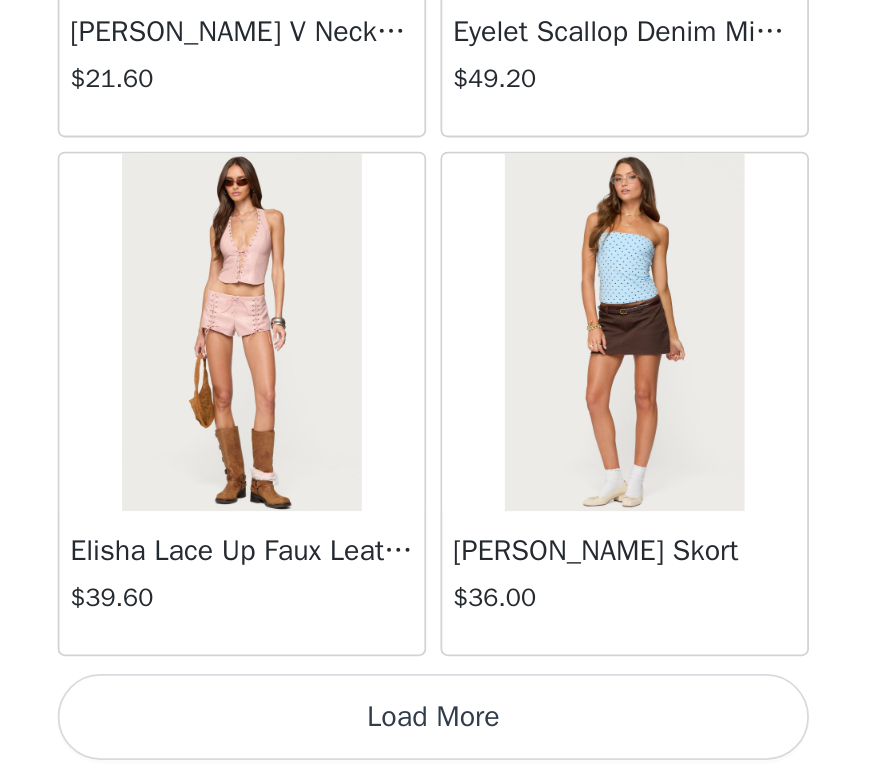 click on "Load More" at bounding box center [439, 743] 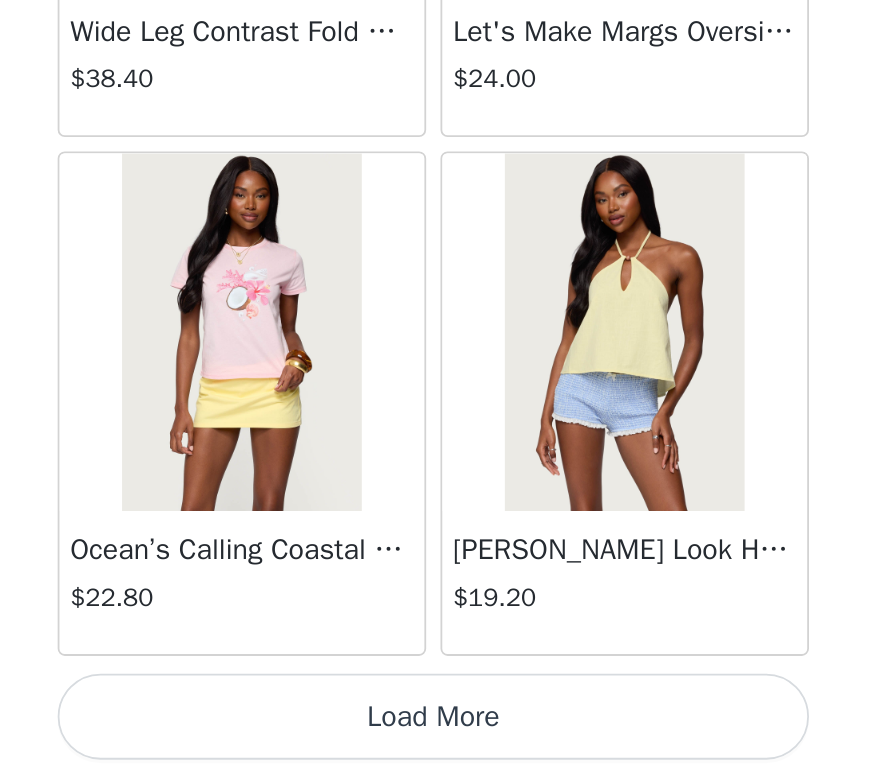 click on "Load More" at bounding box center (439, 743) 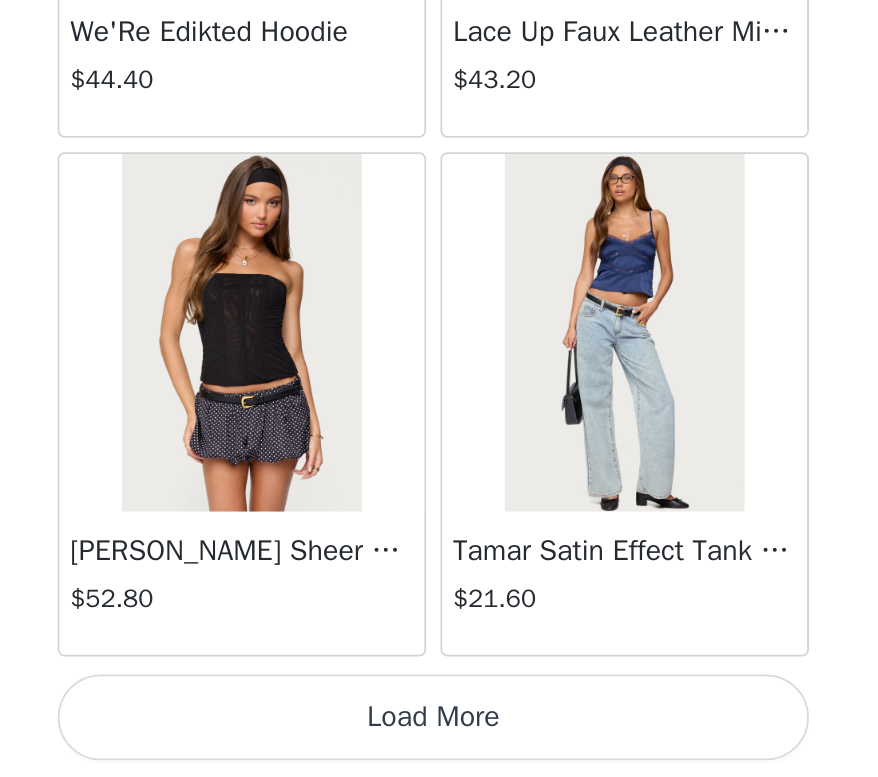scroll, scrollTop: 51583, scrollLeft: 0, axis: vertical 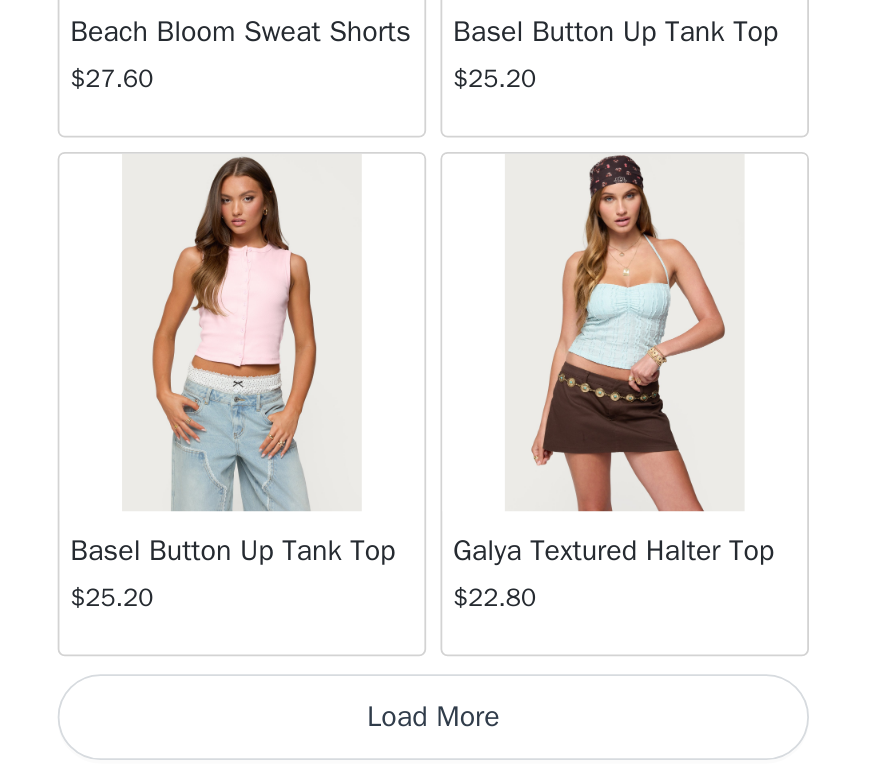 click on "Load More" at bounding box center (439, 743) 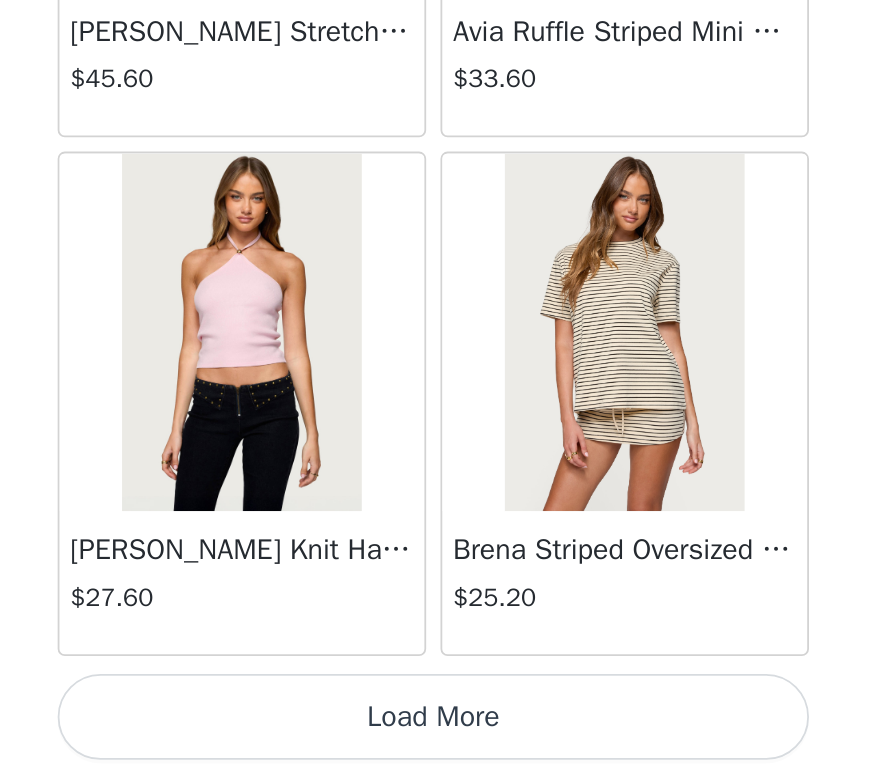 click on "Load More" at bounding box center [439, 743] 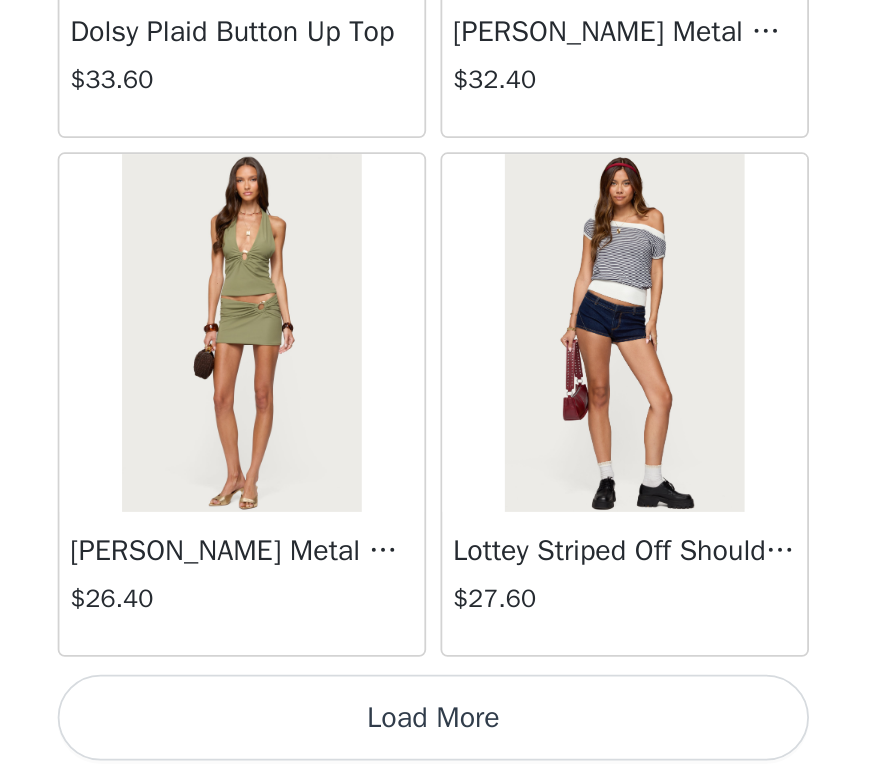 scroll, scrollTop: 60283, scrollLeft: 0, axis: vertical 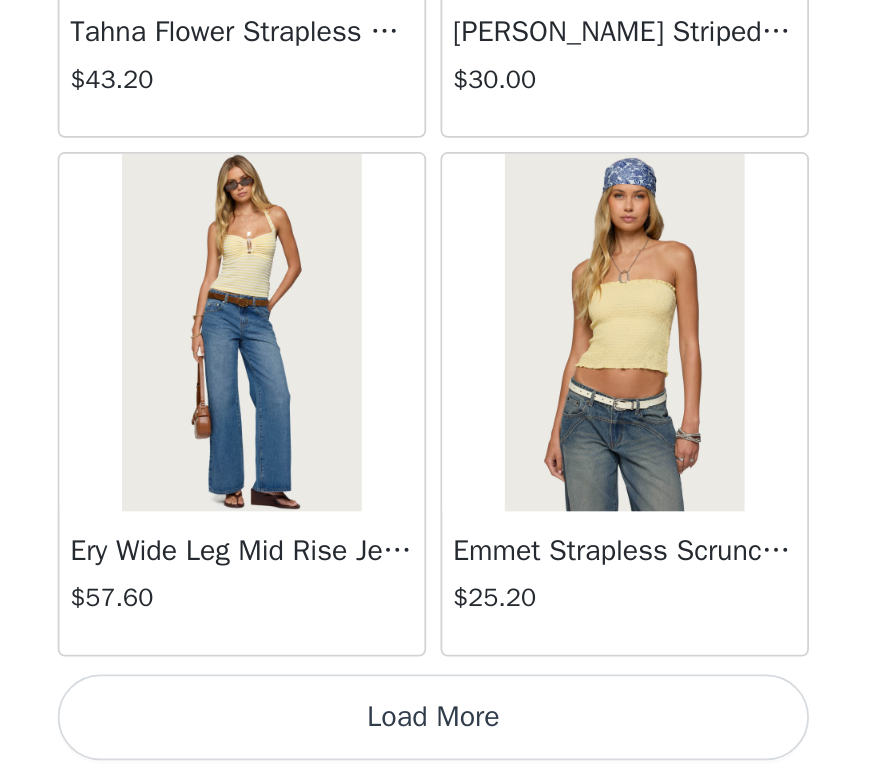 click on "Load More" at bounding box center [439, 743] 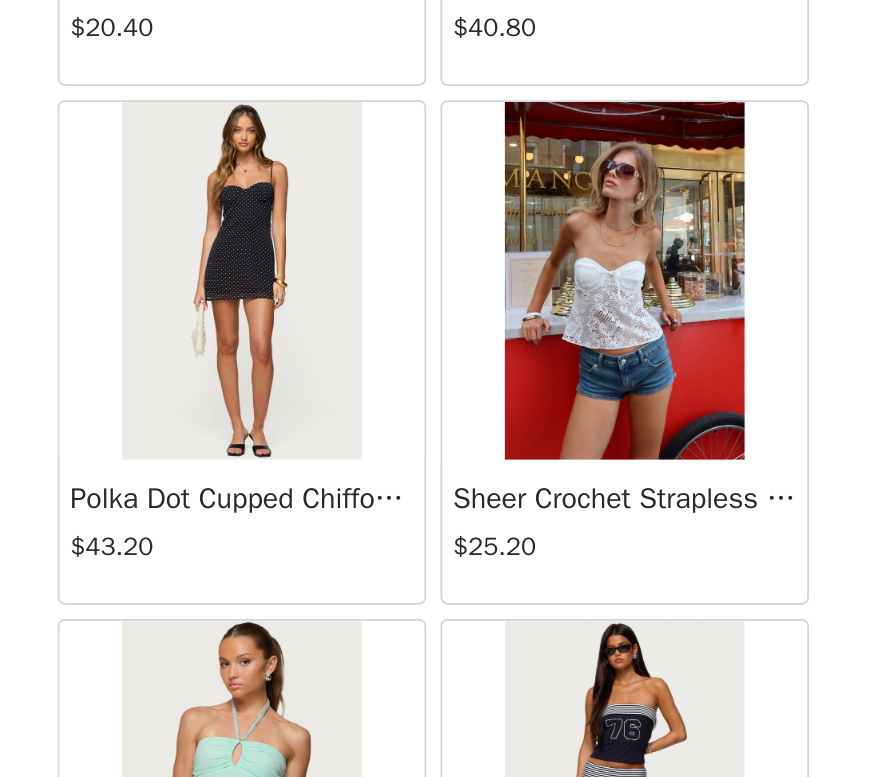 scroll, scrollTop: 65536, scrollLeft: 0, axis: vertical 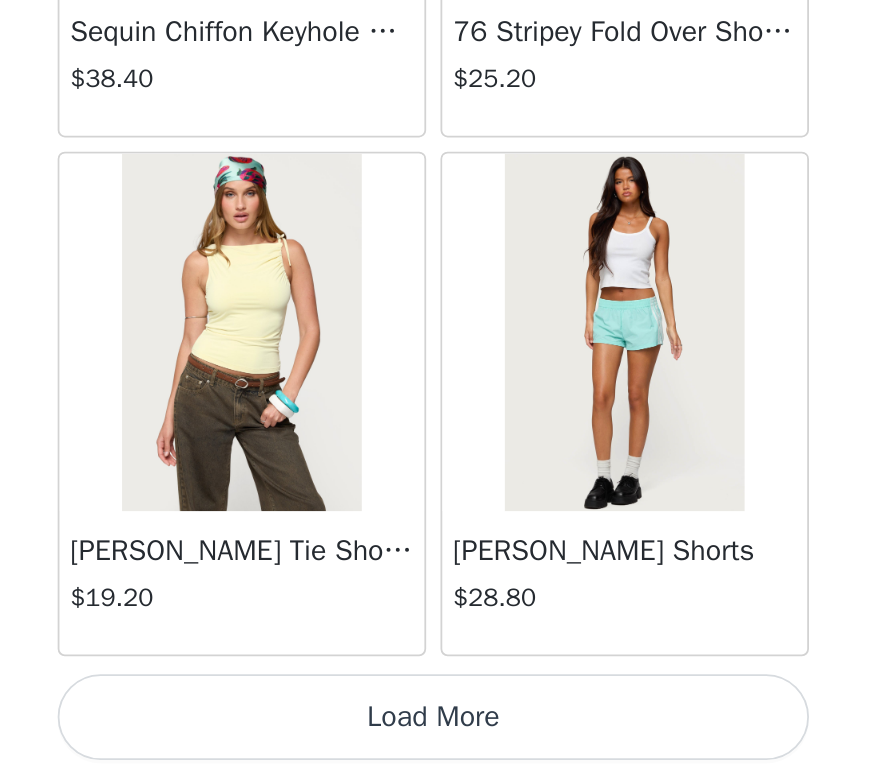 click on "Load More" at bounding box center [439, 743] 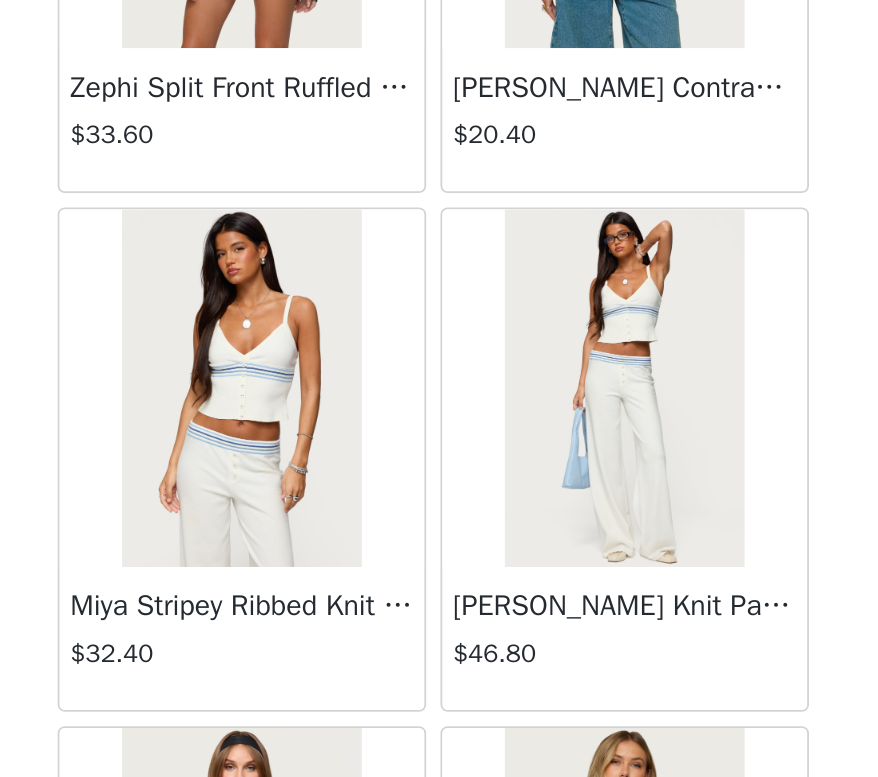 scroll, scrollTop: 67789, scrollLeft: 0, axis: vertical 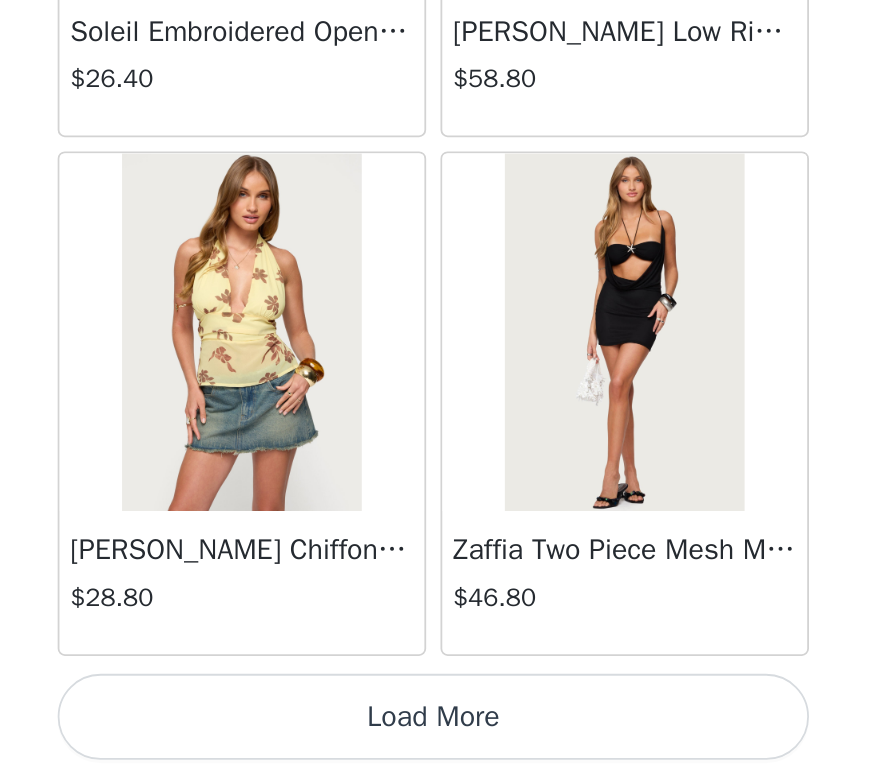 click on "Load More" at bounding box center [439, 743] 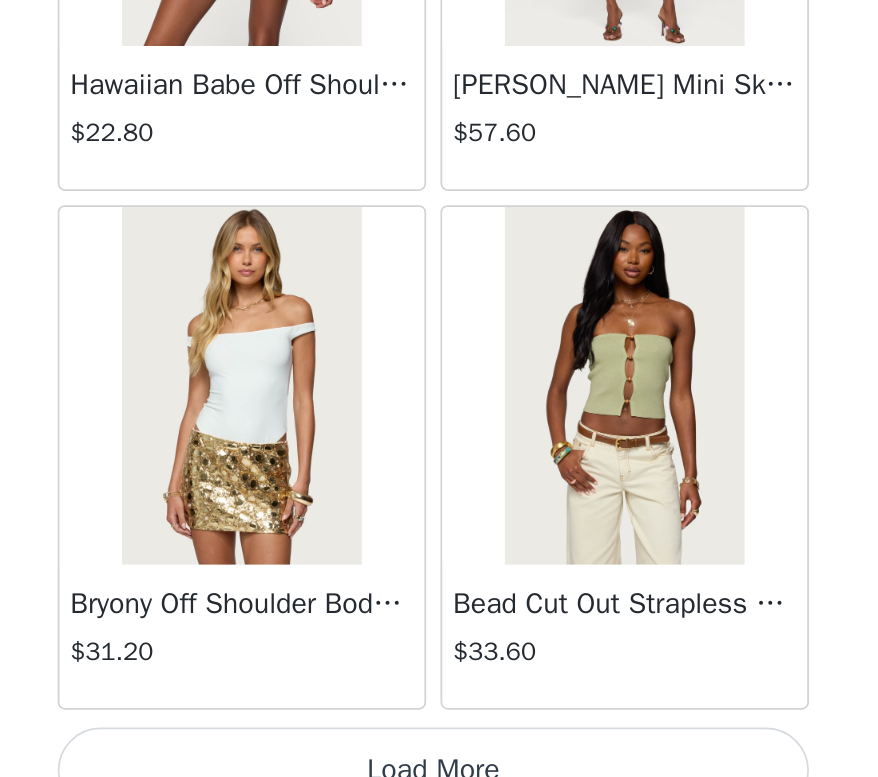 scroll, scrollTop: 71856, scrollLeft: 0, axis: vertical 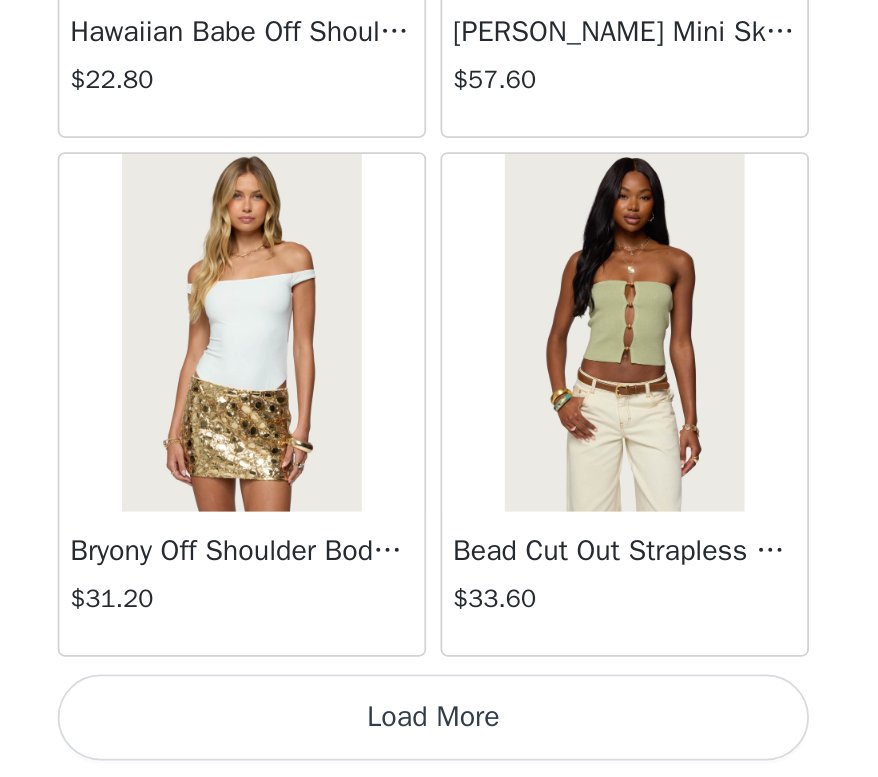 click on "Load More" at bounding box center [439, 743] 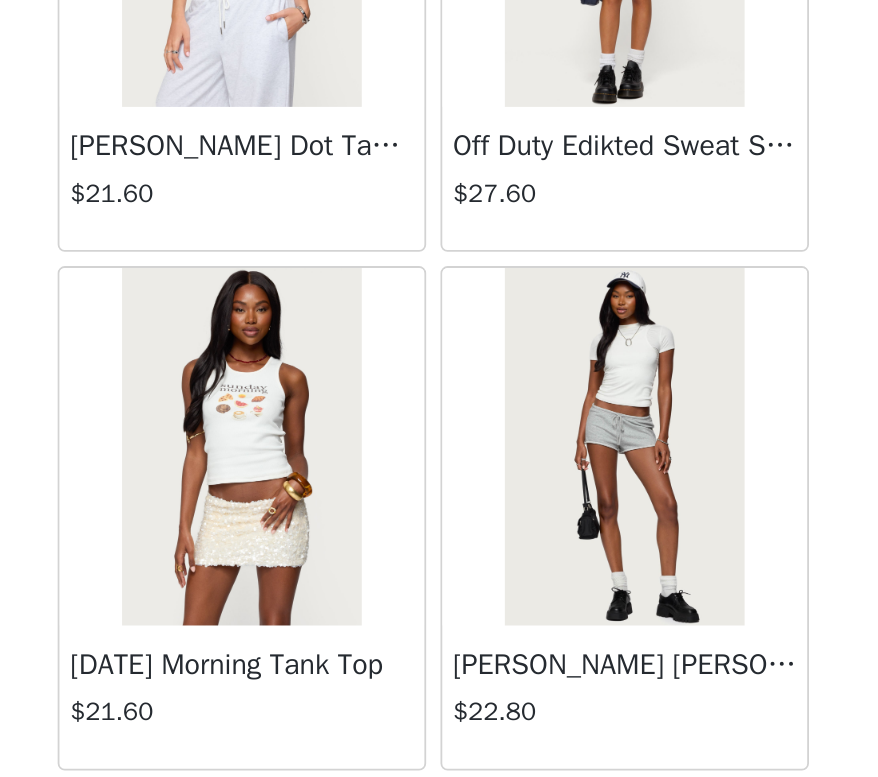 scroll, scrollTop: 73269, scrollLeft: 0, axis: vertical 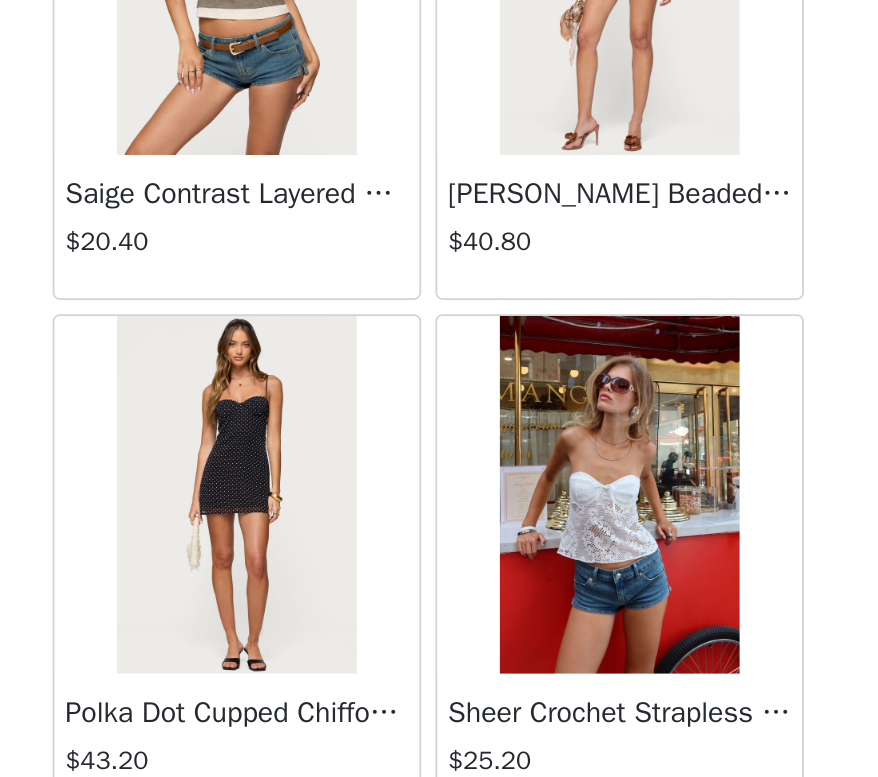 click at bounding box center (331, 619) 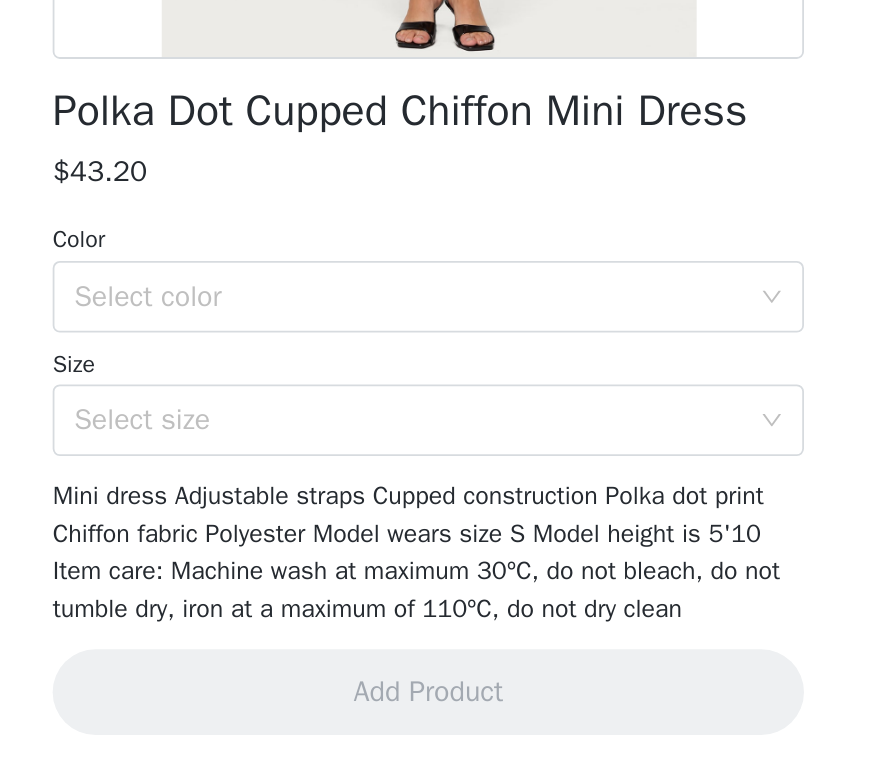 scroll, scrollTop: 174, scrollLeft: 0, axis: vertical 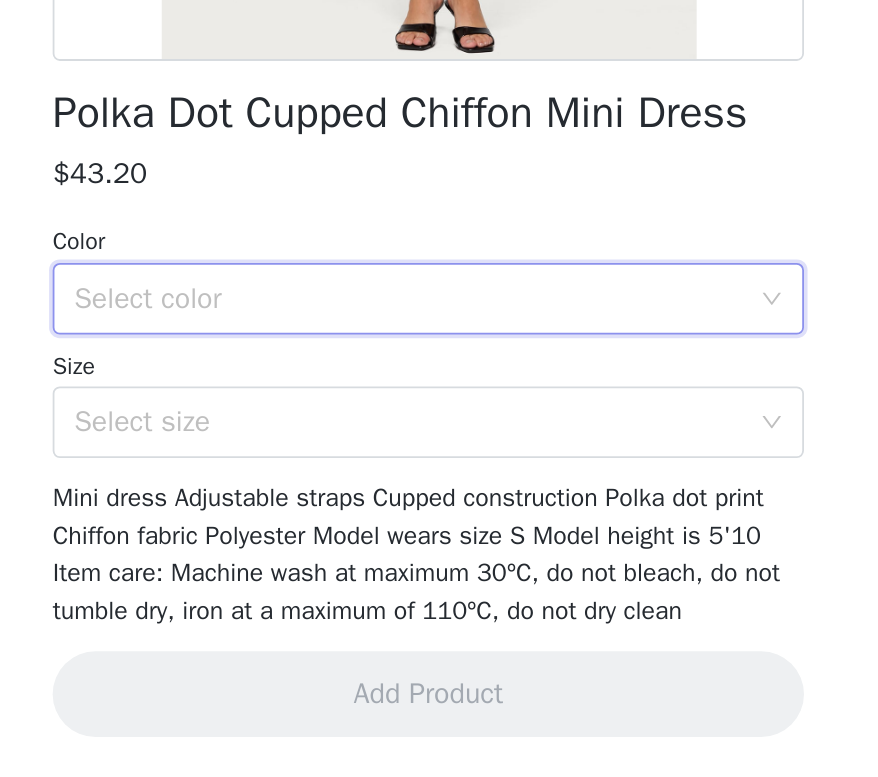 click on "Select color" at bounding box center (432, 509) 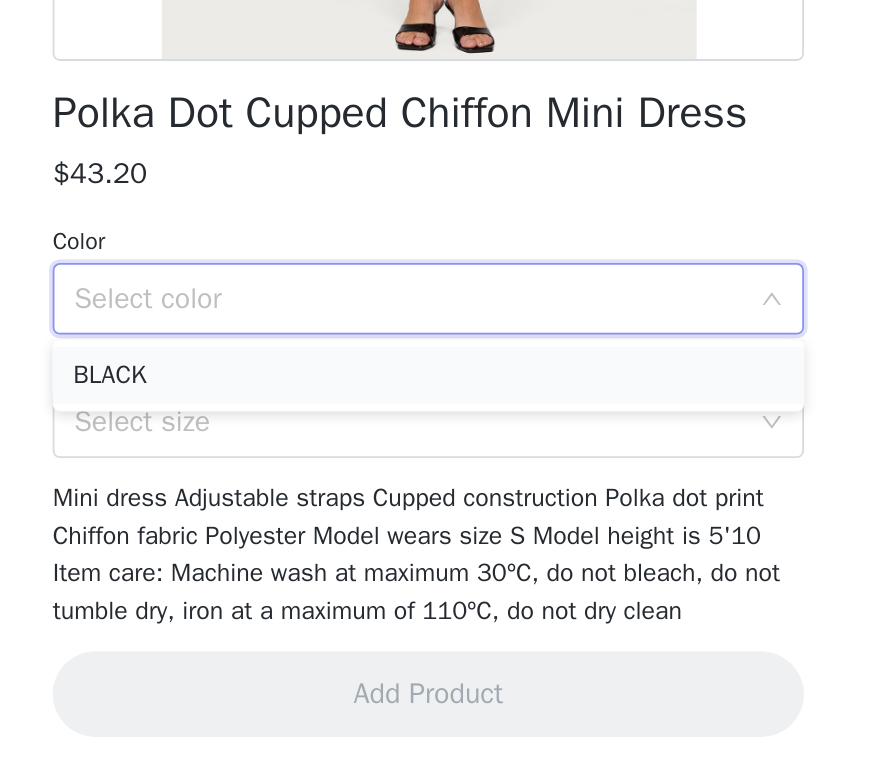 click on "BLACK" at bounding box center [439, 552] 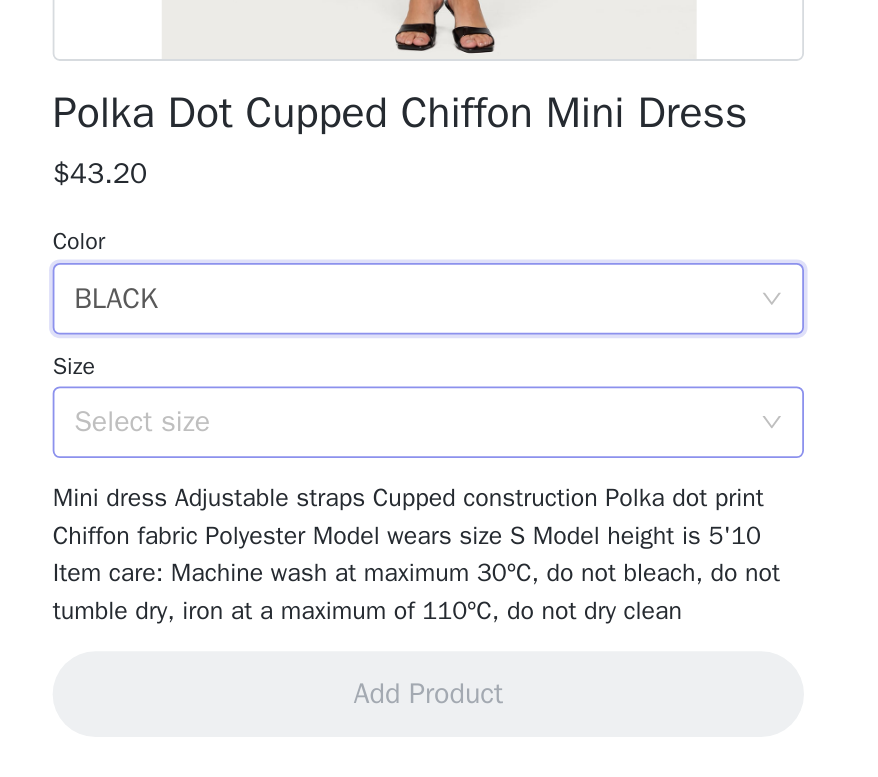 click on "Select size" at bounding box center (432, 578) 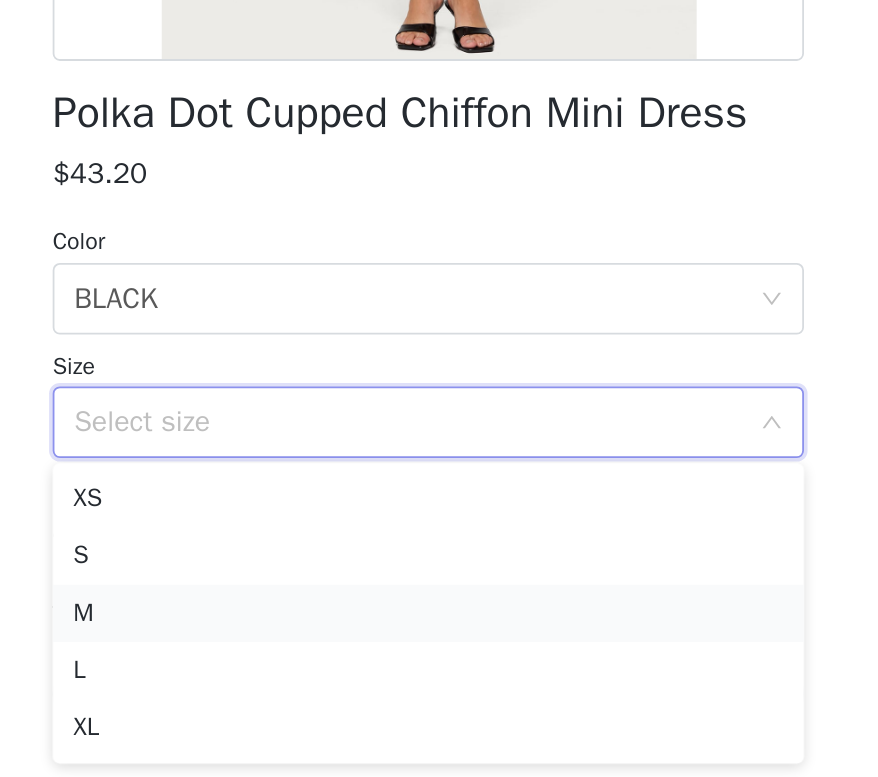 click on "M" at bounding box center (439, 685) 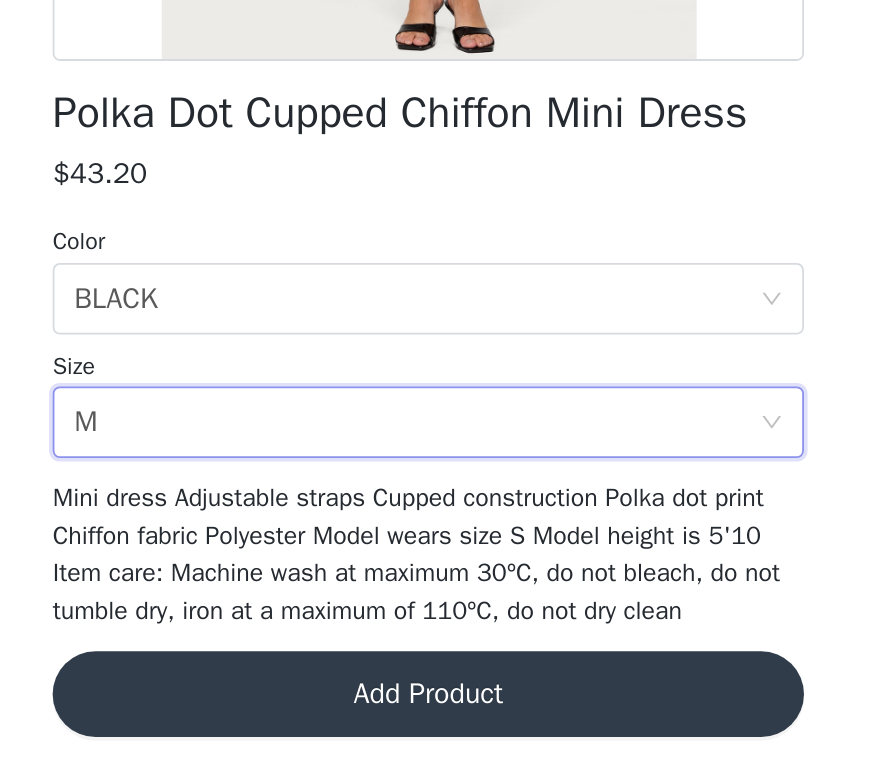 click on "Add Product" at bounding box center (439, 730) 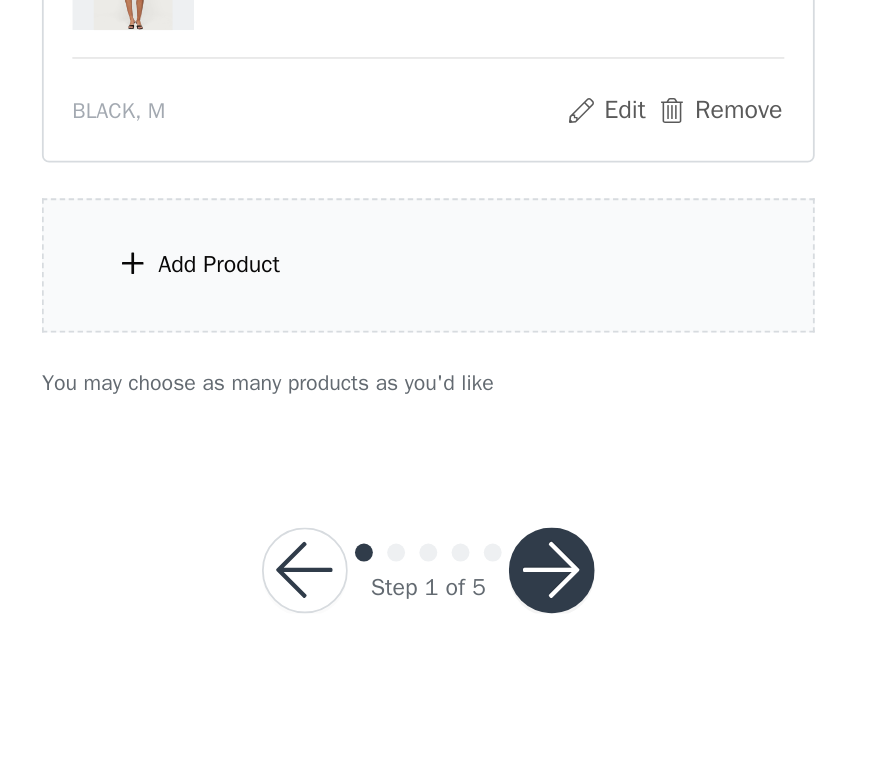click on "Add Product" at bounding box center [439, 490] 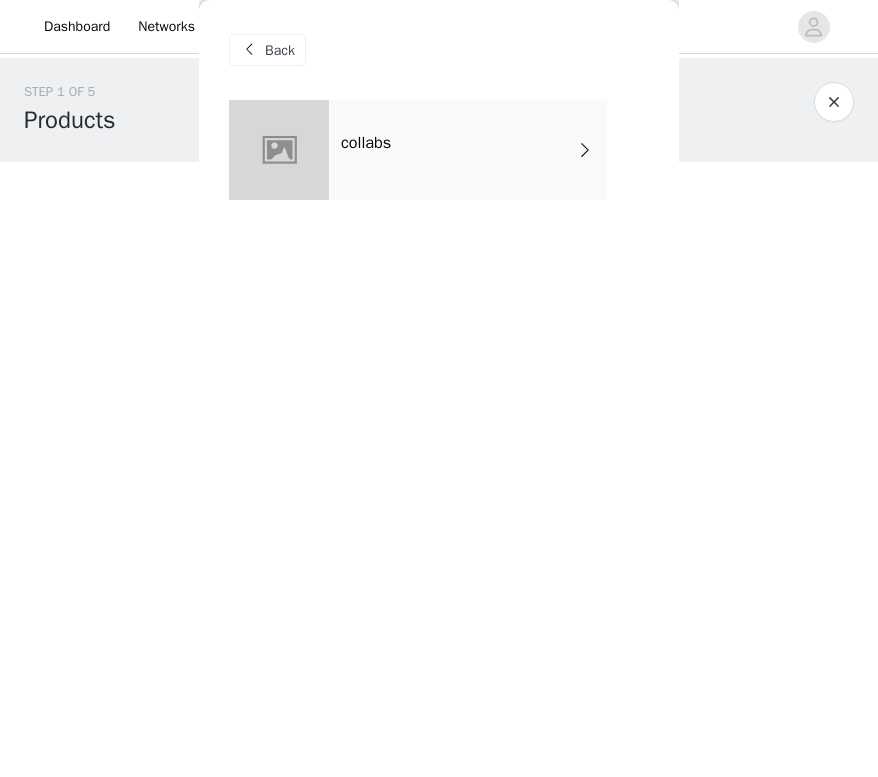 click on "collabs" at bounding box center [468, 150] 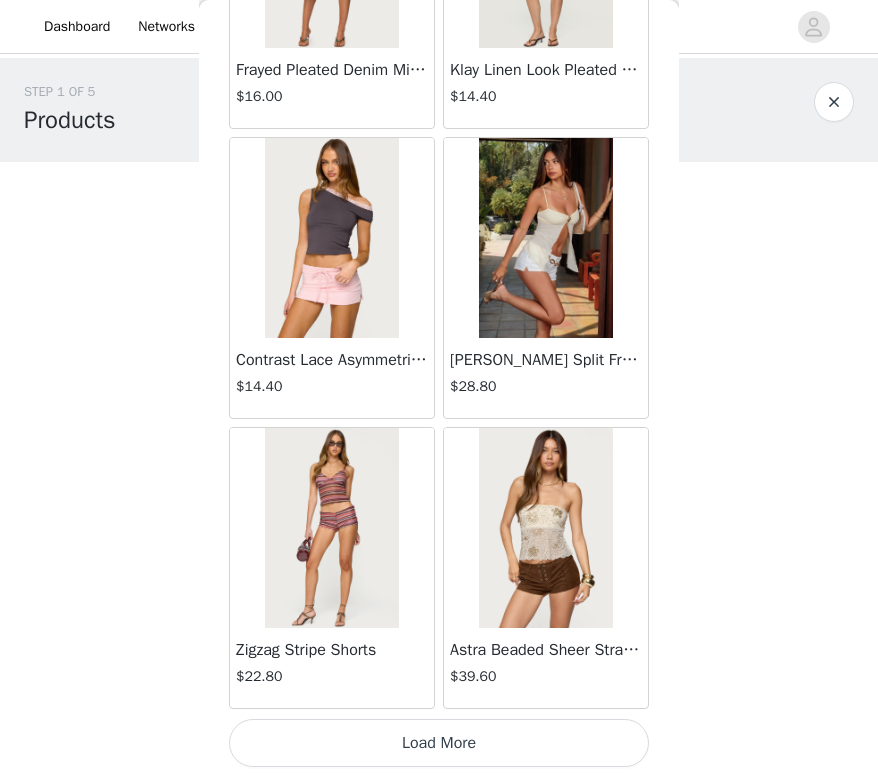 click on "Load More" at bounding box center [439, 743] 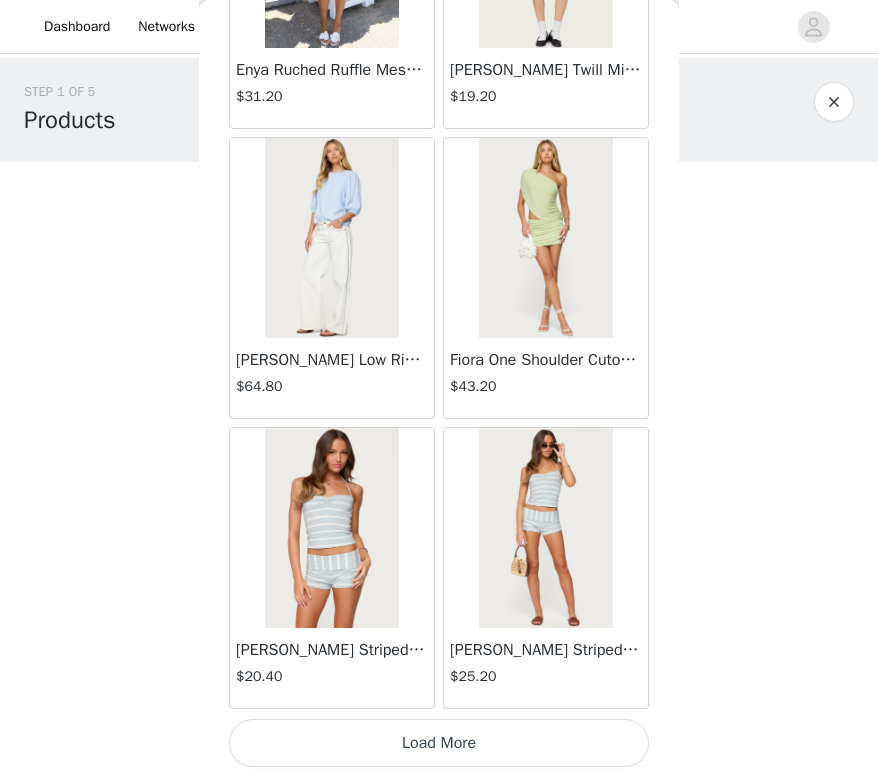 click on "Load More" at bounding box center [439, 743] 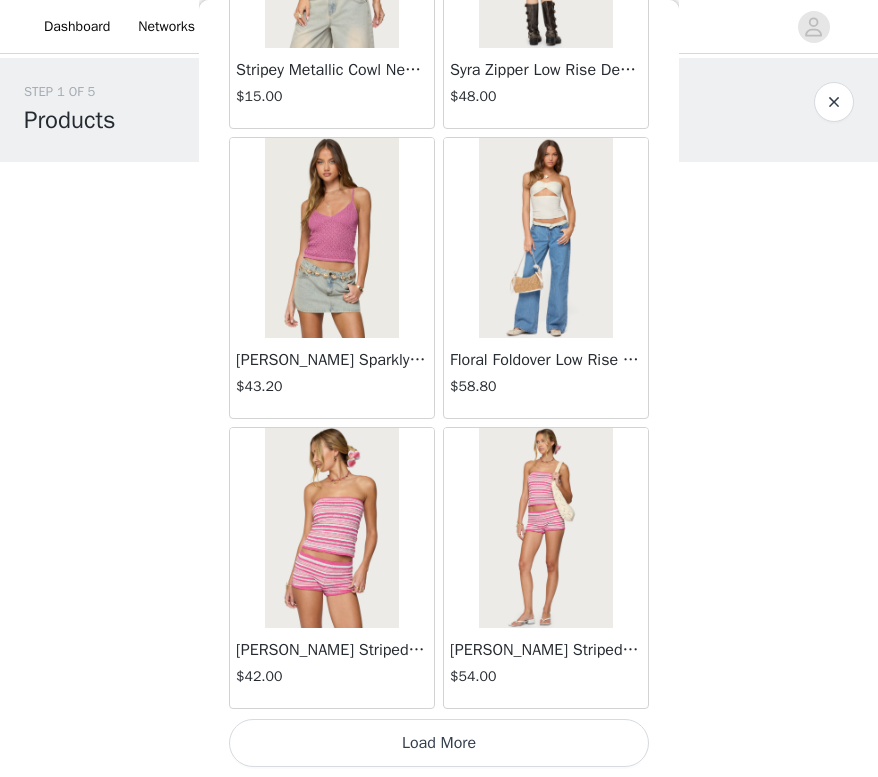 click on "Load More" at bounding box center (439, 743) 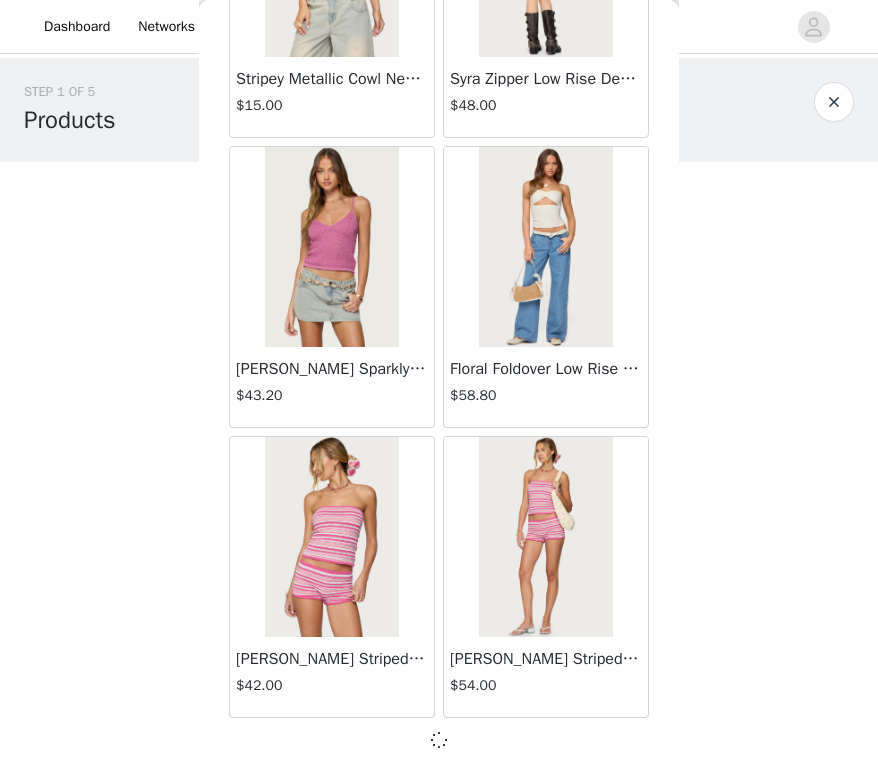 scroll, scrollTop: 8074, scrollLeft: 0, axis: vertical 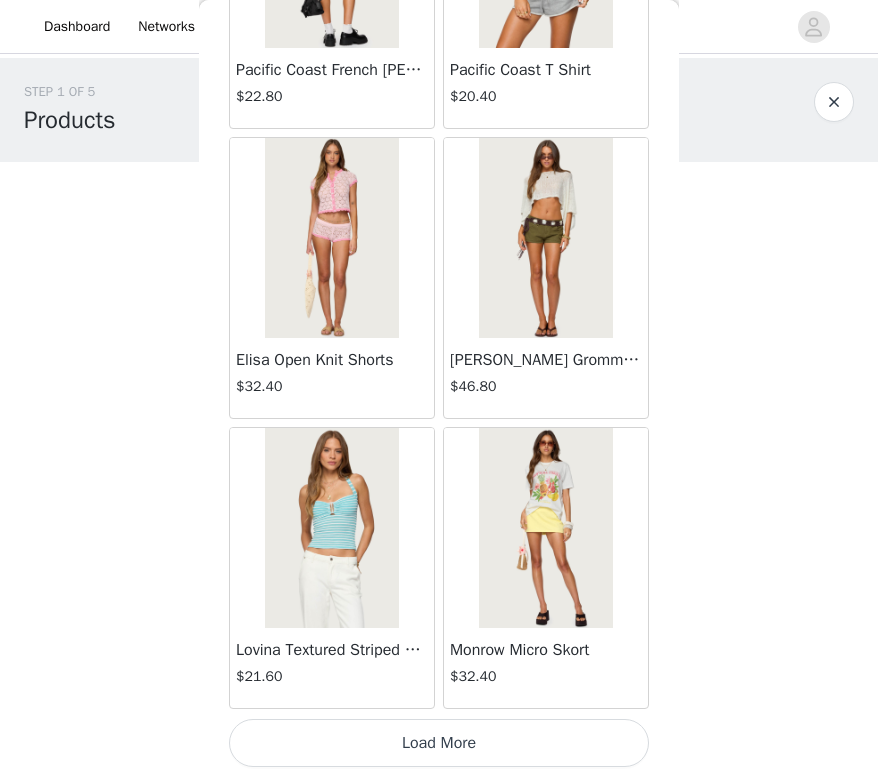 click on "Load More" at bounding box center (439, 743) 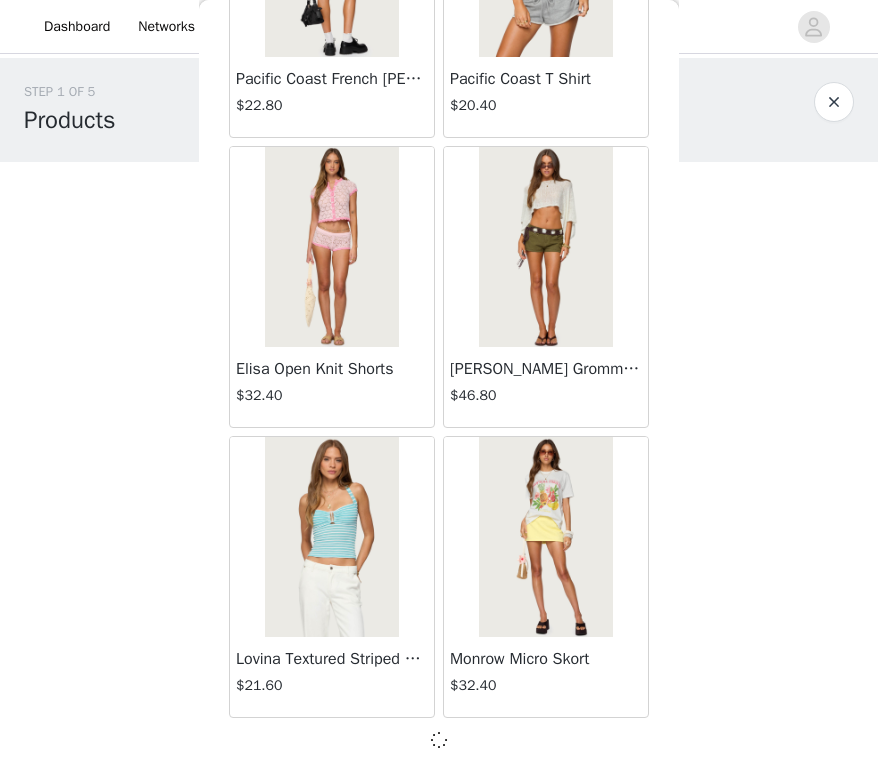 scroll, scrollTop: 10974, scrollLeft: 0, axis: vertical 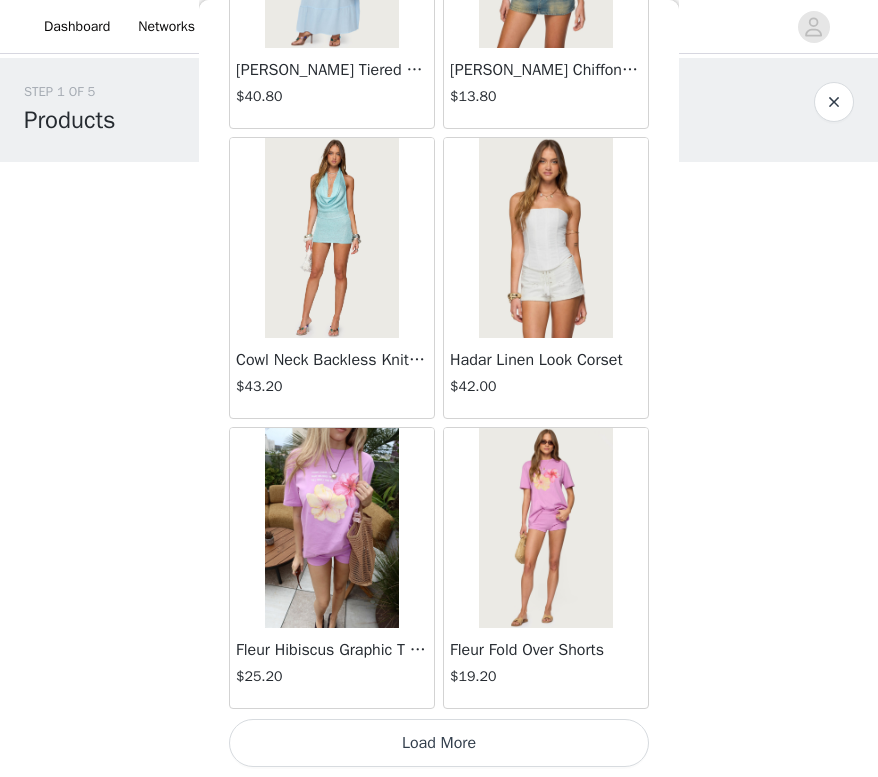 click on "Load More" at bounding box center (439, 743) 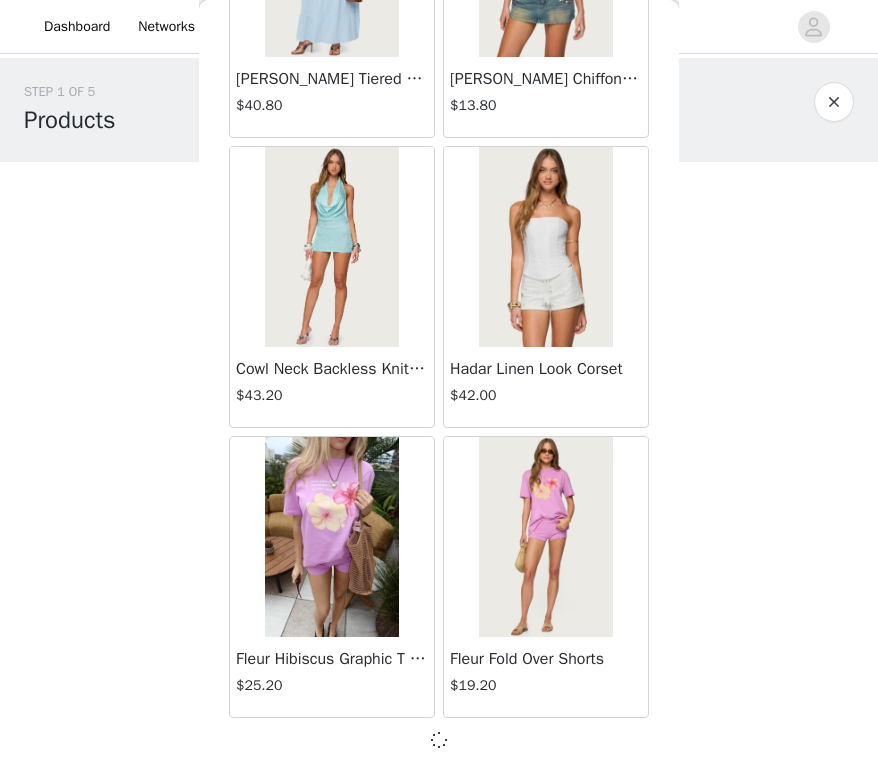 scroll, scrollTop: 13874, scrollLeft: 0, axis: vertical 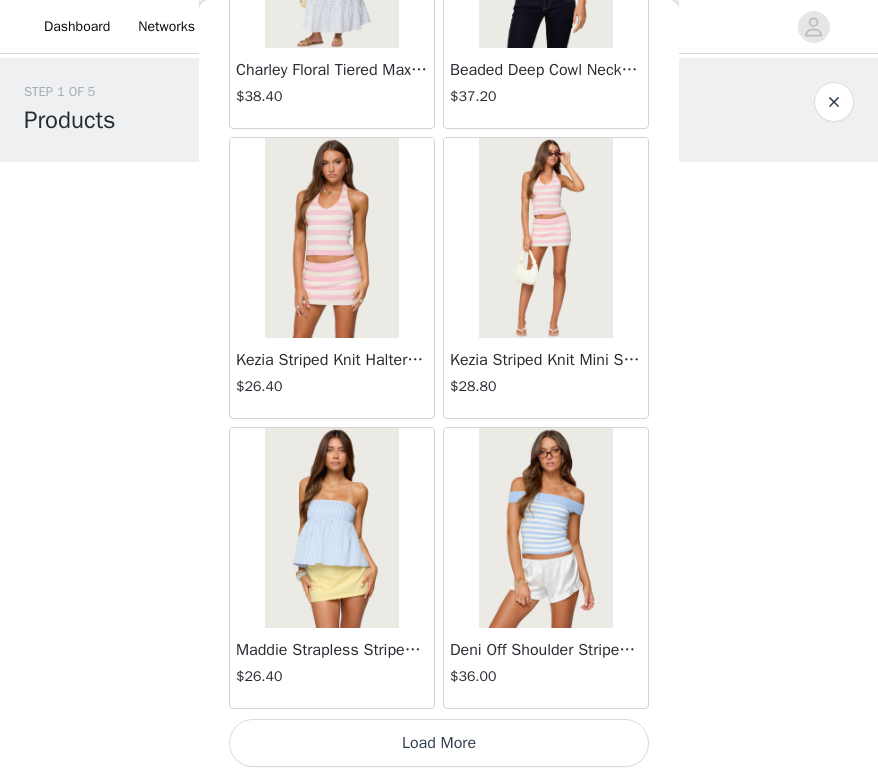click on "Load More" at bounding box center [439, 743] 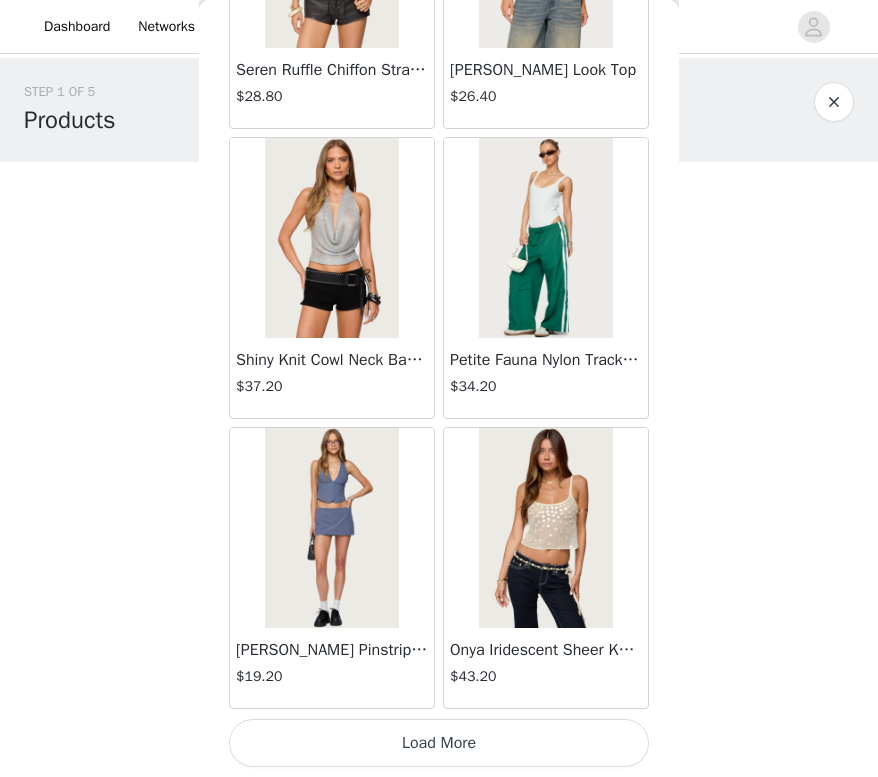 click on "Load More" at bounding box center (439, 743) 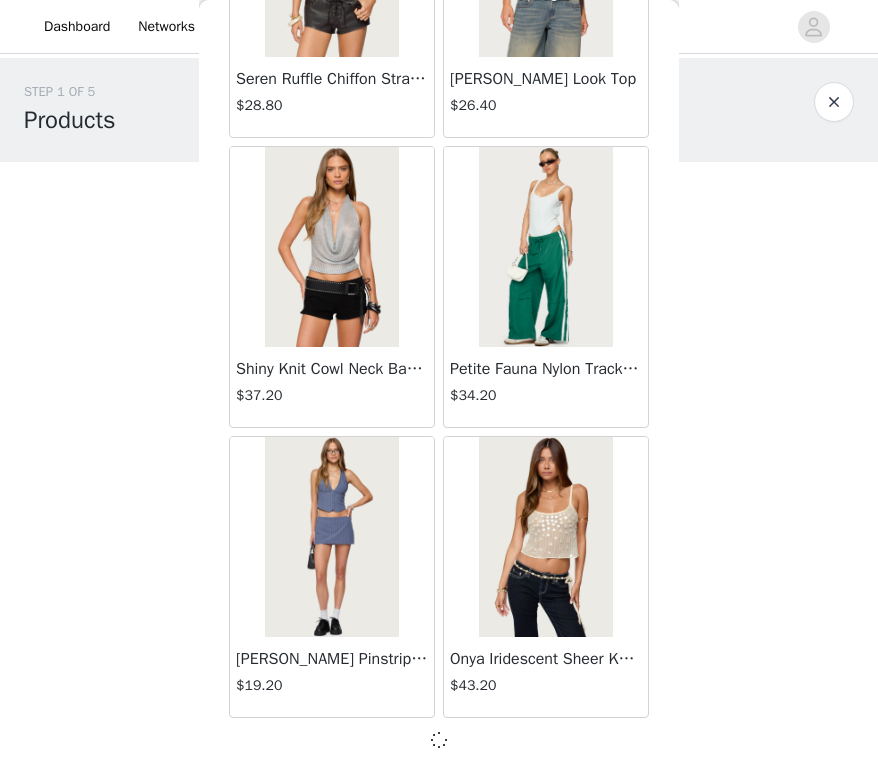 scroll, scrollTop: 19674, scrollLeft: 0, axis: vertical 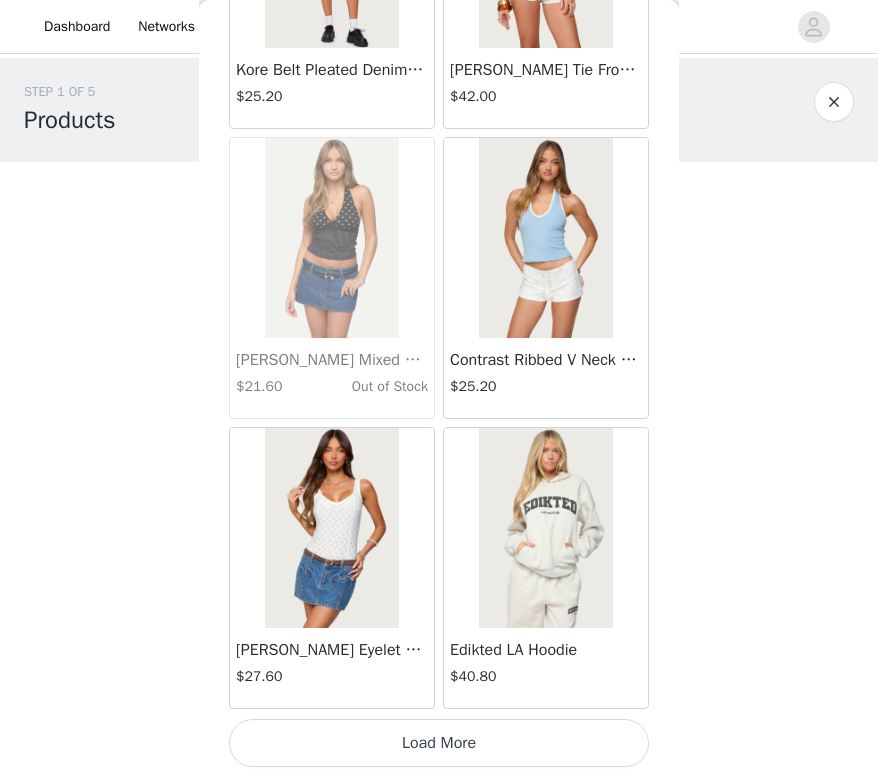 click on "Load More" at bounding box center (439, 743) 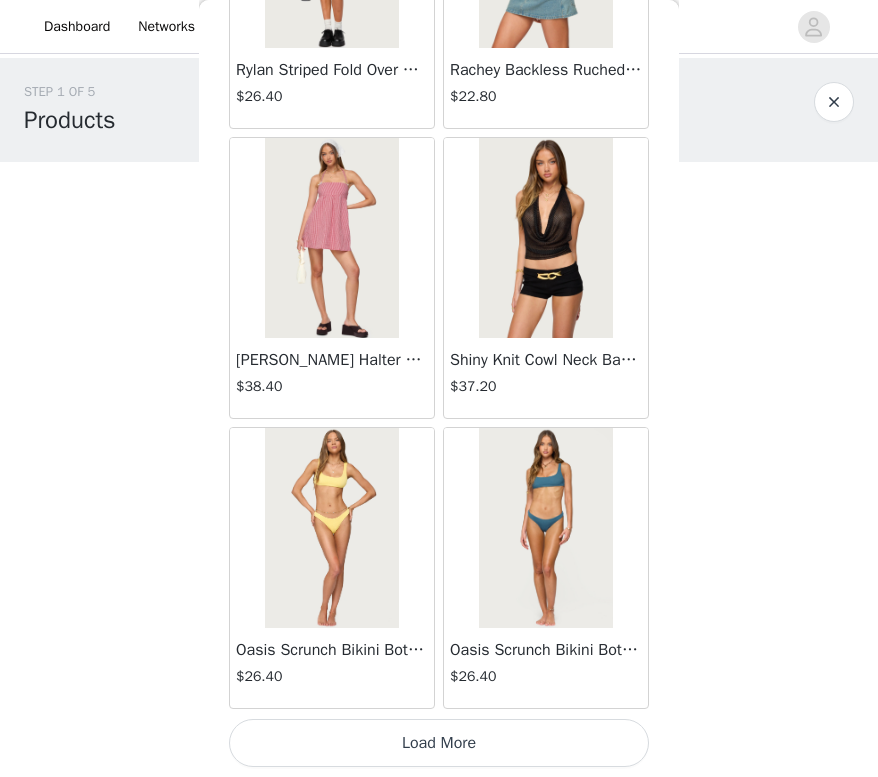 click on "Load More" at bounding box center [439, 743] 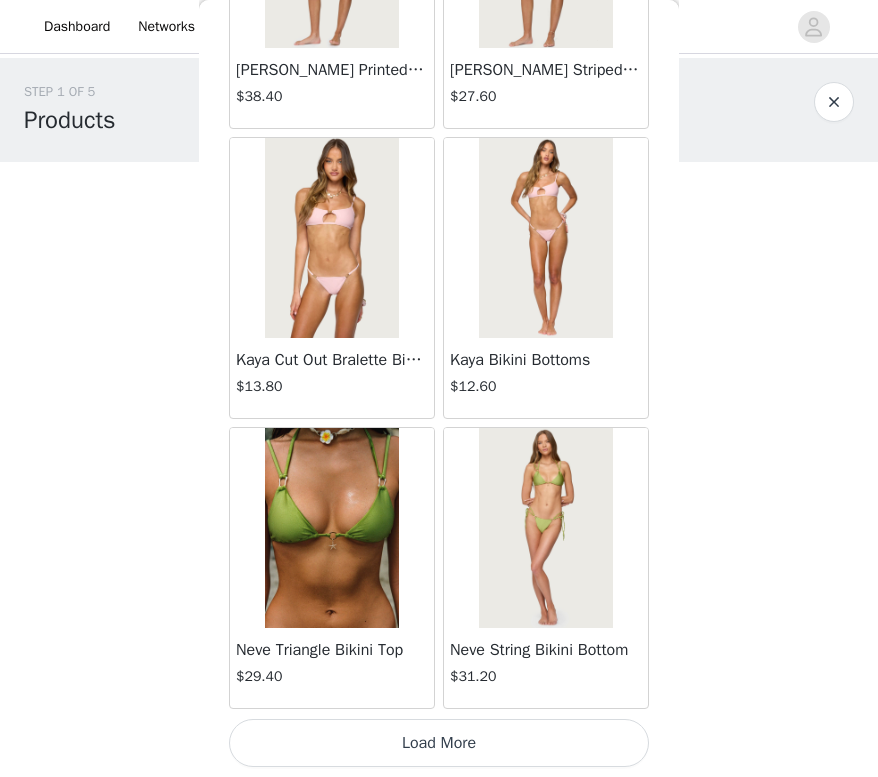 click on "Load More" at bounding box center [439, 743] 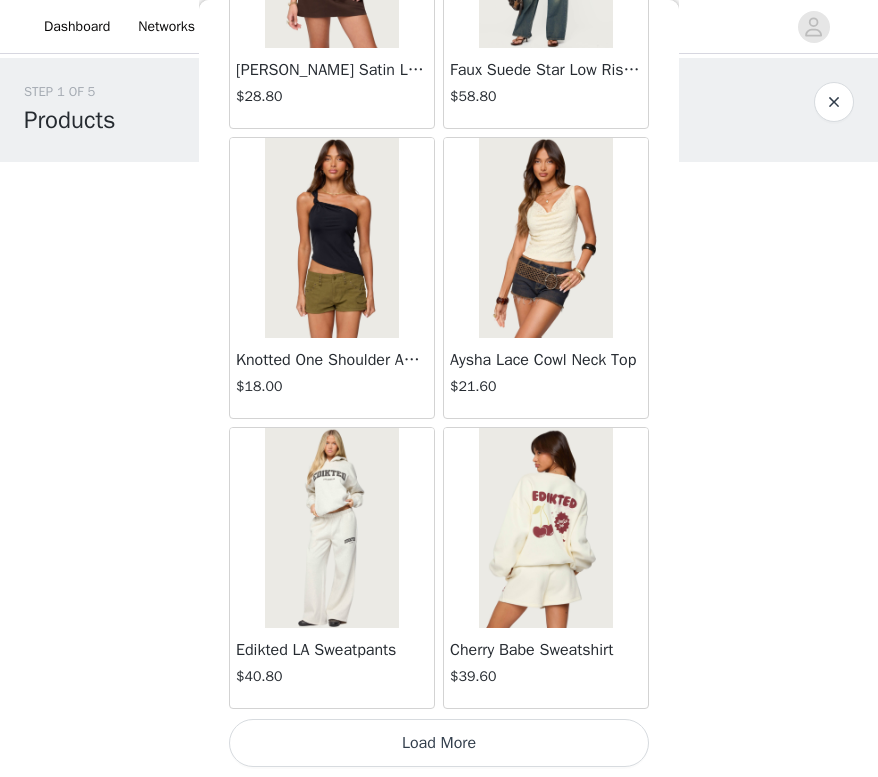 scroll, scrollTop: 31283, scrollLeft: 0, axis: vertical 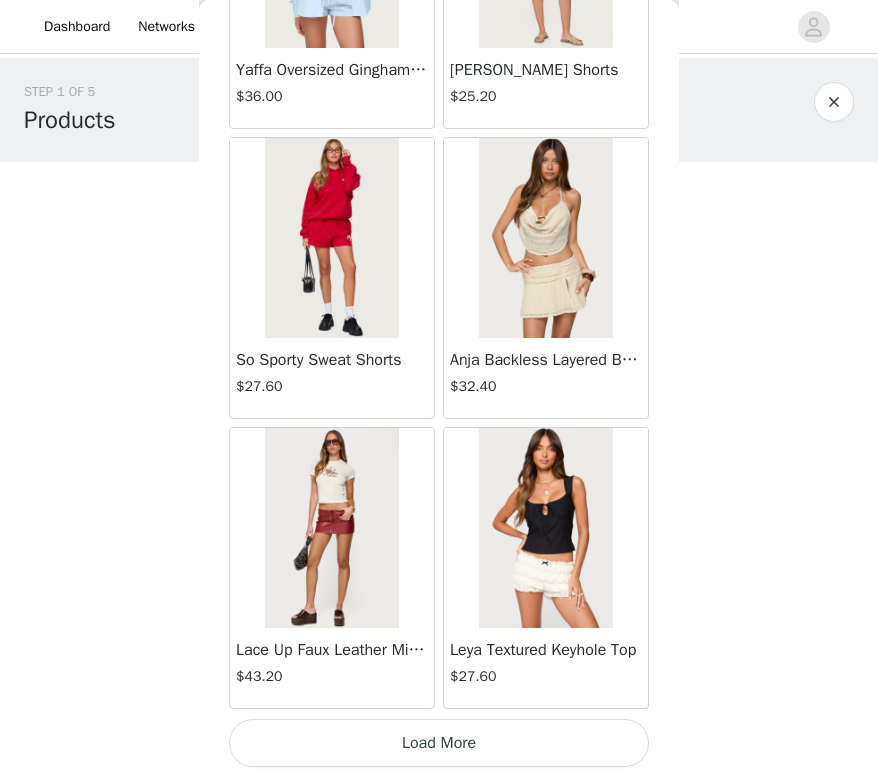 click on "Load More" at bounding box center (439, 743) 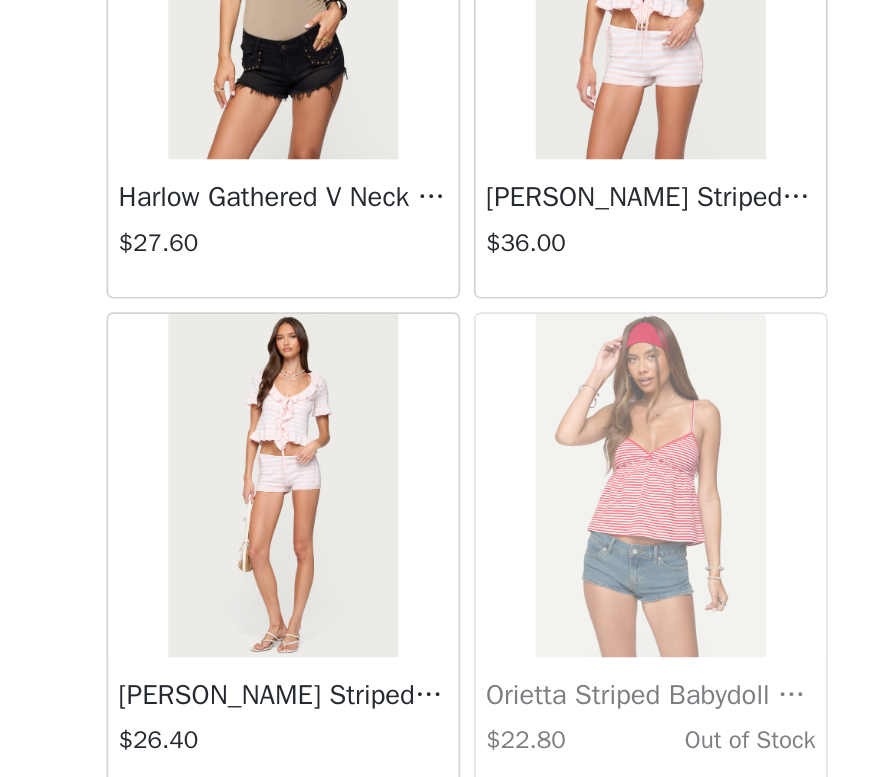 scroll, scrollTop: 37083, scrollLeft: 0, axis: vertical 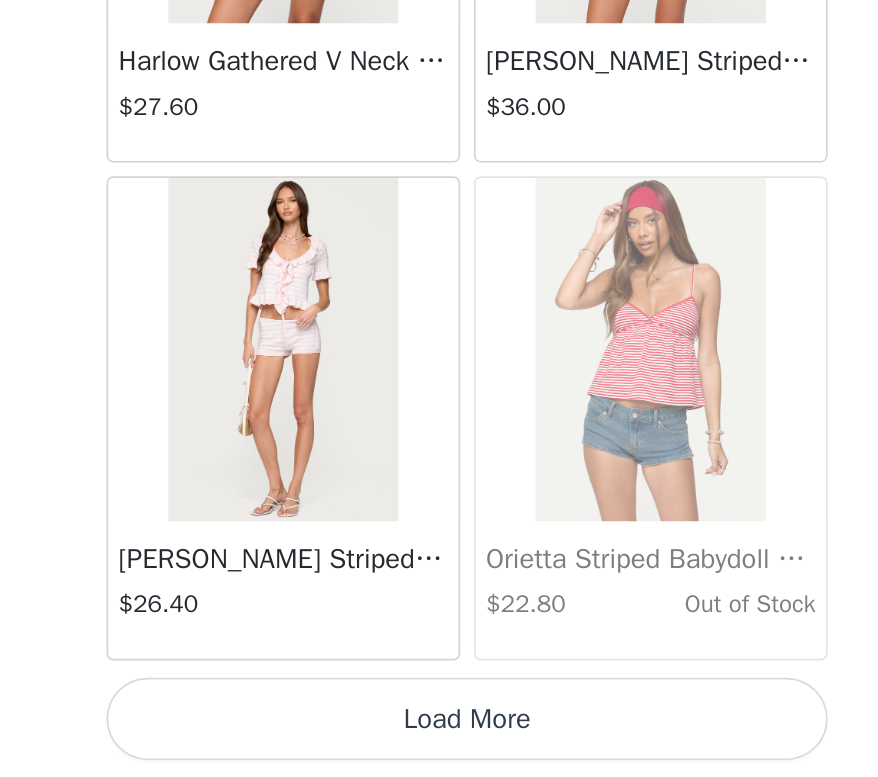 click on "Load More" at bounding box center (439, 743) 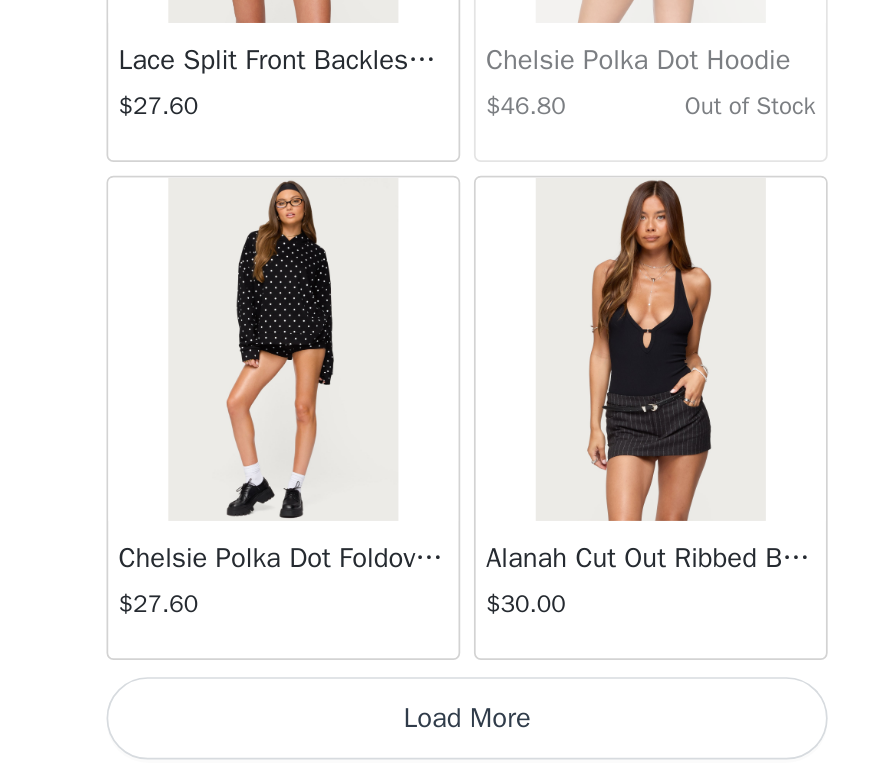 scroll, scrollTop: 39983, scrollLeft: 0, axis: vertical 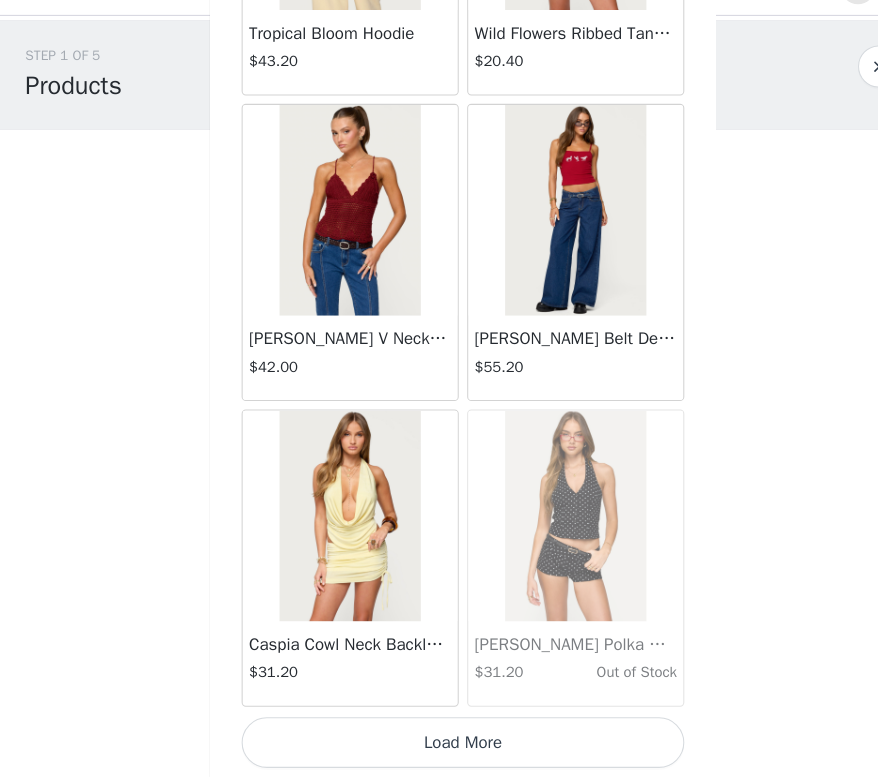 click on "Load More" at bounding box center [439, 743] 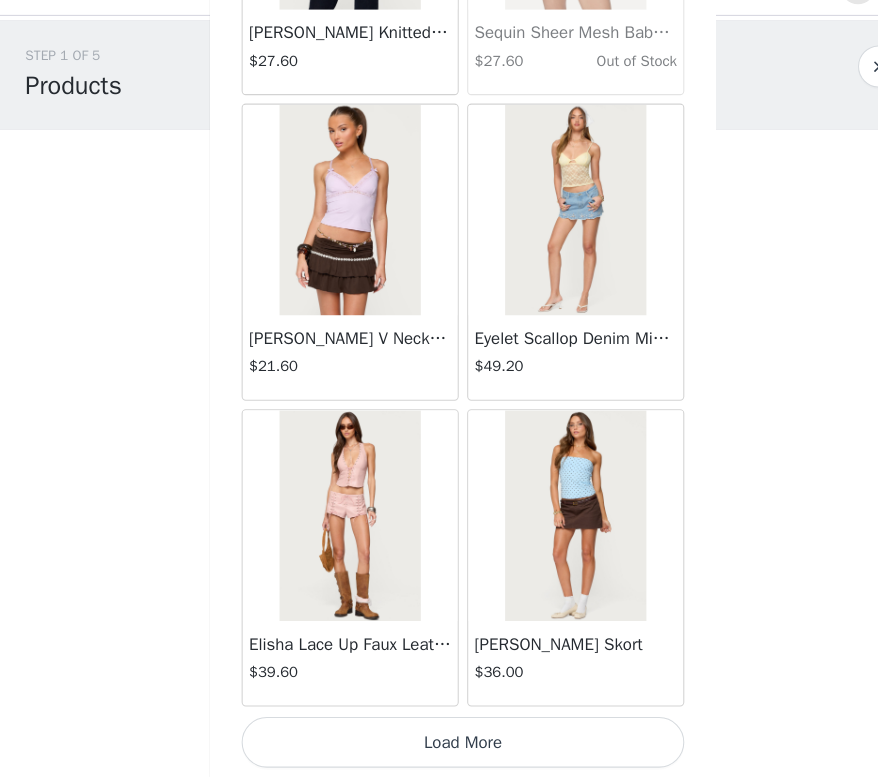 scroll, scrollTop: 45783, scrollLeft: 0, axis: vertical 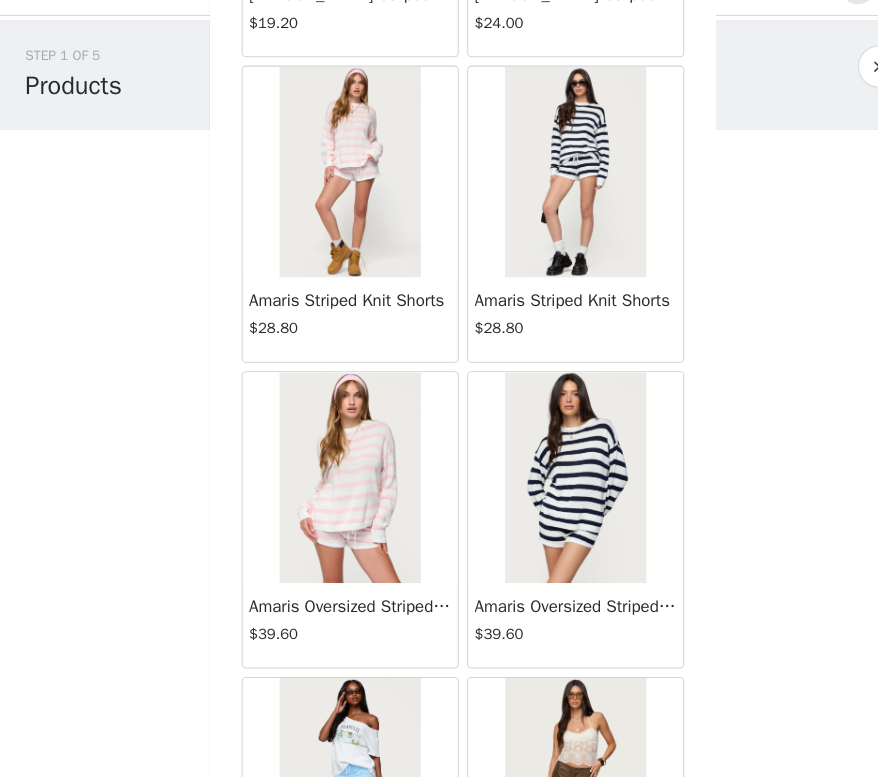 click at bounding box center [545, 202] 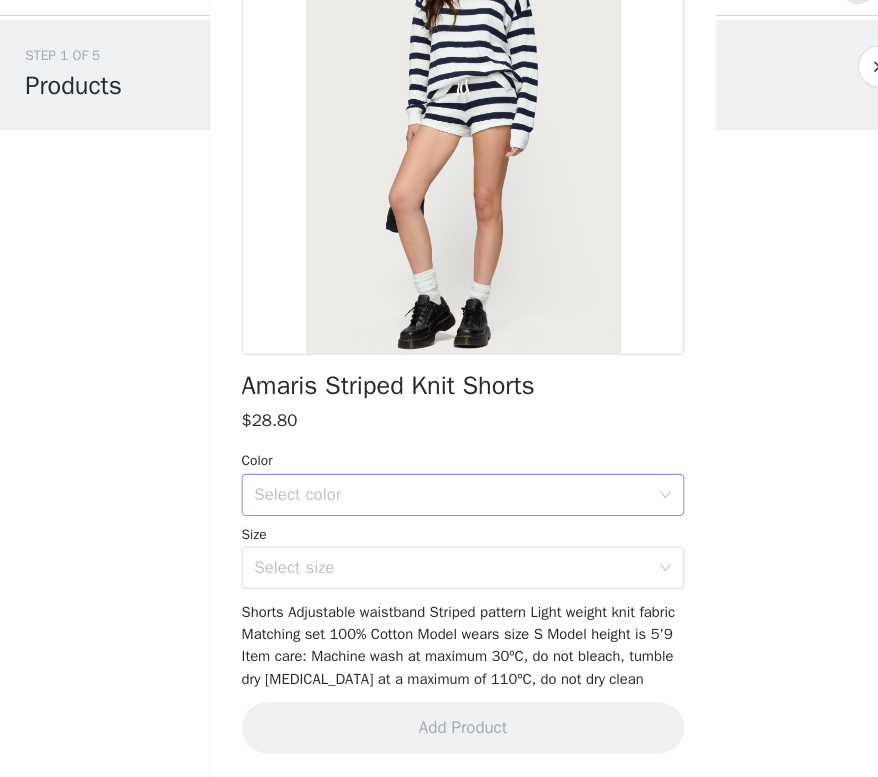 click on "Select color" at bounding box center [428, 508] 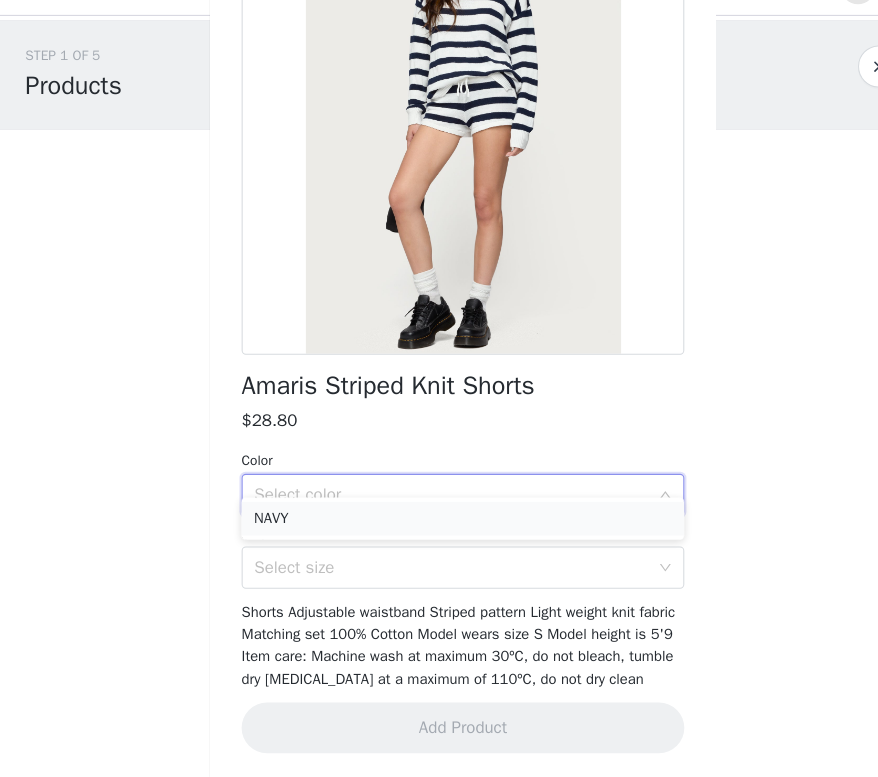 click on "NAVY" at bounding box center (439, 531) 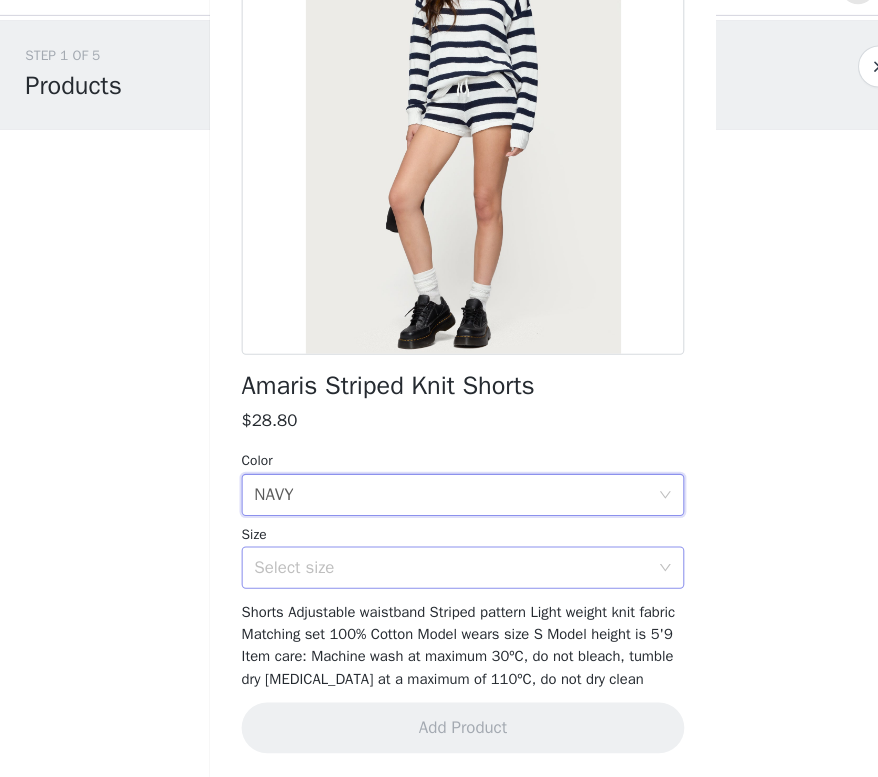 click on "Select size" at bounding box center [428, 577] 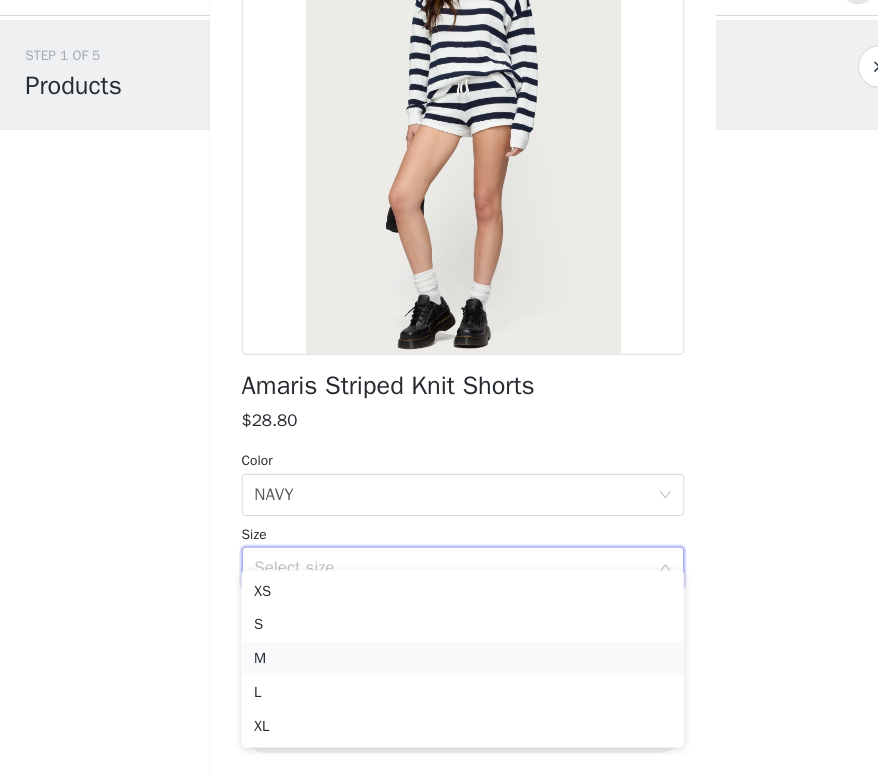 click on "M" at bounding box center [439, 664] 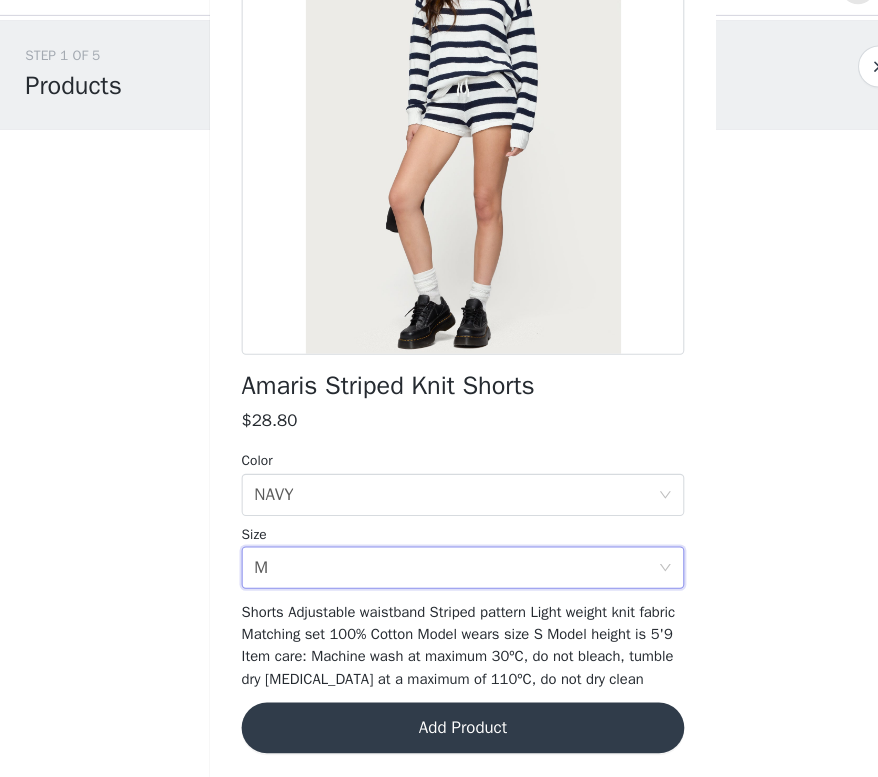 click on "Add Product" at bounding box center [439, 729] 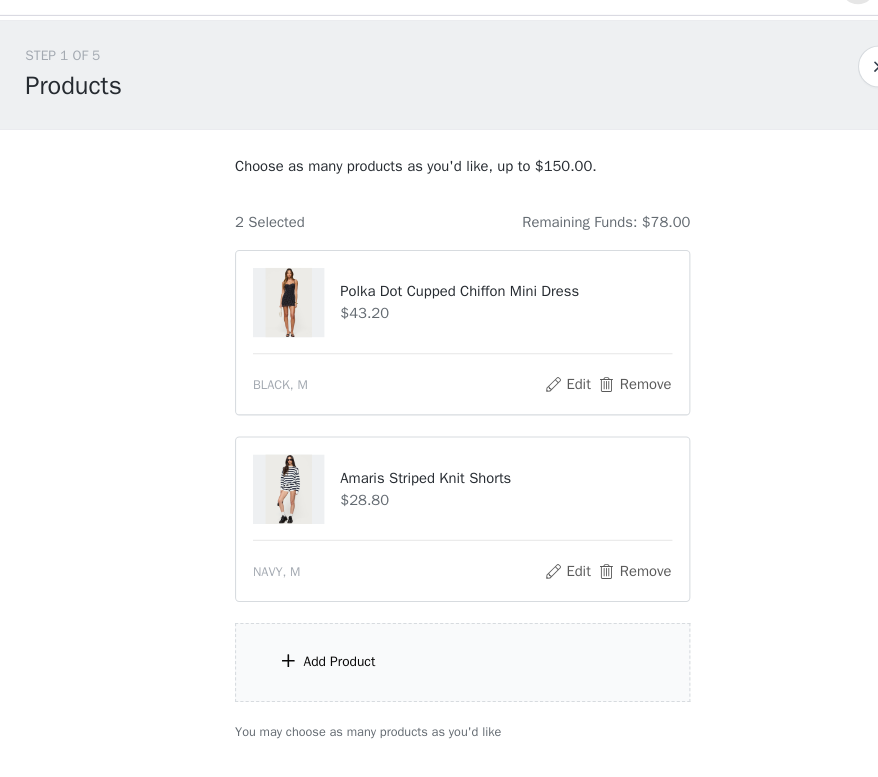 click on "Add Product" at bounding box center [322, 667] 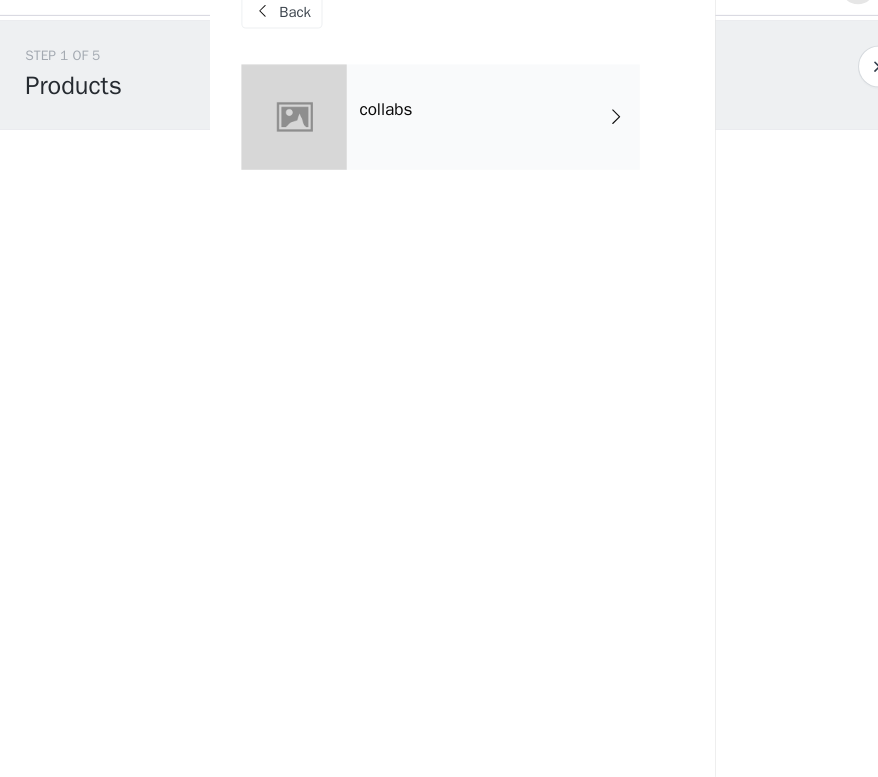 click on "collabs" at bounding box center [366, 143] 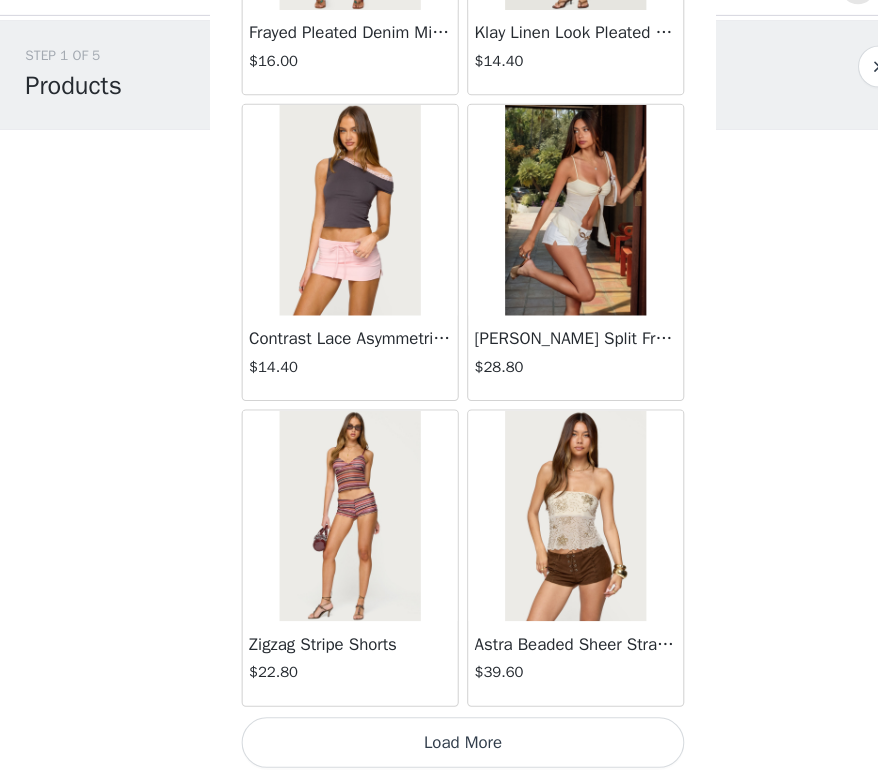 scroll, scrollTop: 2283, scrollLeft: 0, axis: vertical 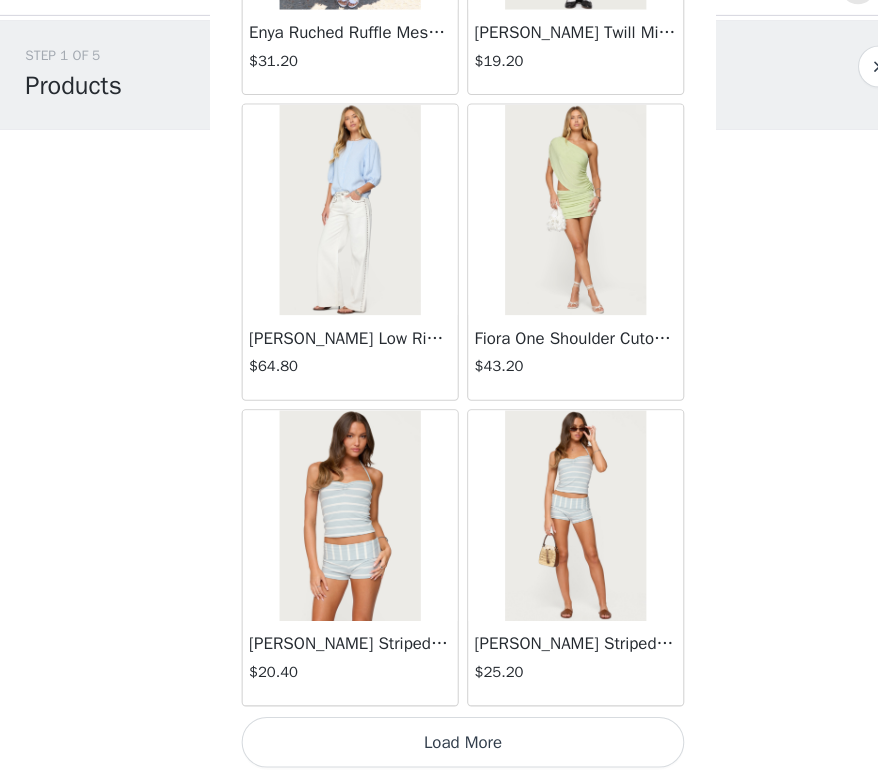 click on "Load More" at bounding box center [439, 743] 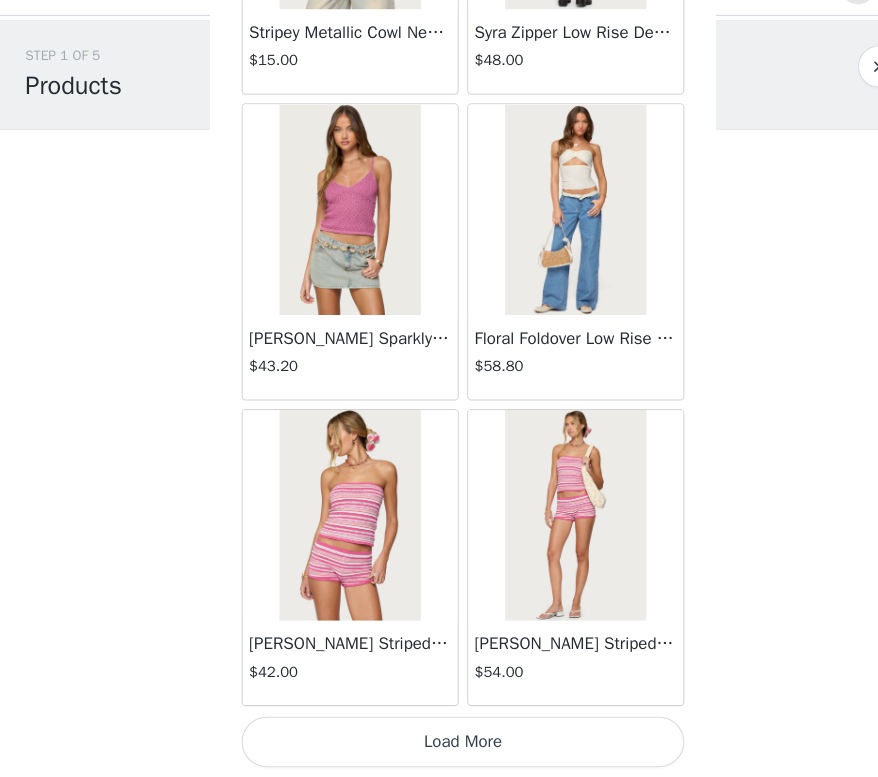 scroll, scrollTop: 8083, scrollLeft: 0, axis: vertical 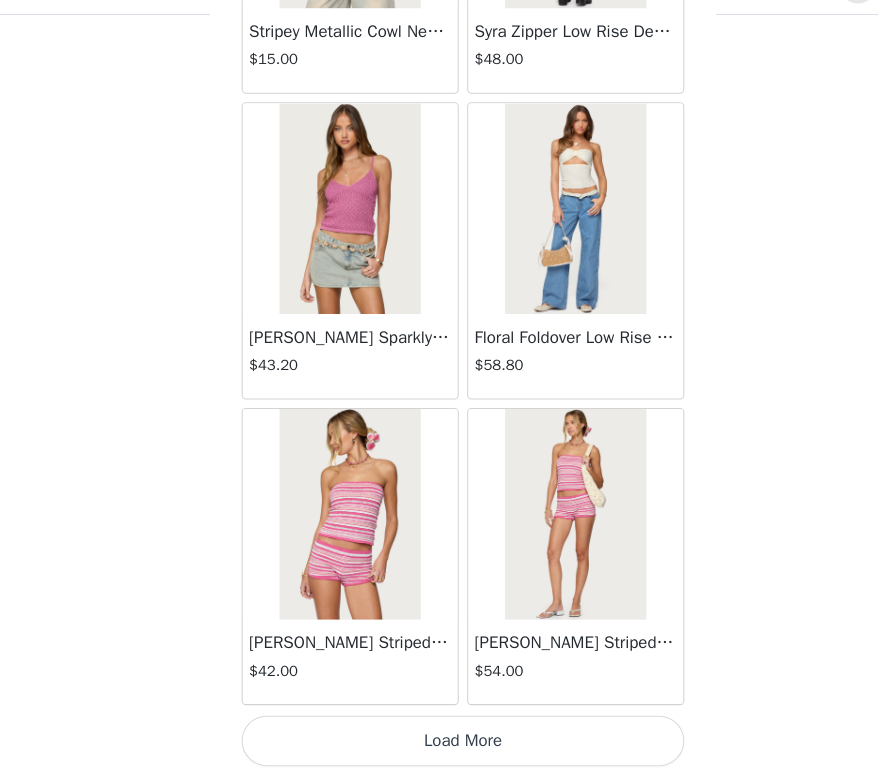 click on "Load More" at bounding box center [439, 743] 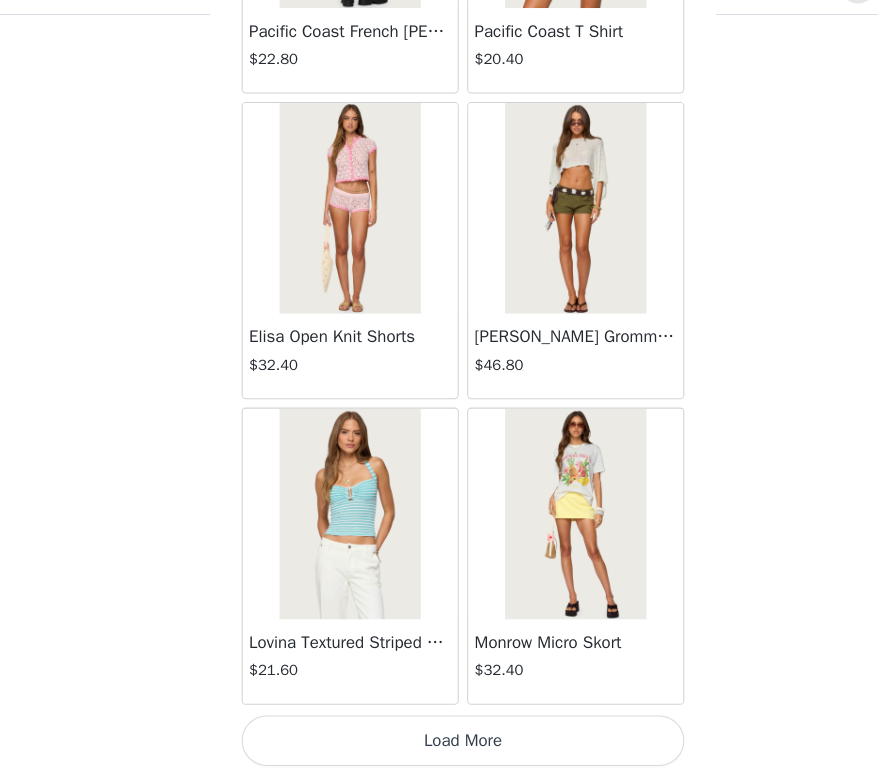 scroll, scrollTop: 10983, scrollLeft: 0, axis: vertical 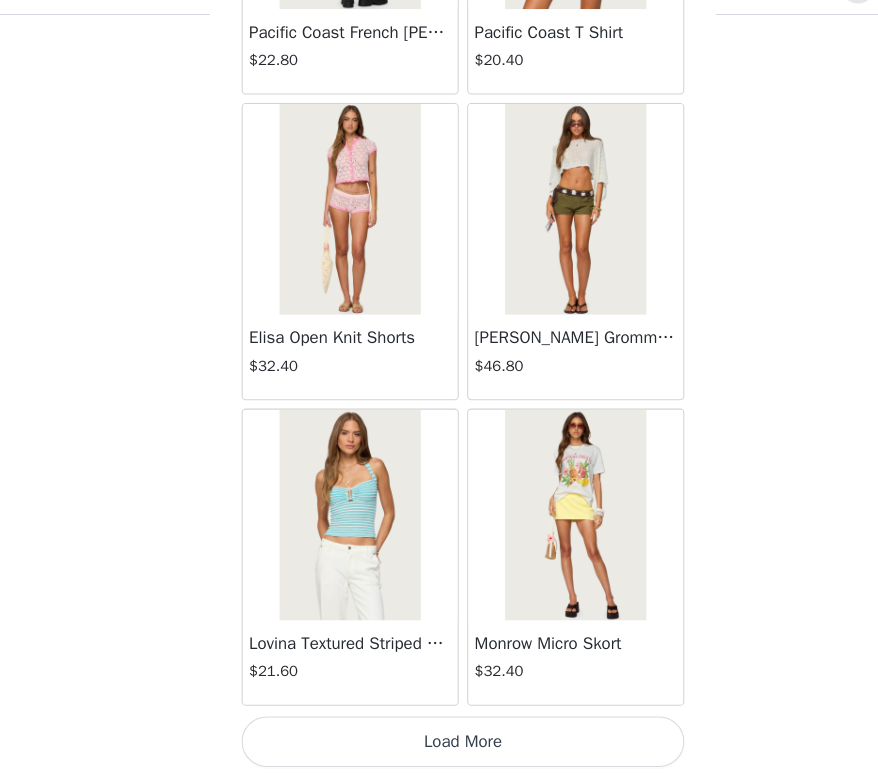 click on "Load More" at bounding box center [439, 743] 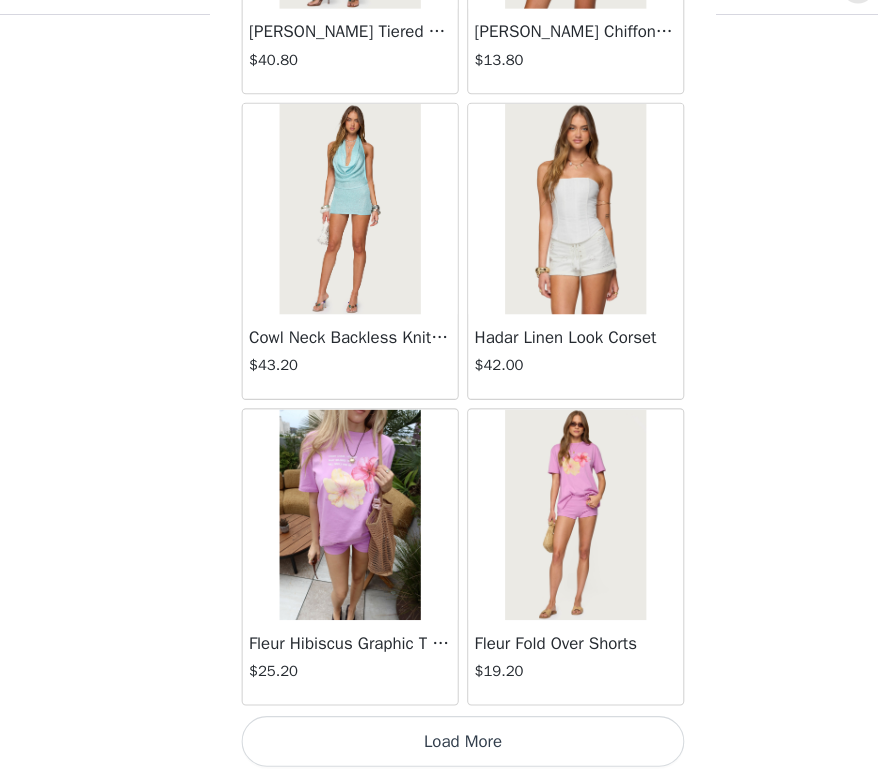 click on "Load More" at bounding box center (439, 743) 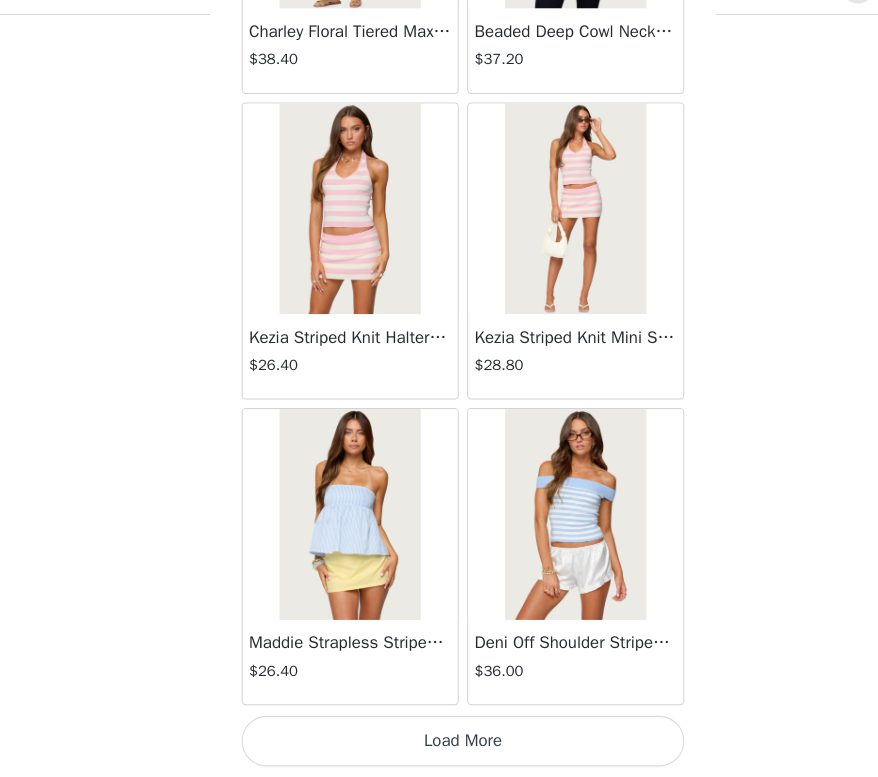 click on "Load More" at bounding box center [439, 743] 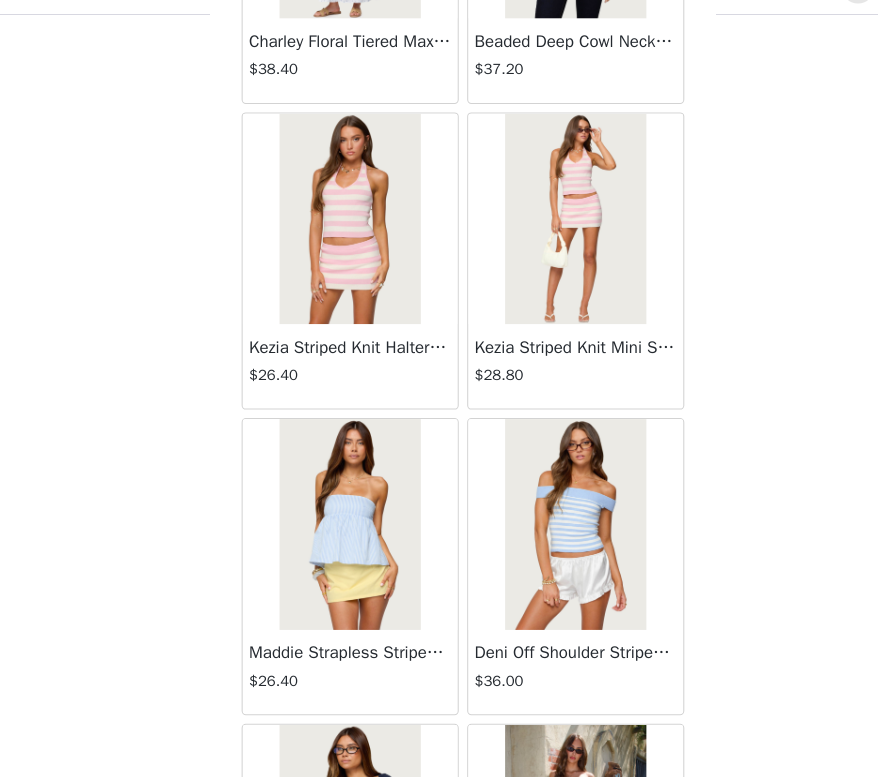 scroll, scrollTop: 144, scrollLeft: 0, axis: vertical 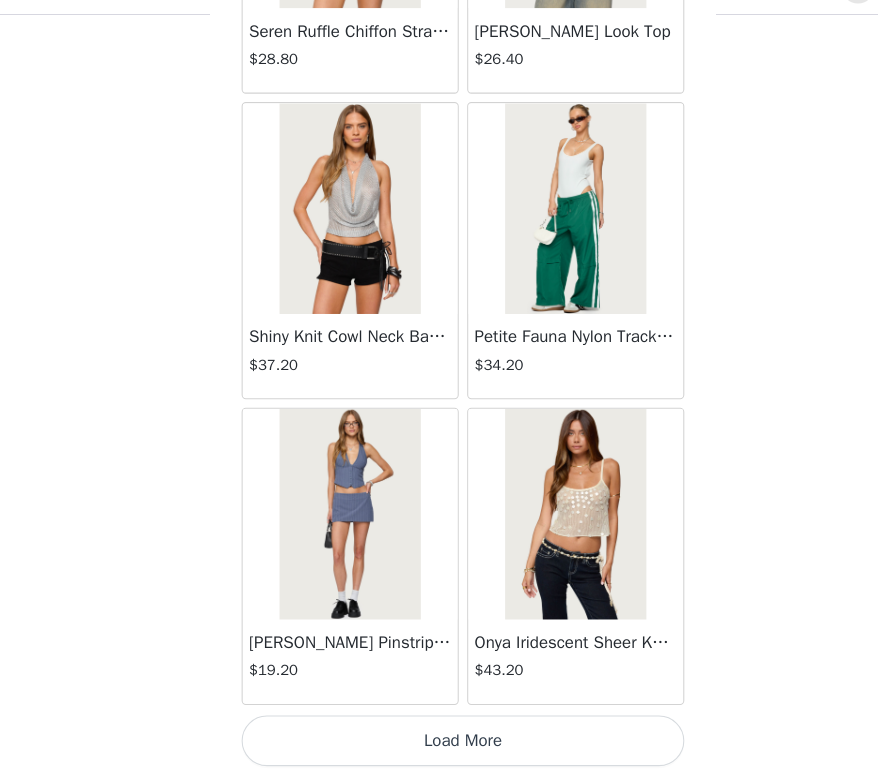 click on "Load More" at bounding box center (439, 743) 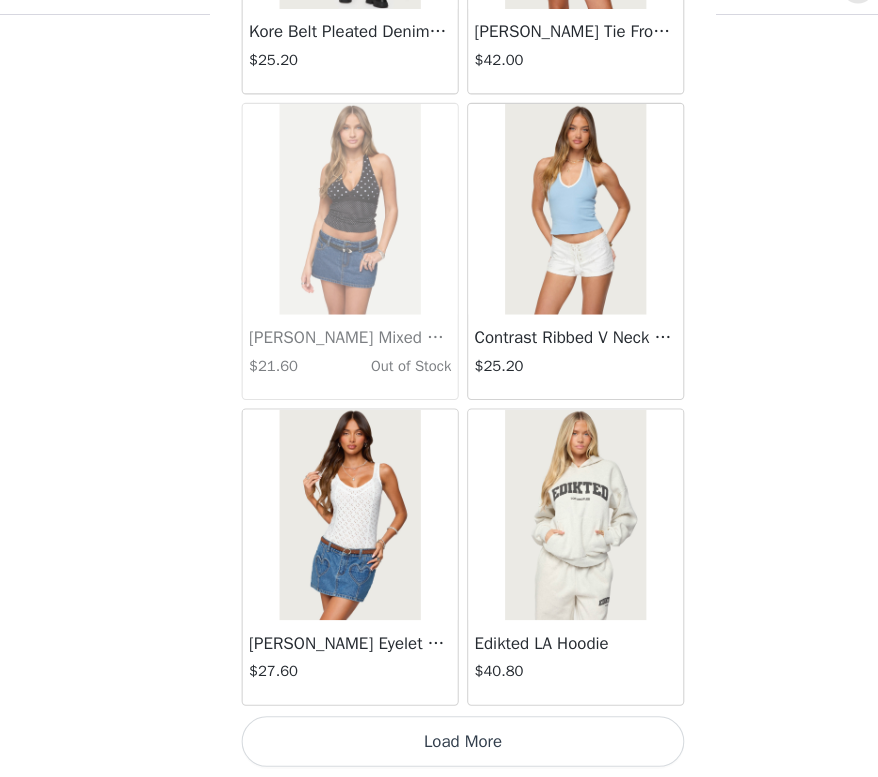 click on "Load More" at bounding box center [439, 743] 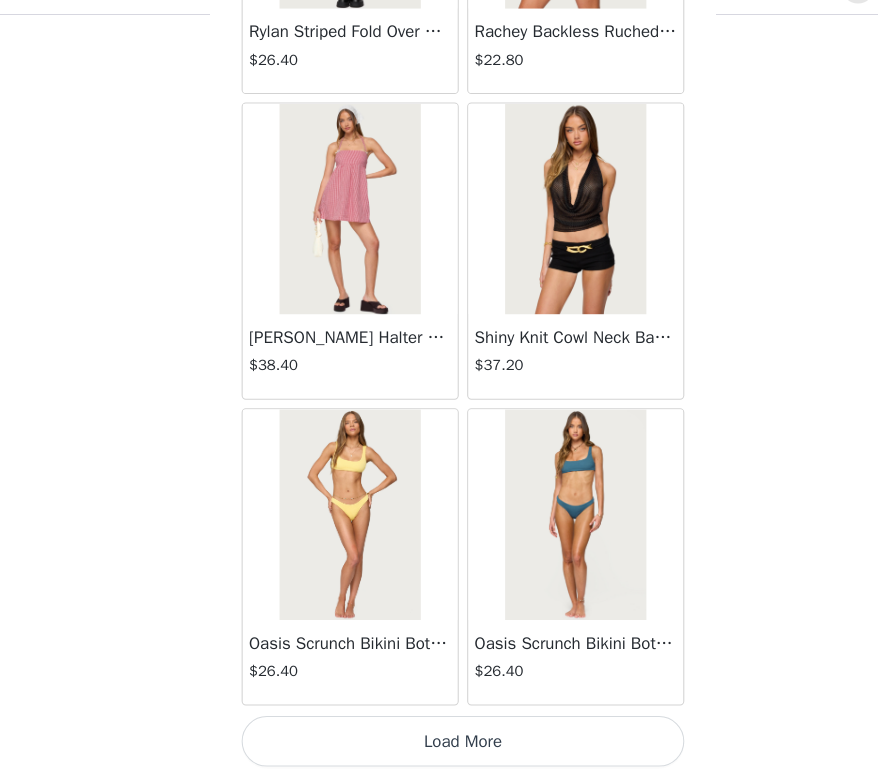 click on "Load More" at bounding box center [439, 743] 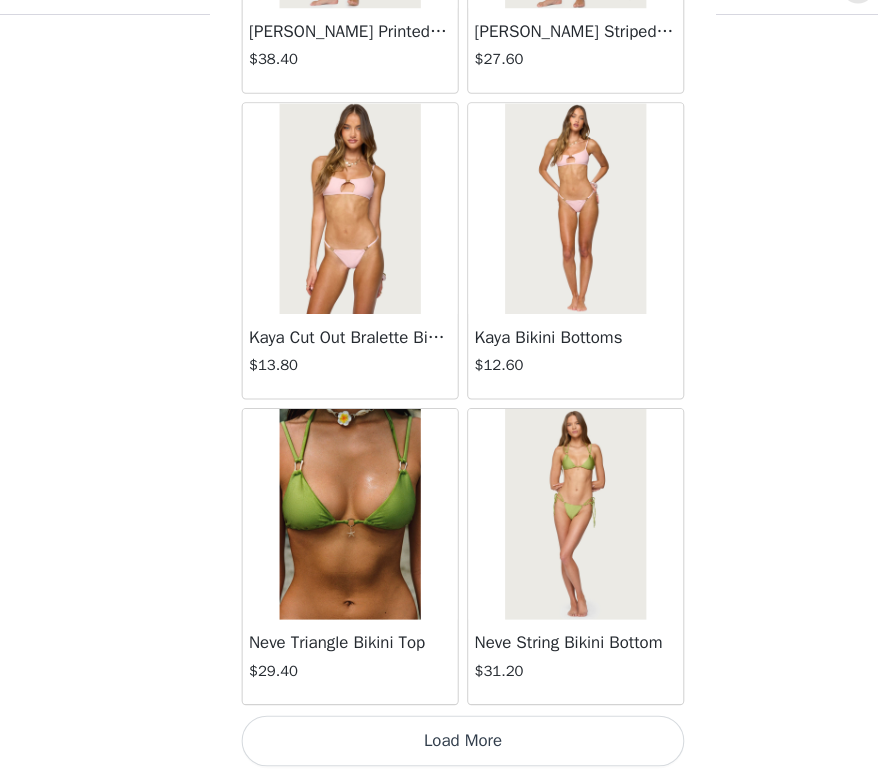 click on "Load More" at bounding box center [439, 743] 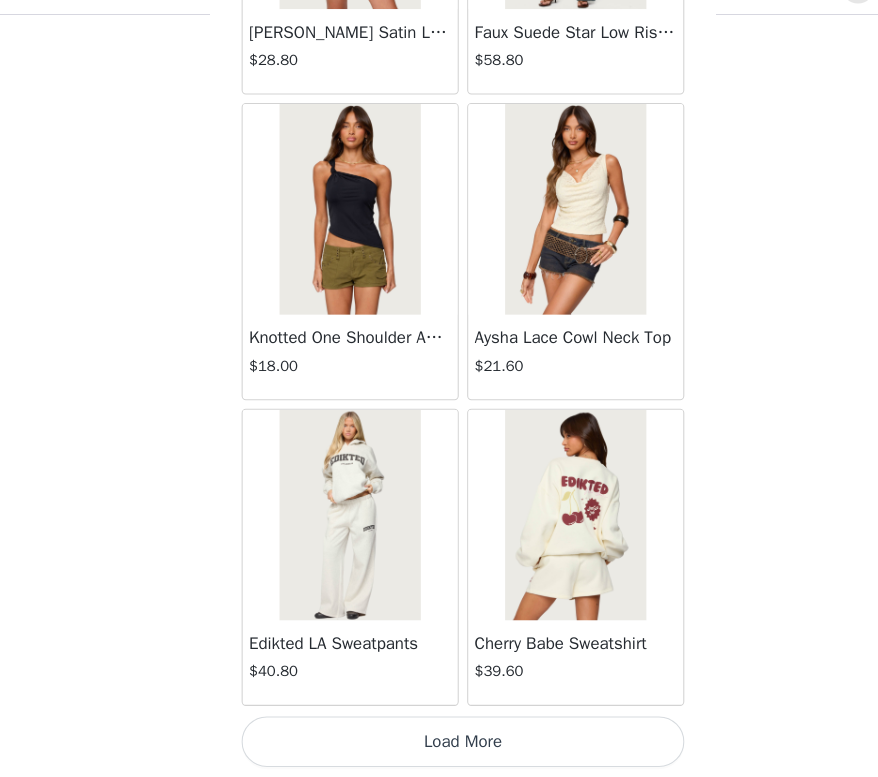 click on "Load More" at bounding box center [439, 743] 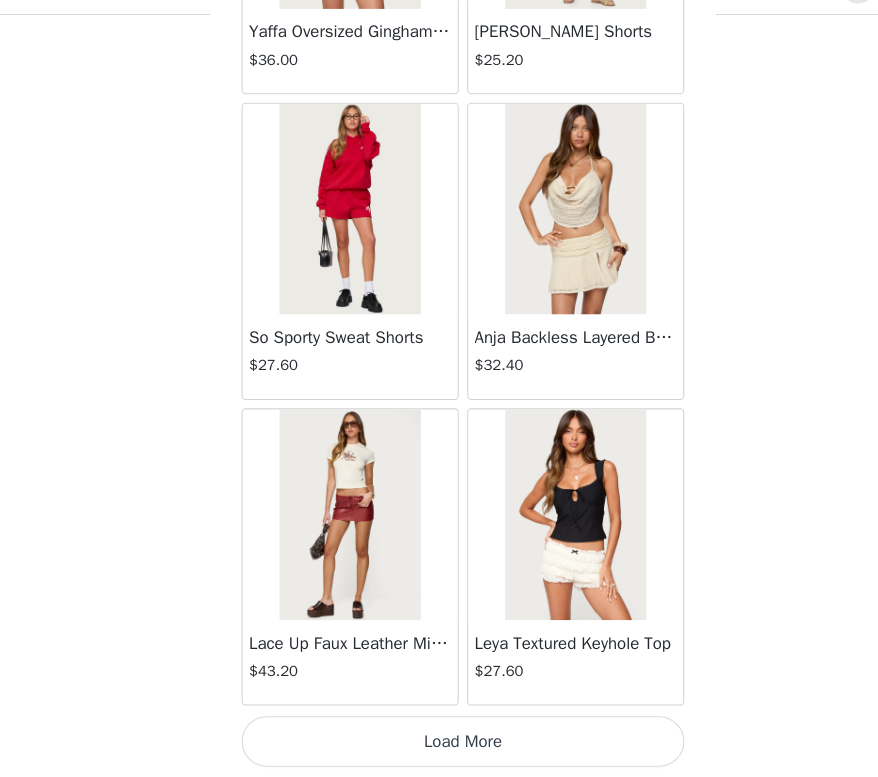 click on "Load More" at bounding box center (439, 743) 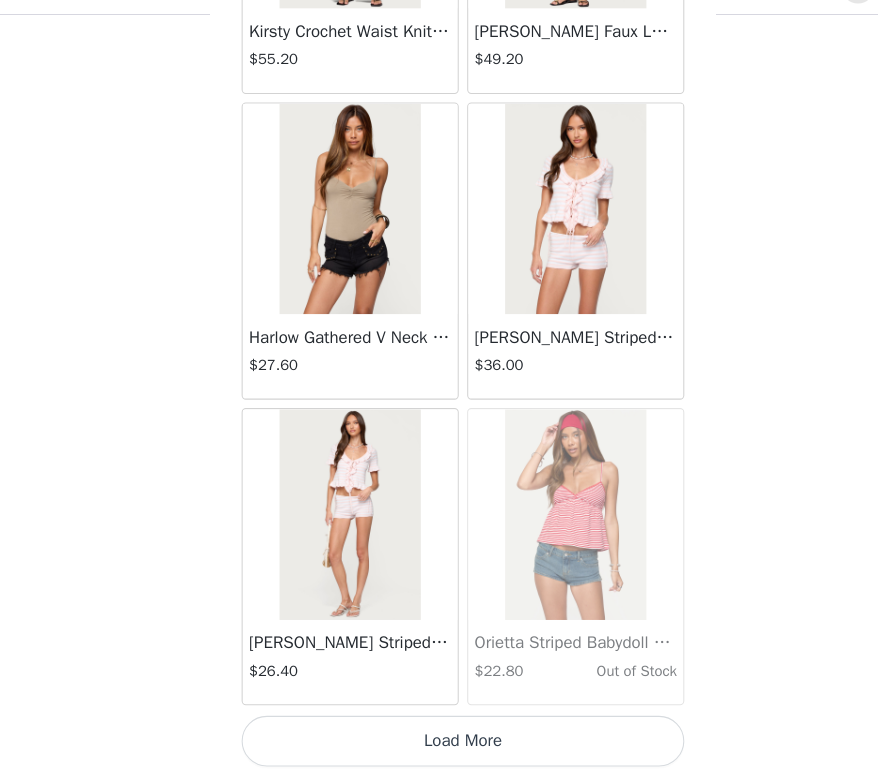 click on "Load More" at bounding box center (439, 743) 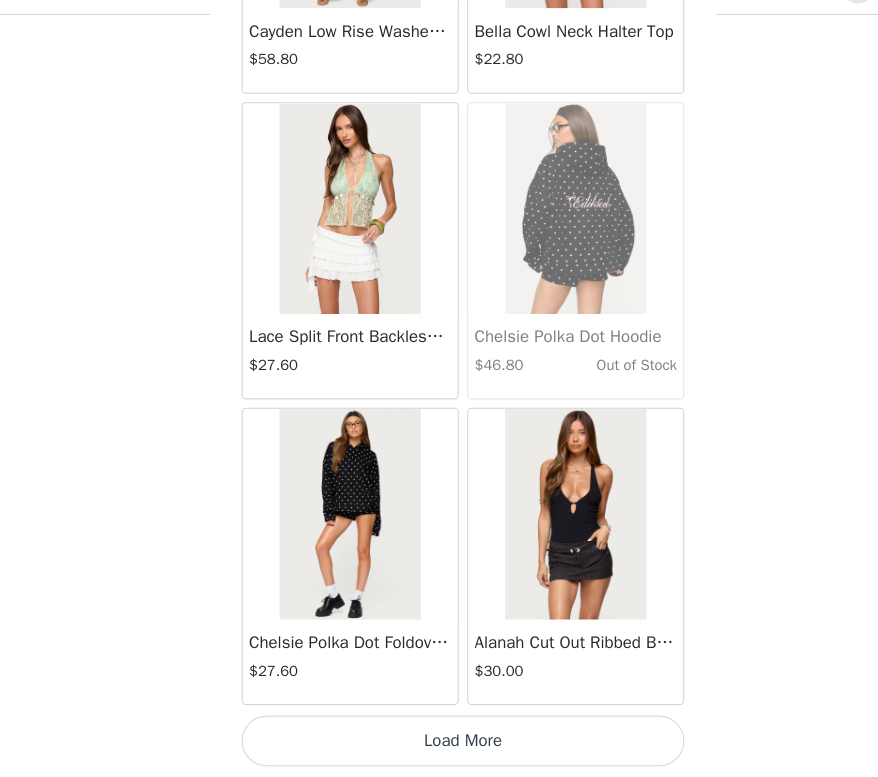 click on "Load More" at bounding box center (439, 743) 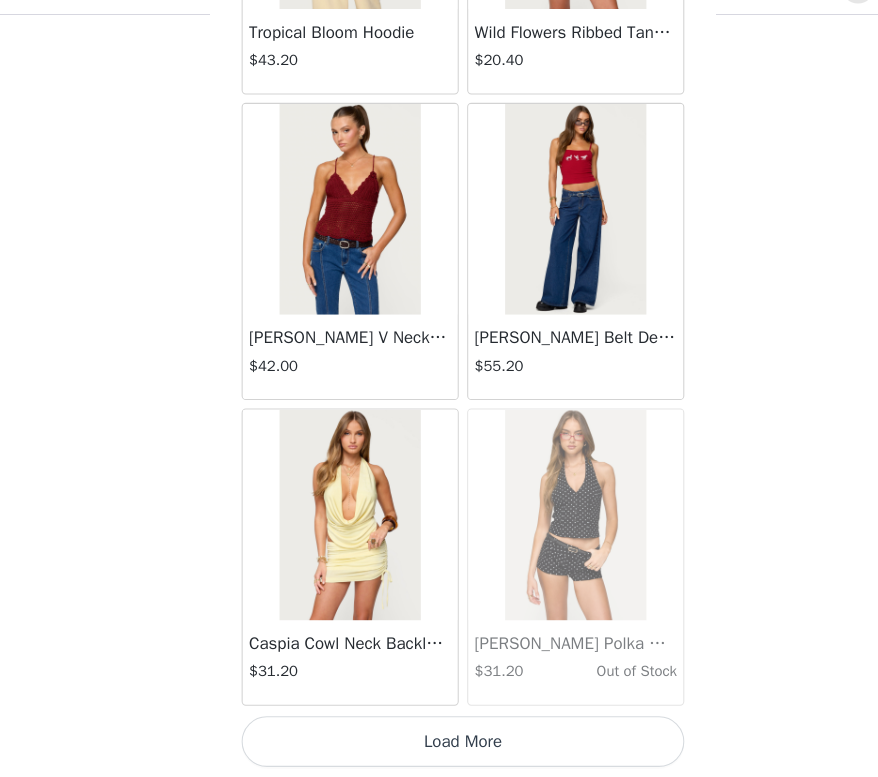 click on "Load More" at bounding box center (439, 743) 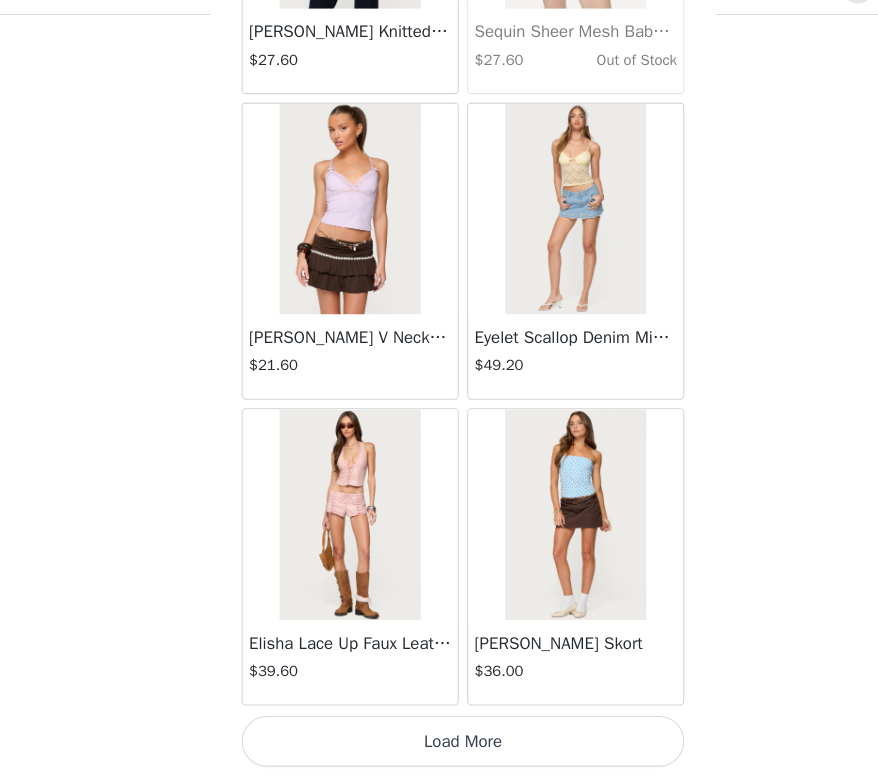 click on "Load More" at bounding box center (439, 743) 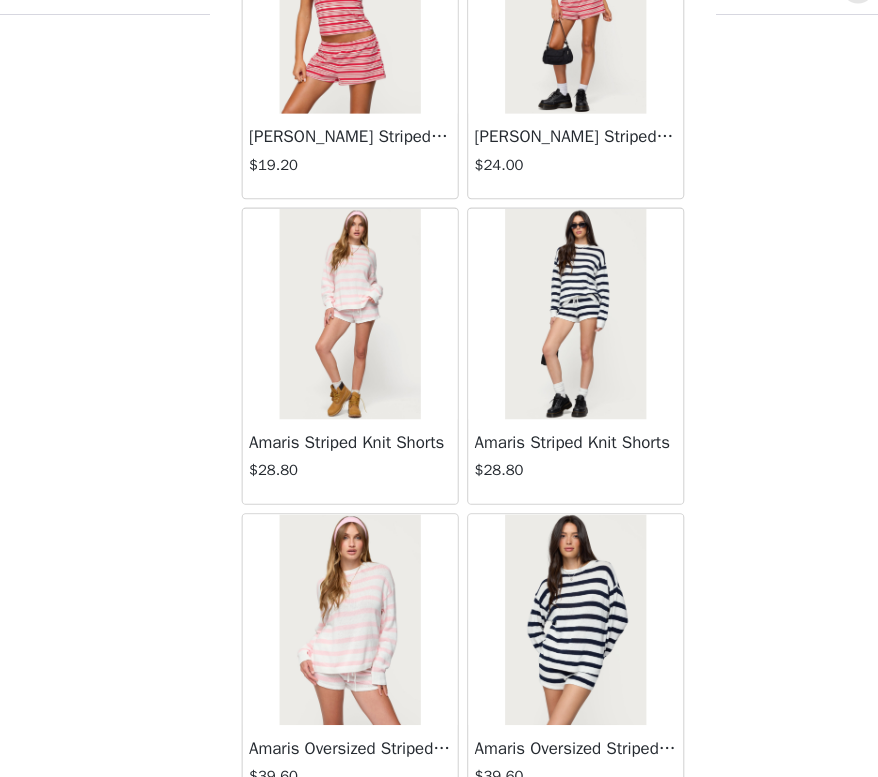 click at bounding box center [545, 628] 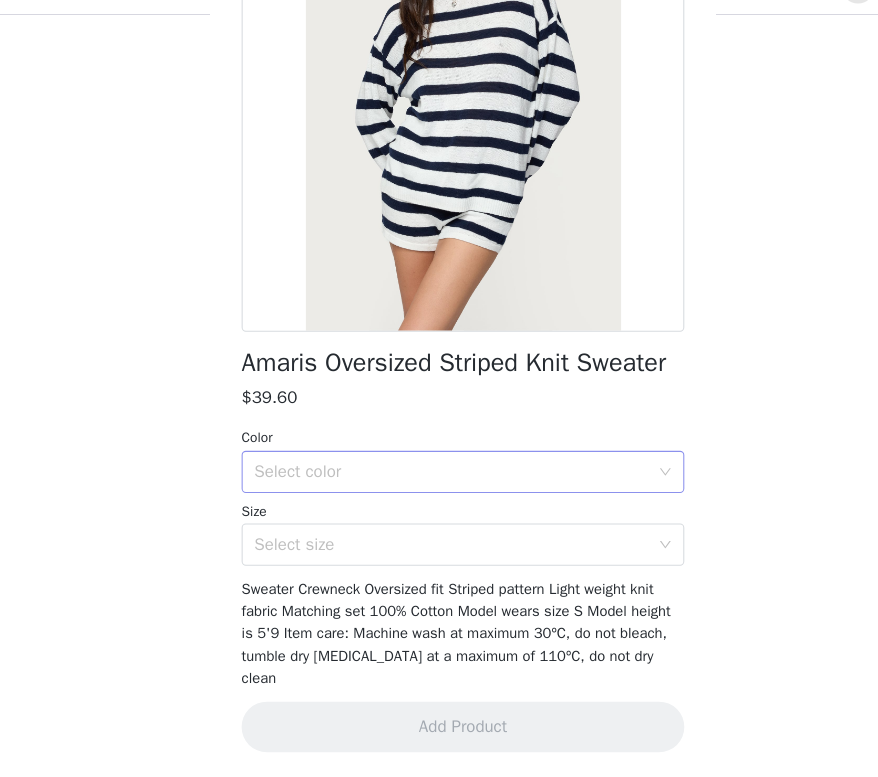 click on "Select color" at bounding box center [428, 487] 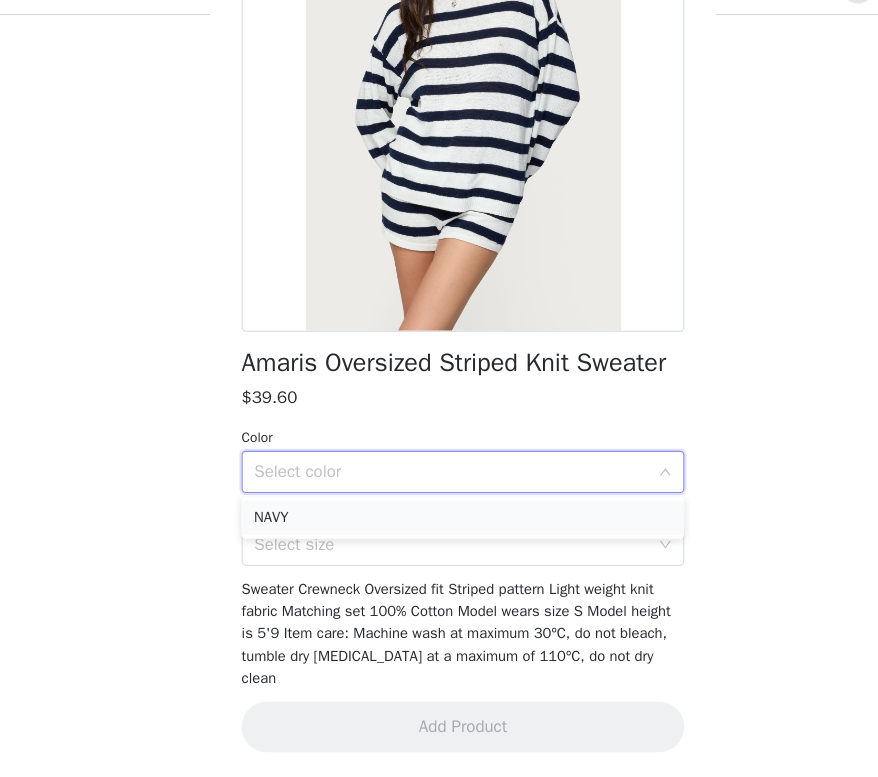 click on "NAVY" at bounding box center (439, 531) 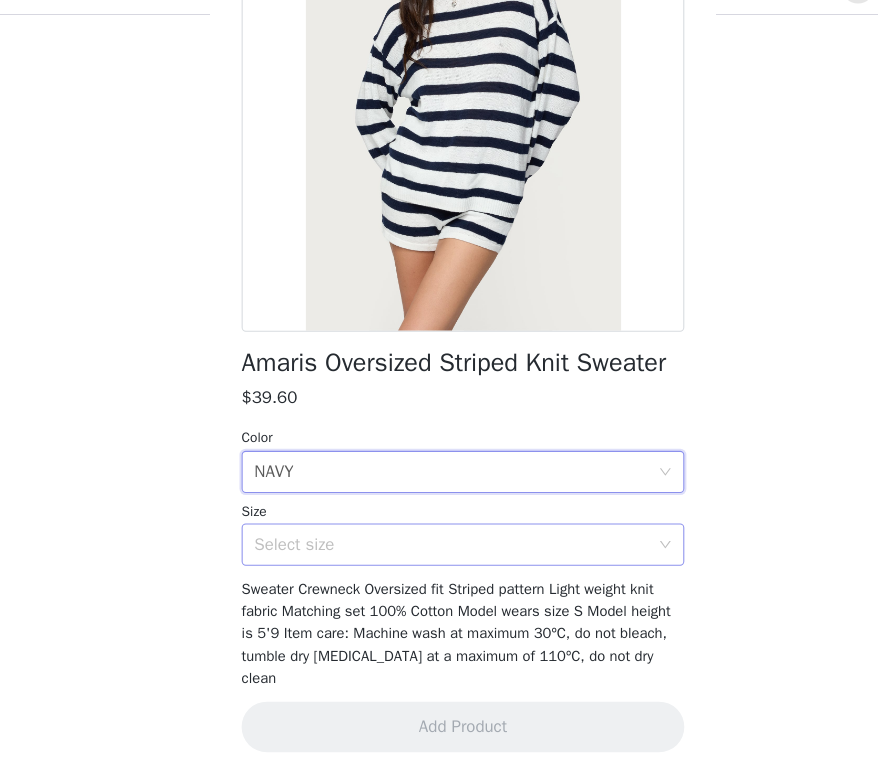 click on "Select size" at bounding box center [432, 556] 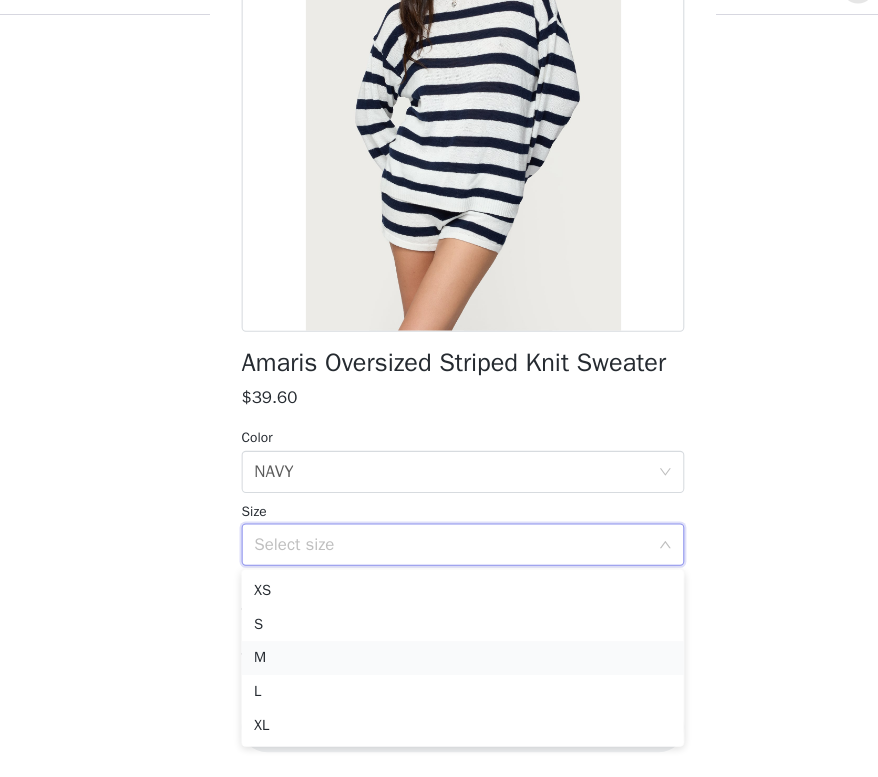 click on "M" at bounding box center (439, 664) 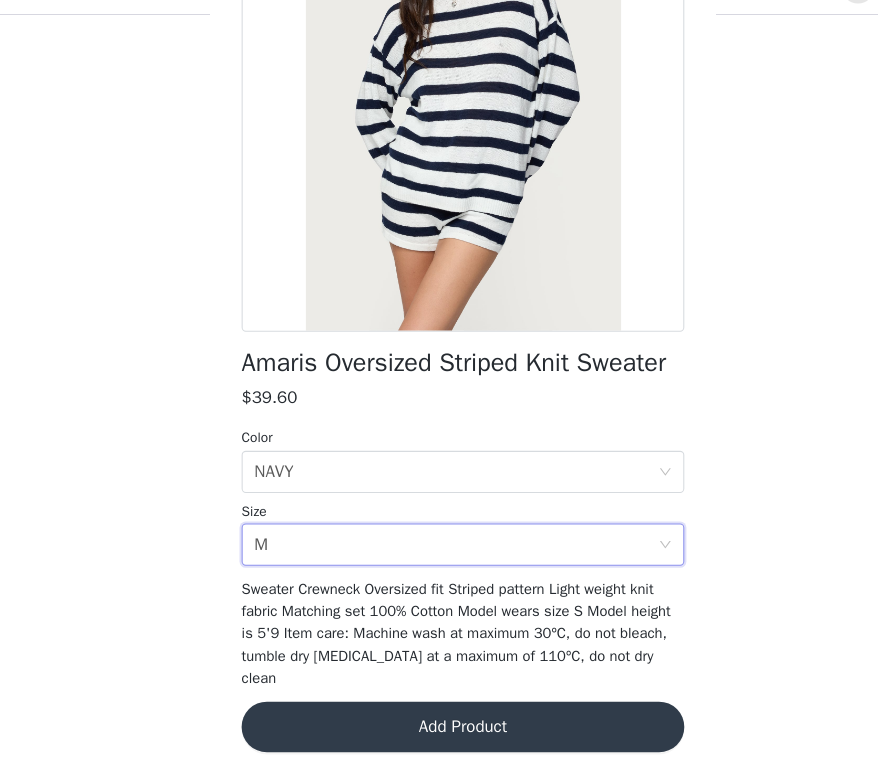 click on "Add Product" at bounding box center [439, 729] 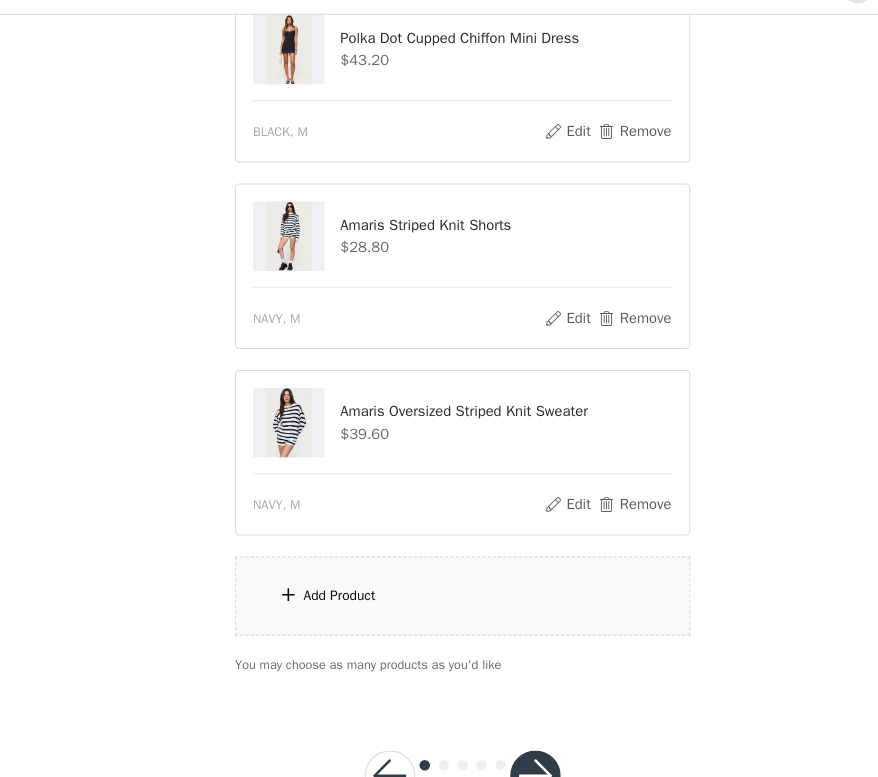 click on "Add Product" at bounding box center [439, 605] 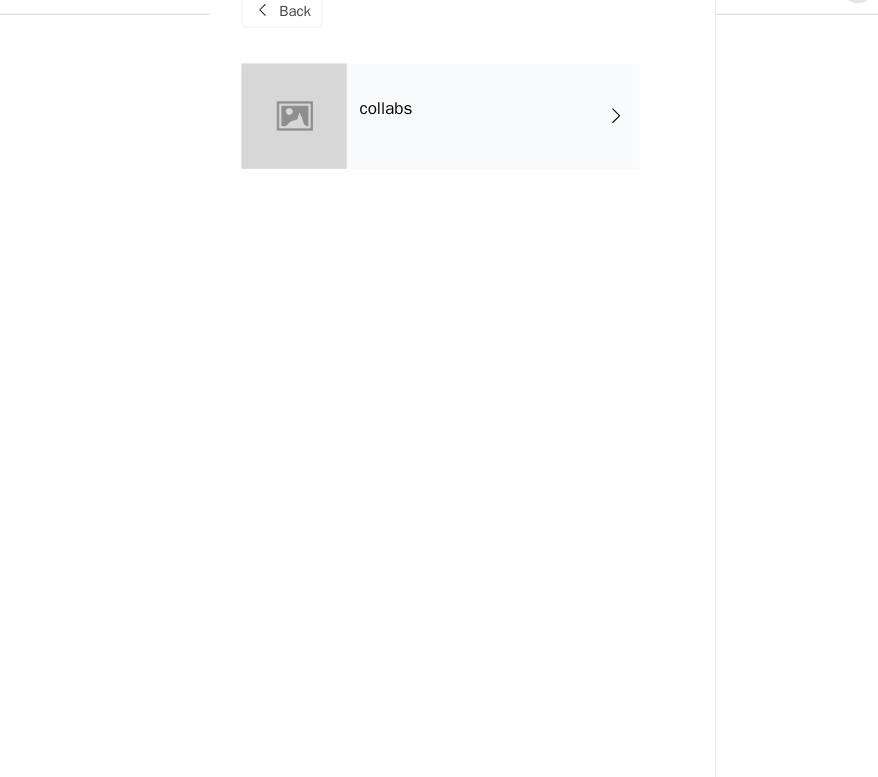 click on "collabs" at bounding box center (468, 150) 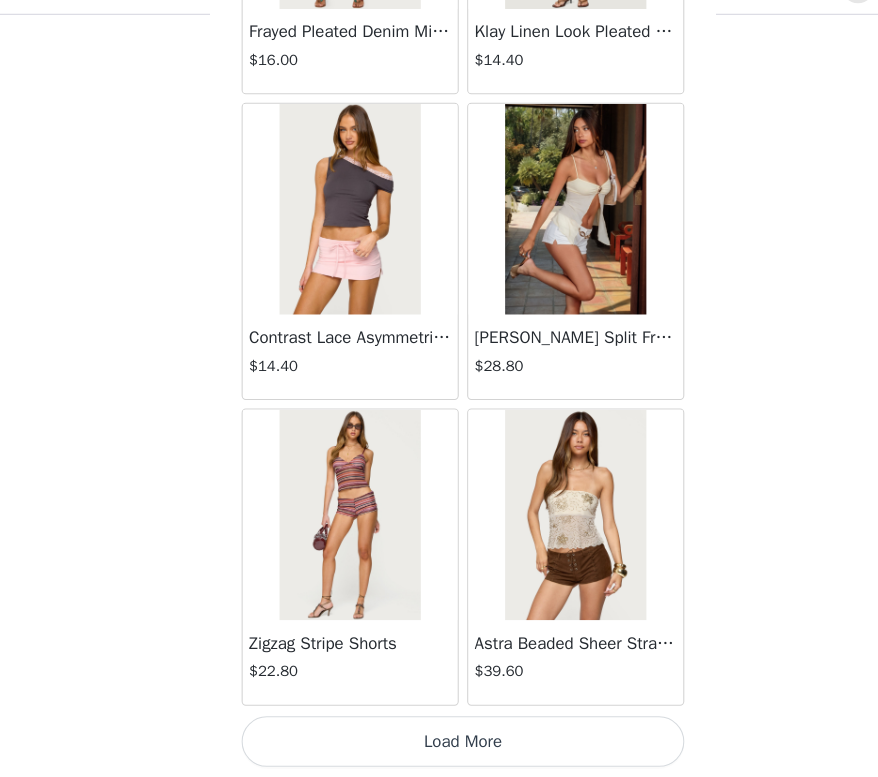 click on "Load More" at bounding box center (439, 743) 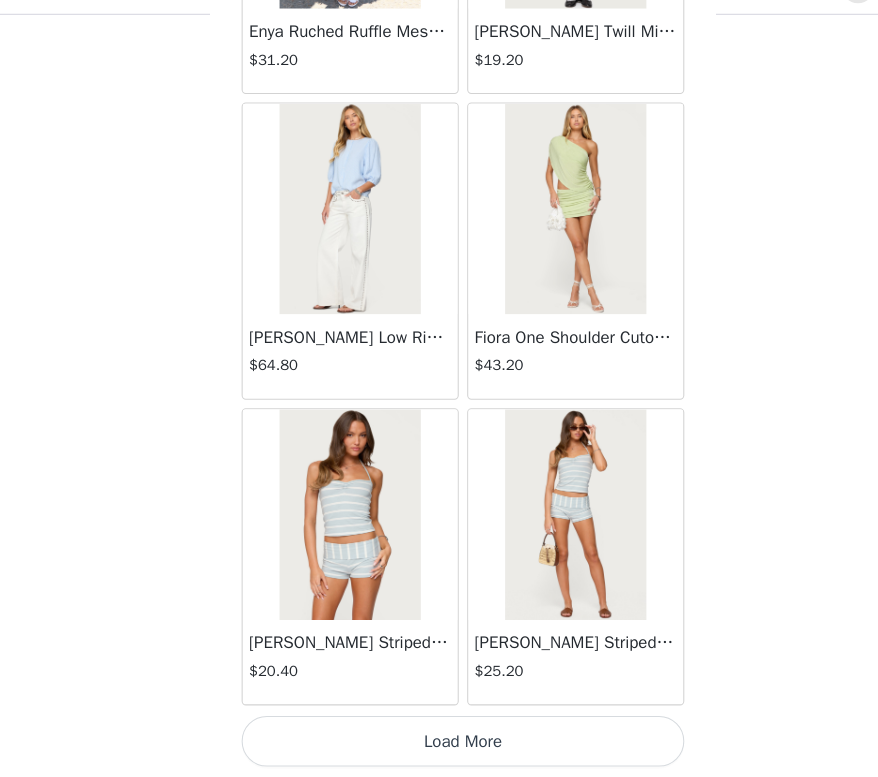 click on "Load More" at bounding box center (439, 743) 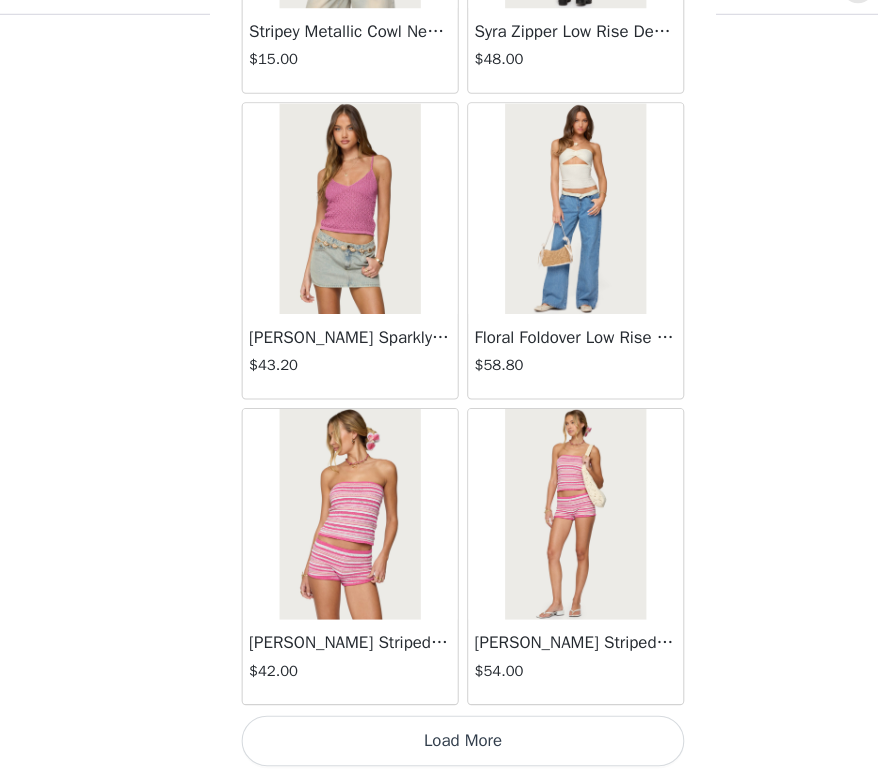 click on "Load More" at bounding box center [439, 743] 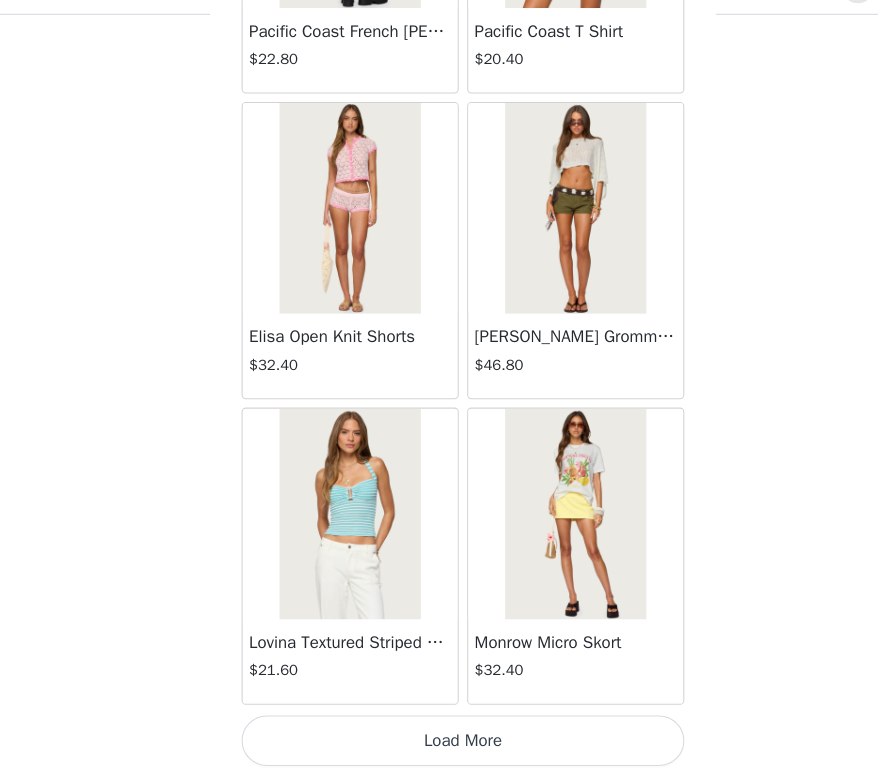 scroll, scrollTop: 10983, scrollLeft: 0, axis: vertical 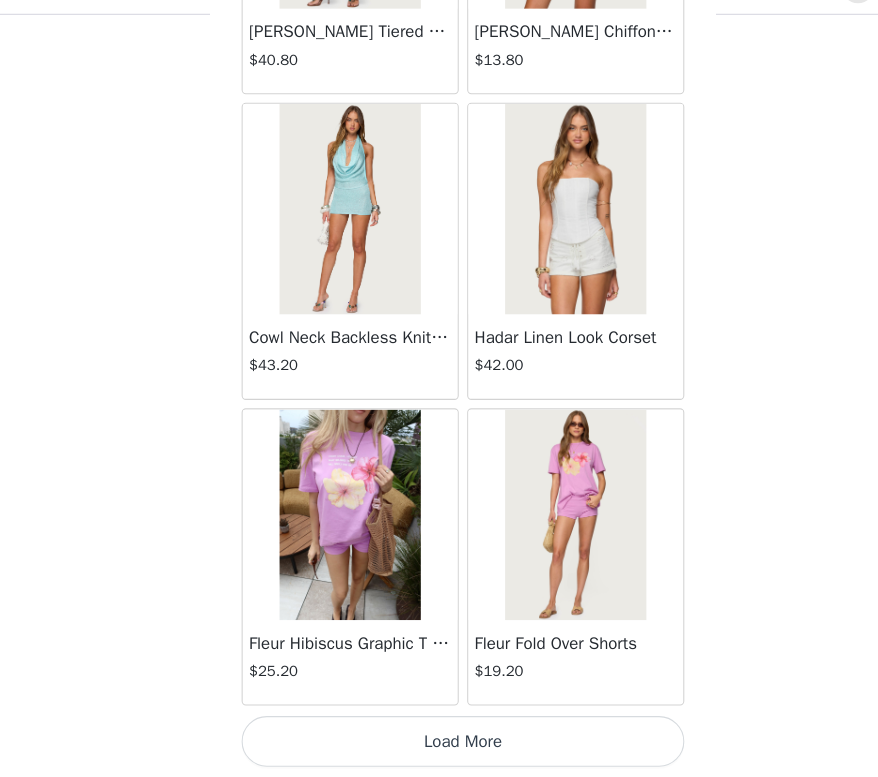 click on "Load More" at bounding box center [439, 743] 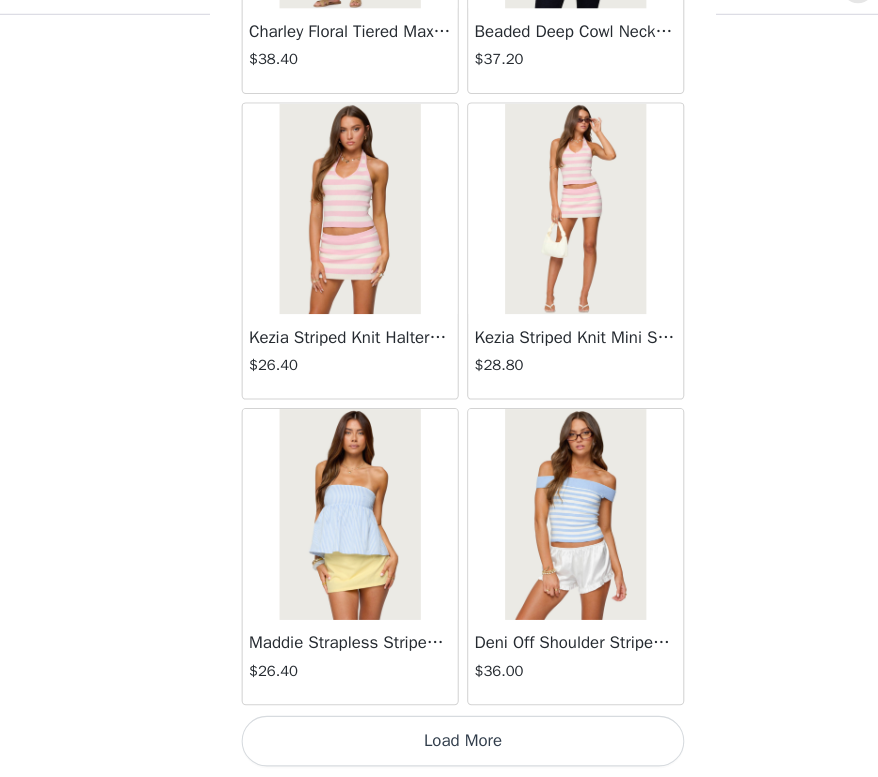 scroll, scrollTop: 16783, scrollLeft: 0, axis: vertical 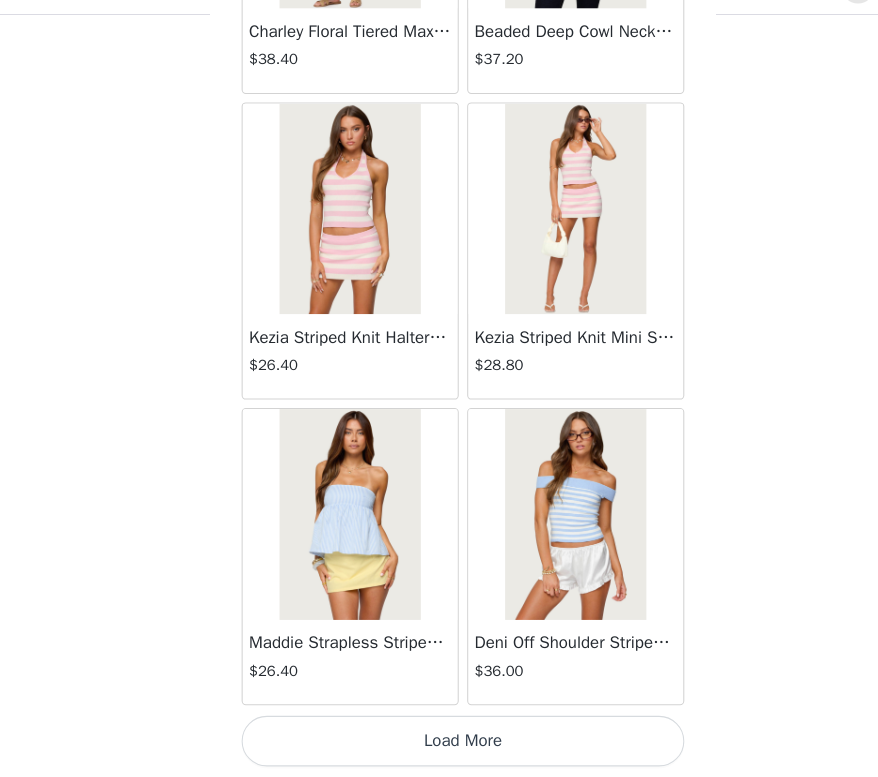 click on "Load More" at bounding box center (439, 743) 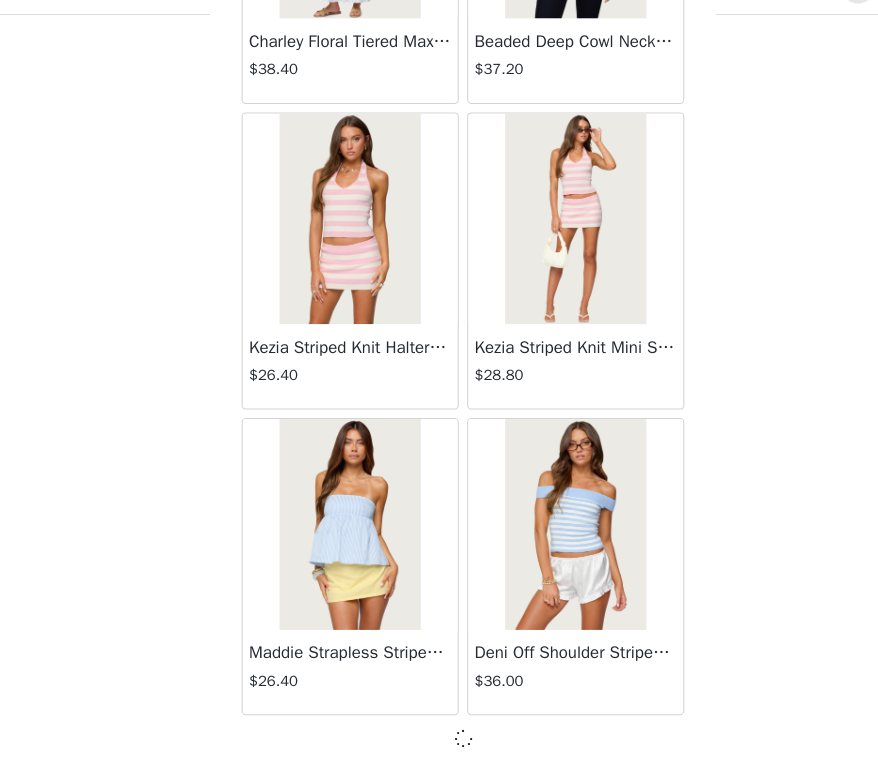 scroll, scrollTop: 315, scrollLeft: 0, axis: vertical 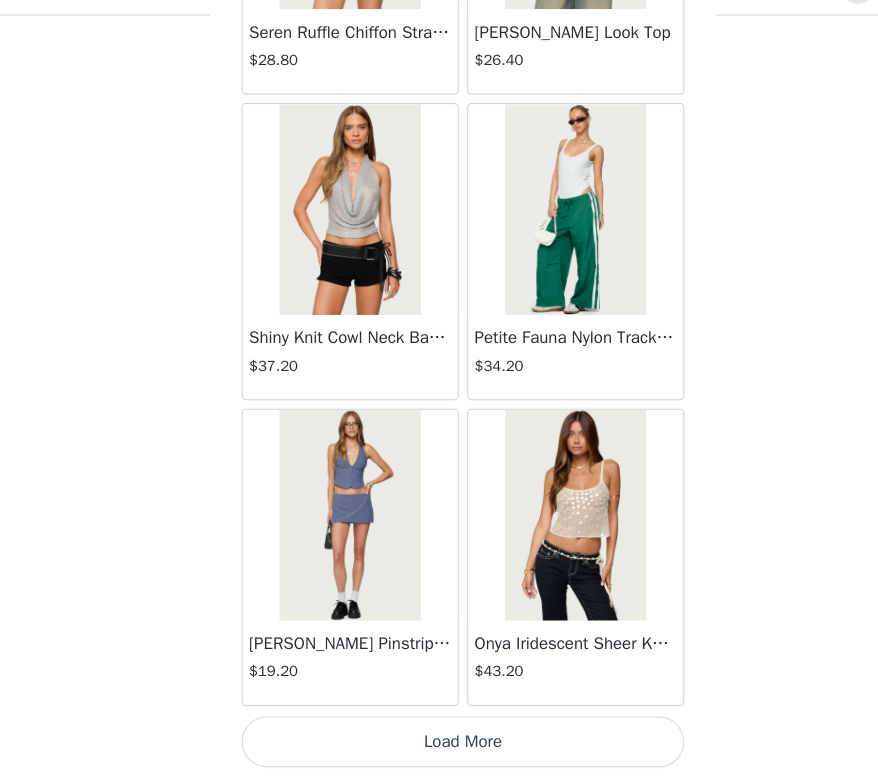 click on "Load More" at bounding box center (439, 743) 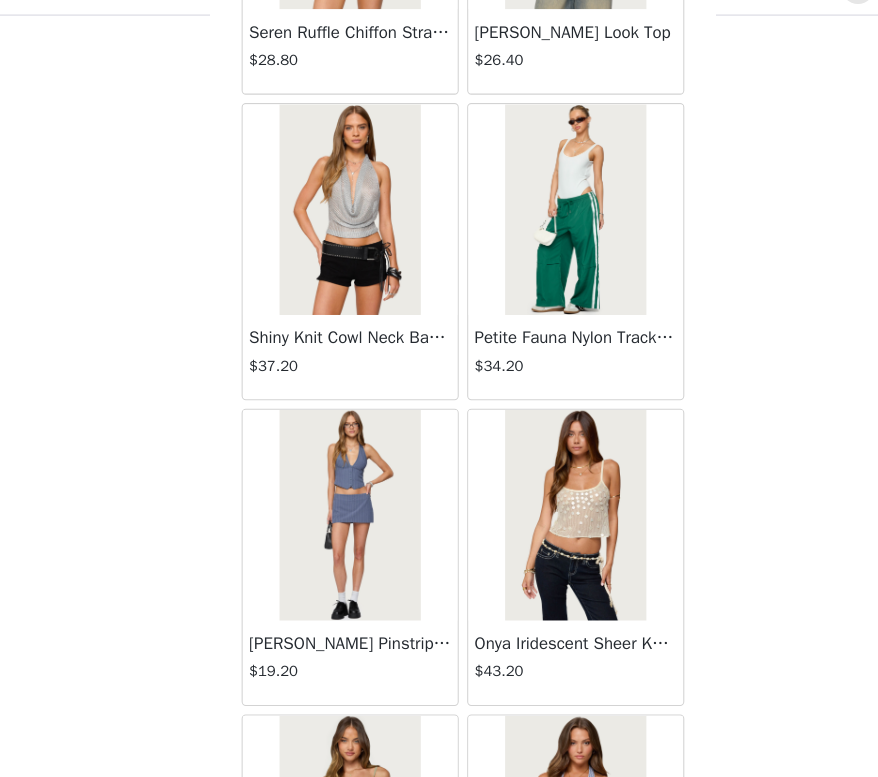 scroll, scrollTop: 323, scrollLeft: 0, axis: vertical 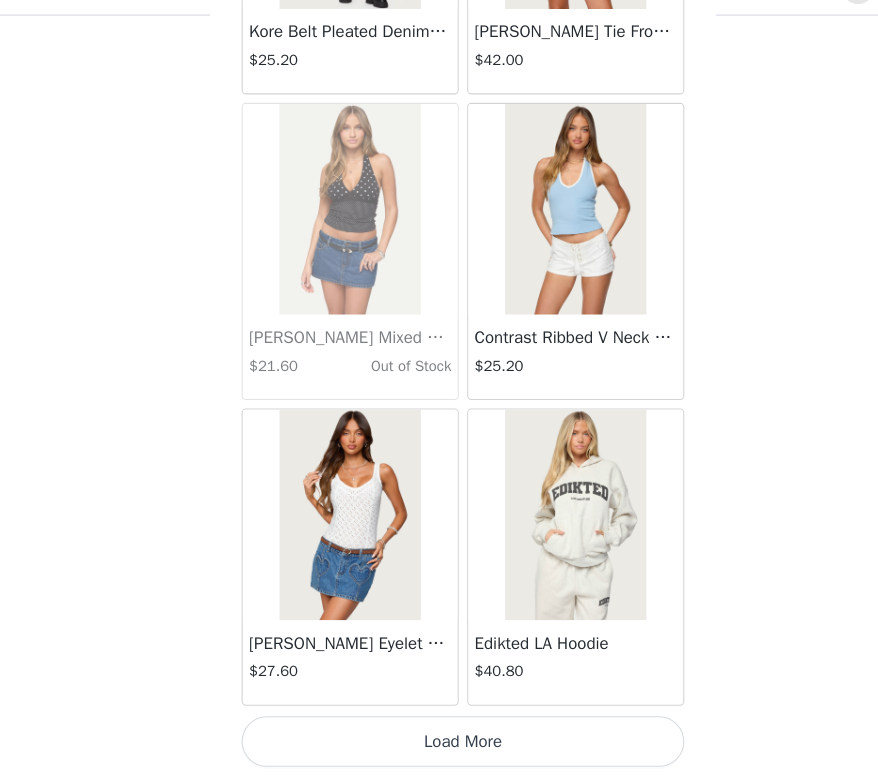 click on "Load More" at bounding box center (439, 743) 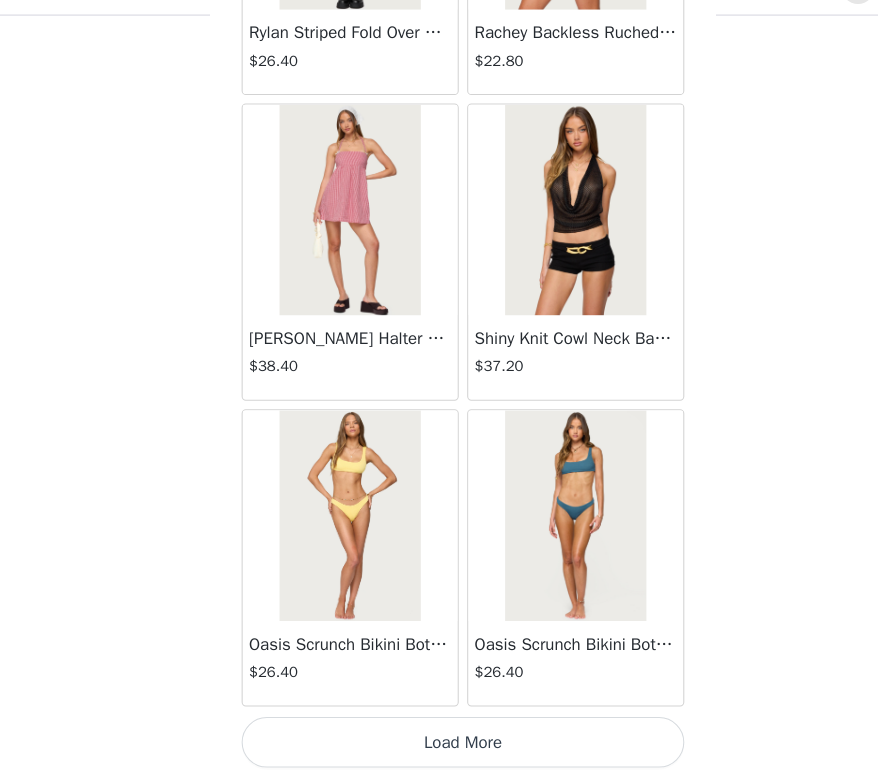 scroll, scrollTop: 25483, scrollLeft: 0, axis: vertical 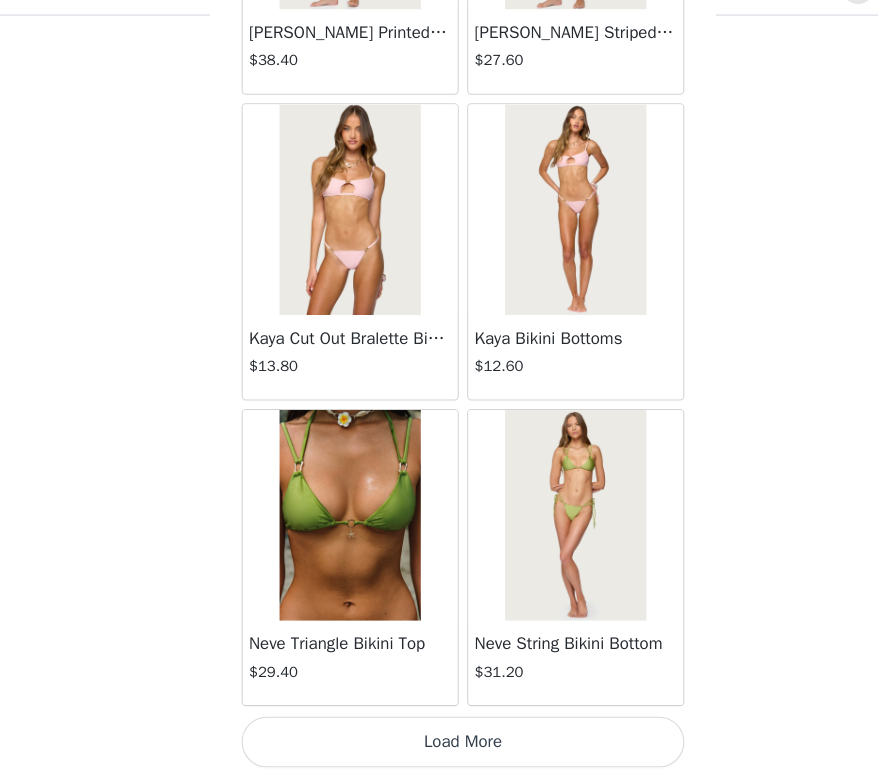 click on "Load More" at bounding box center [439, 743] 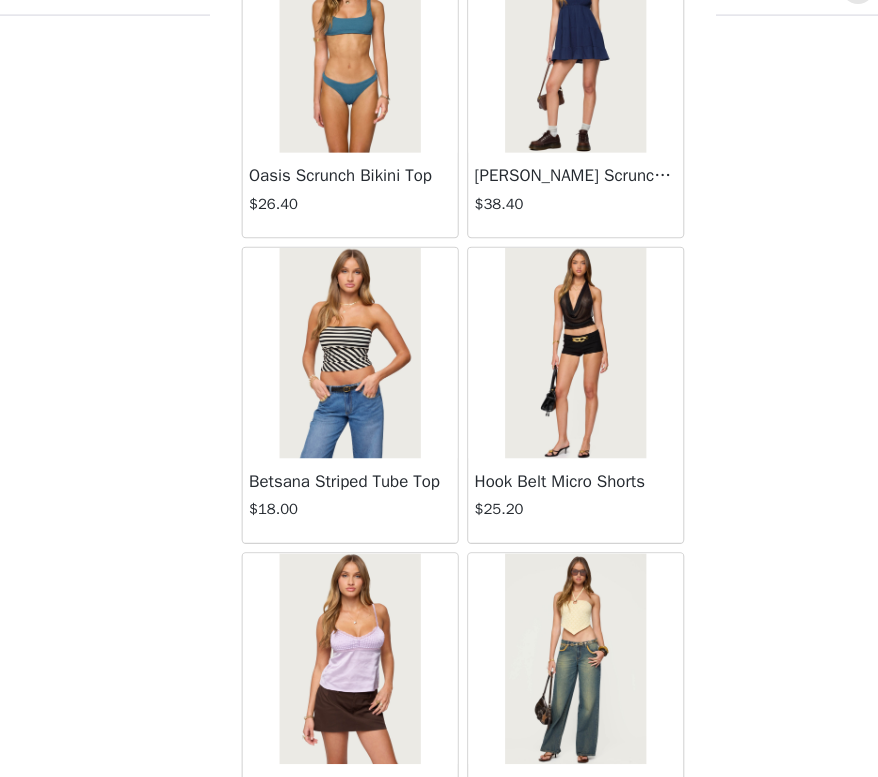 scroll, scrollTop: 30570, scrollLeft: 0, axis: vertical 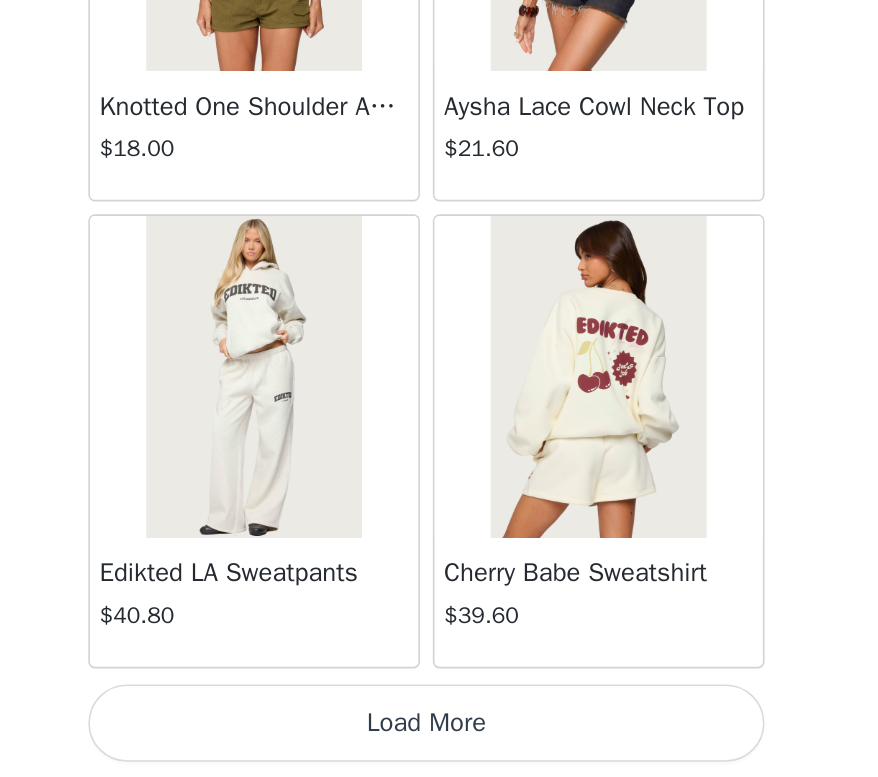 click on "Load More" at bounding box center [439, 743] 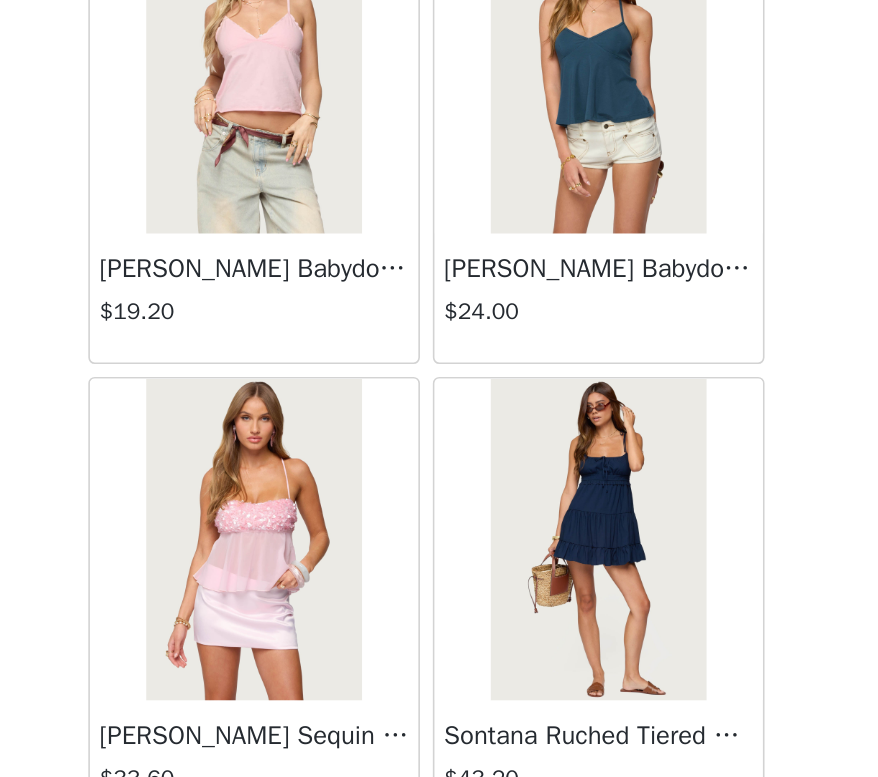scroll, scrollTop: 32689, scrollLeft: 0, axis: vertical 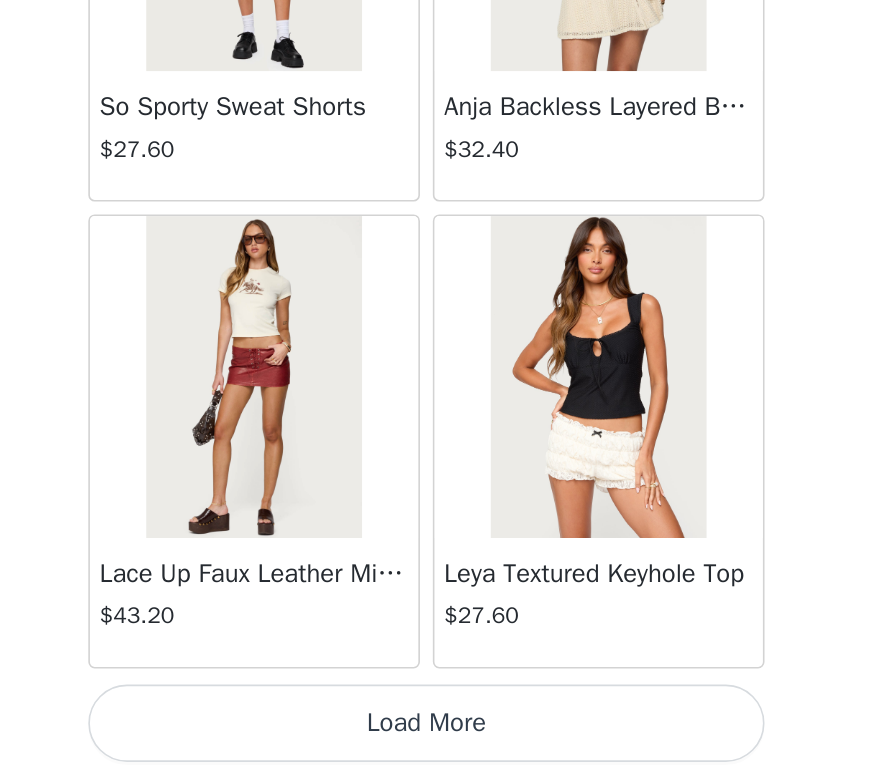 click on "Load More" at bounding box center (439, 743) 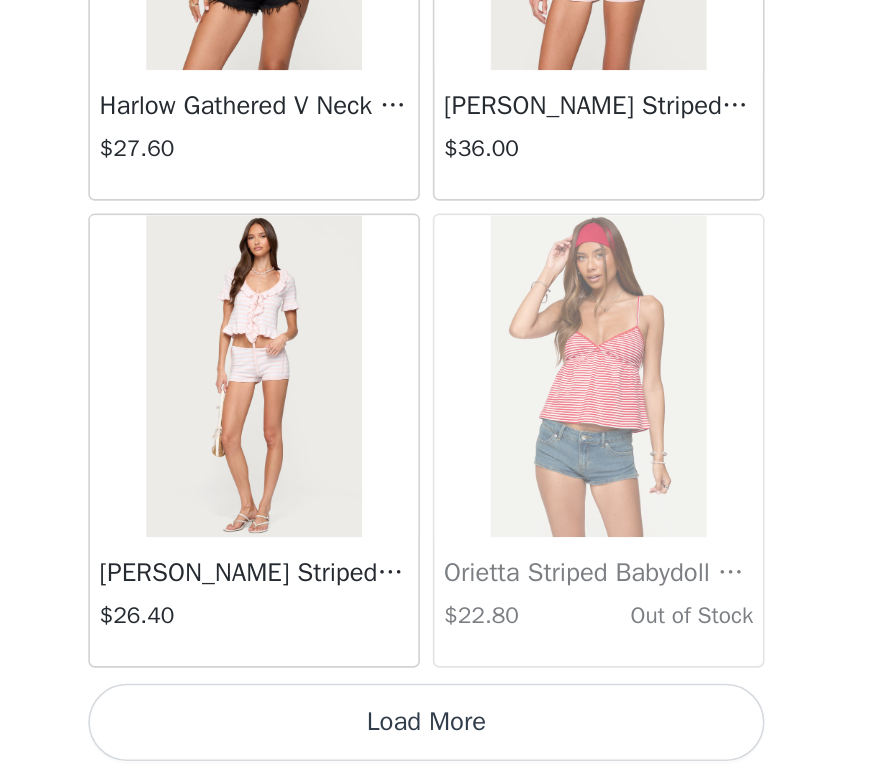scroll, scrollTop: 37083, scrollLeft: 0, axis: vertical 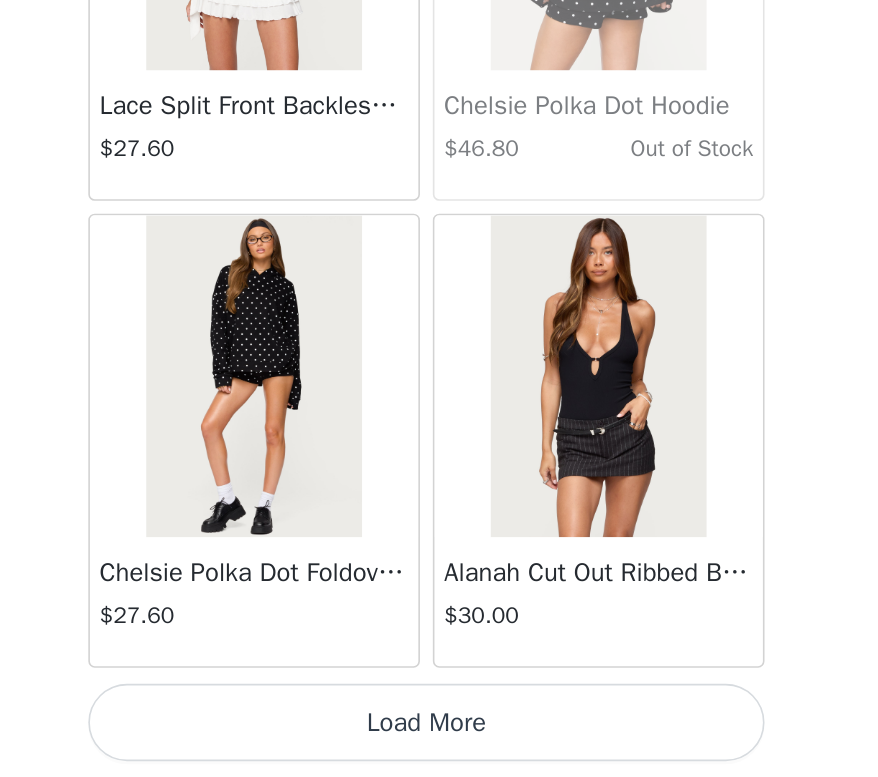 click on "Load More" at bounding box center [439, 743] 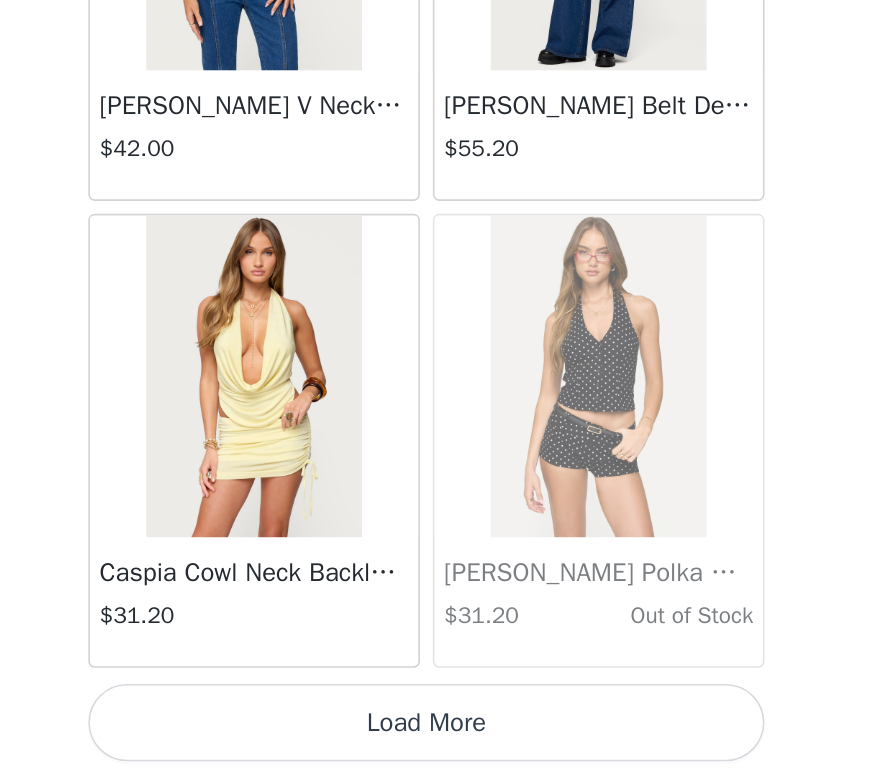 scroll, scrollTop: 42883, scrollLeft: 0, axis: vertical 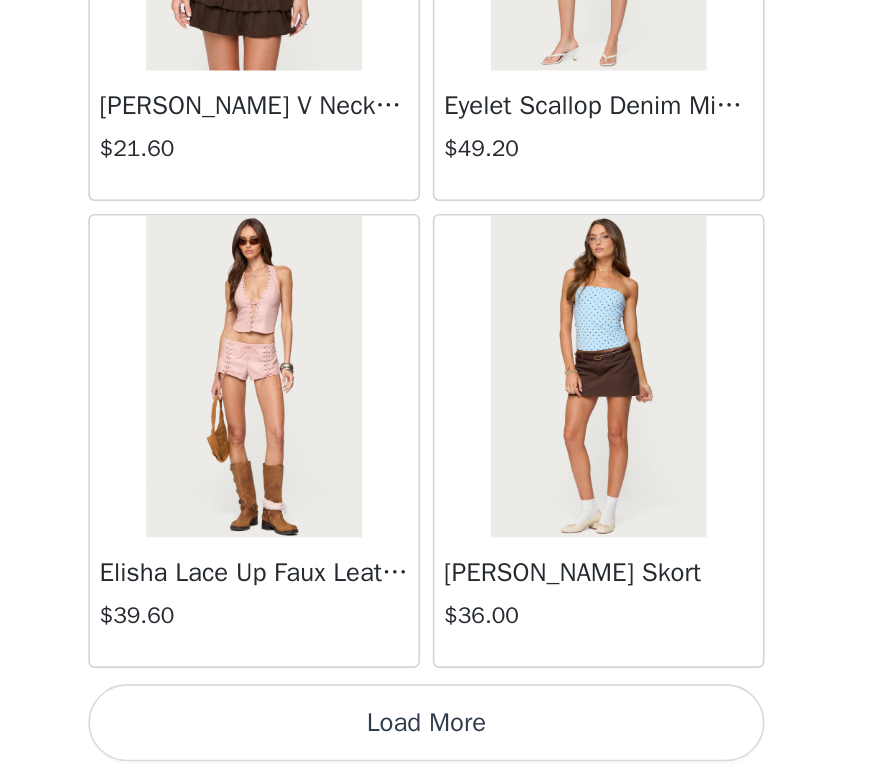 click on "Load More" at bounding box center [439, 743] 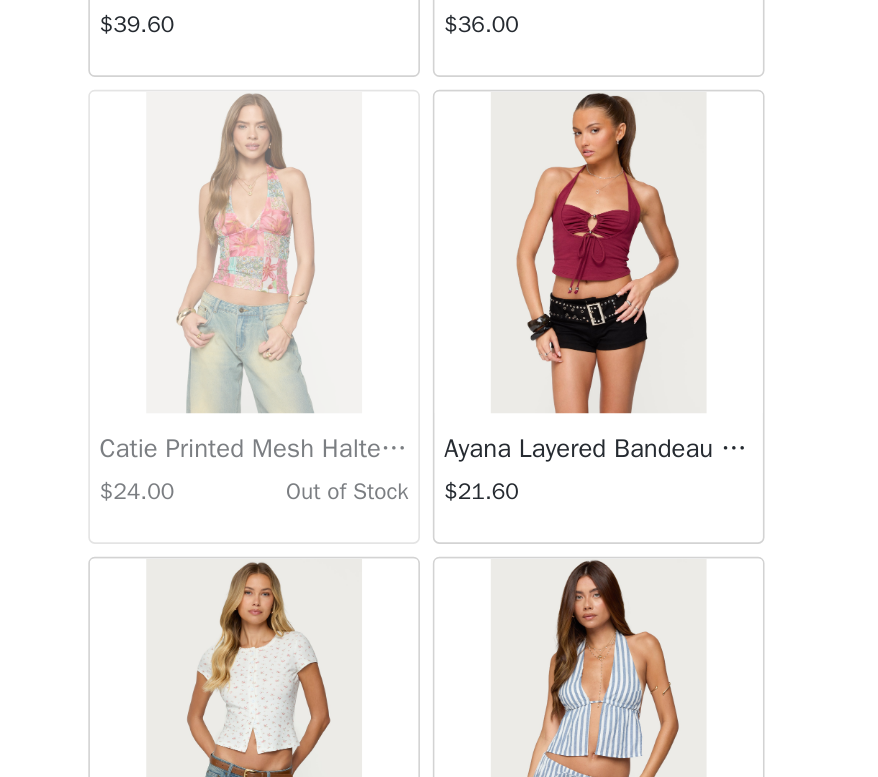 scroll, scrollTop: 46158, scrollLeft: 0, axis: vertical 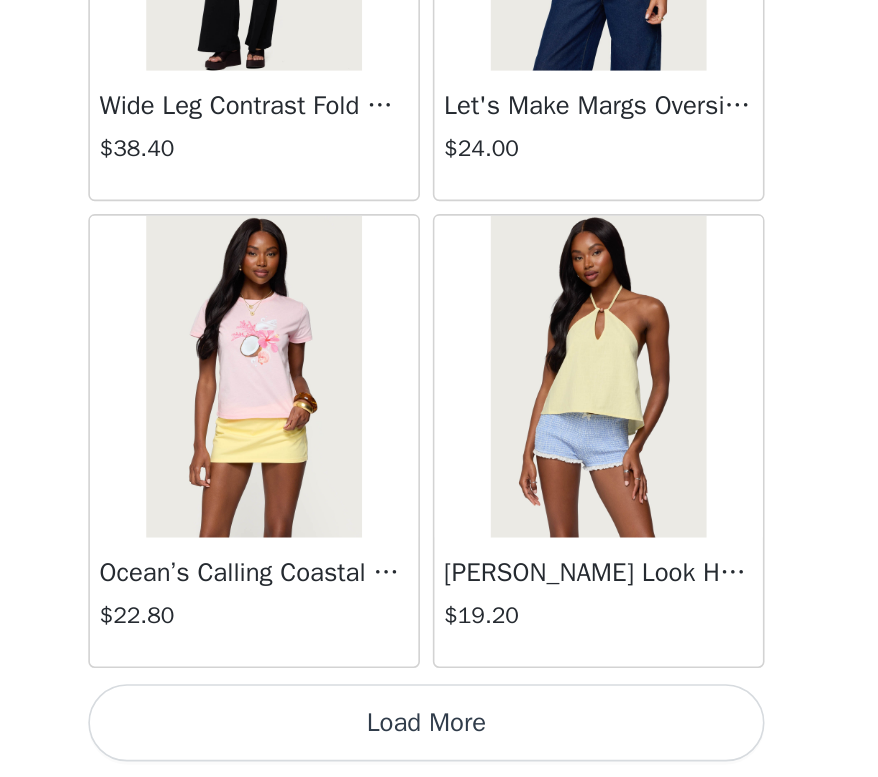 click on "Load More" at bounding box center (439, 743) 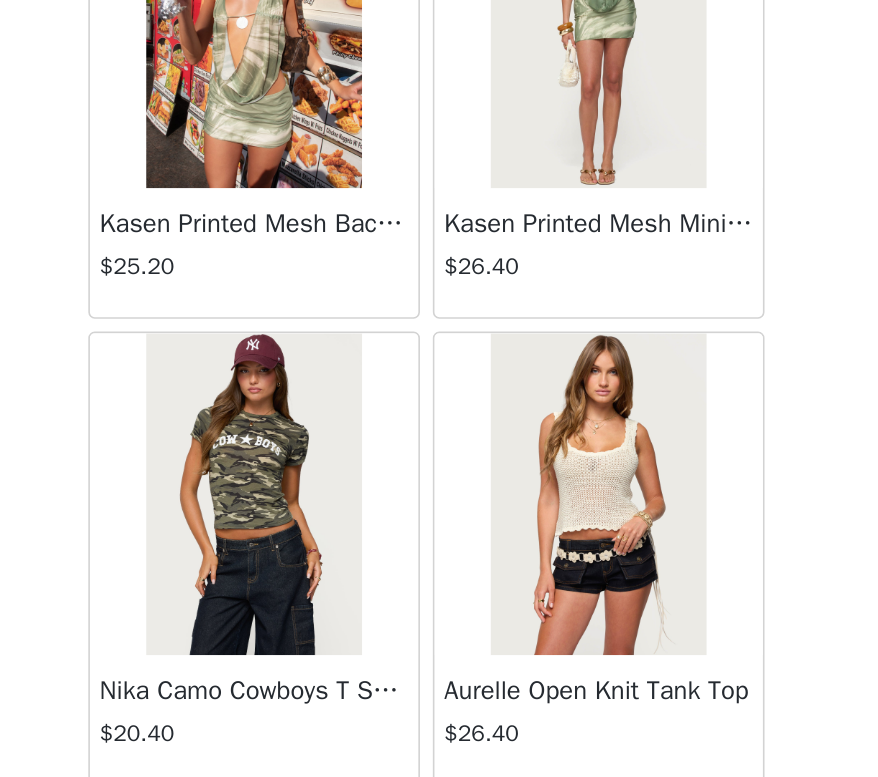 scroll, scrollTop: 50095, scrollLeft: 0, axis: vertical 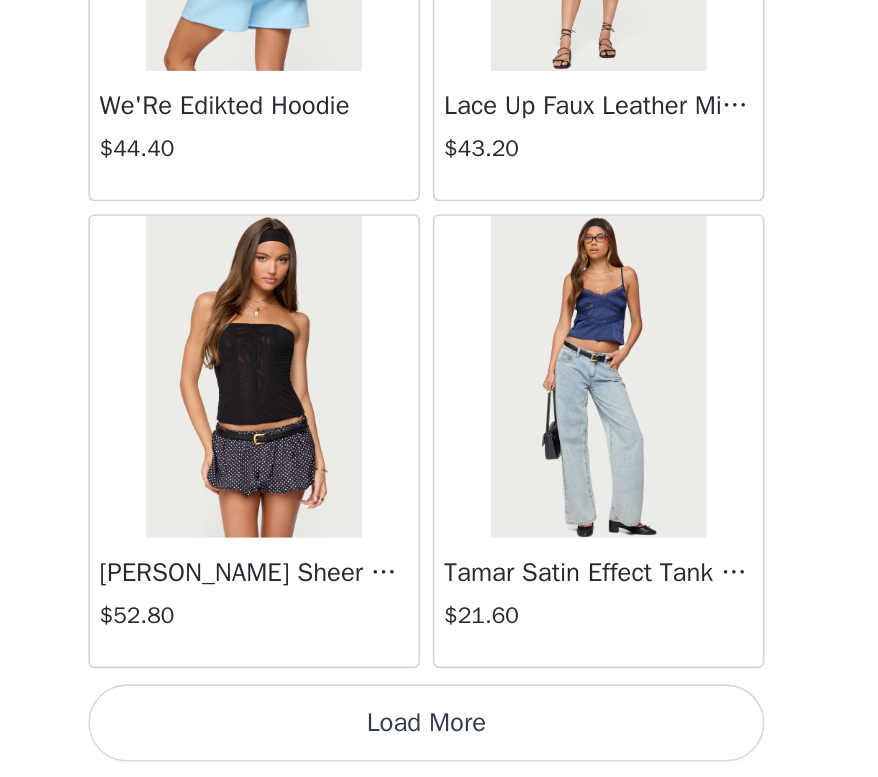 click on "Load More" at bounding box center (439, 743) 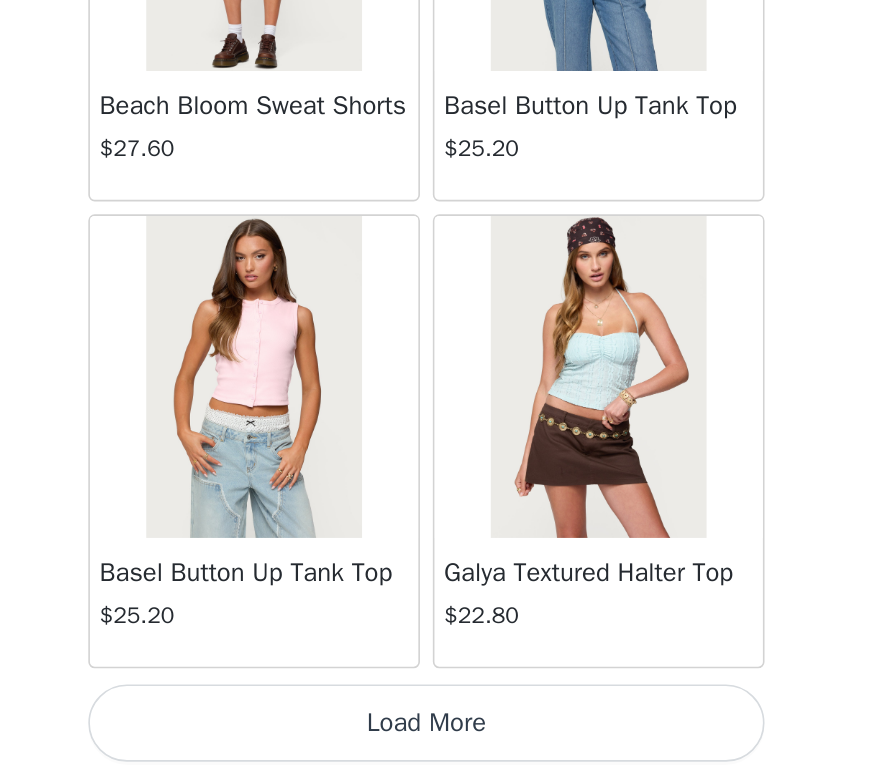 scroll, scrollTop: 54483, scrollLeft: 0, axis: vertical 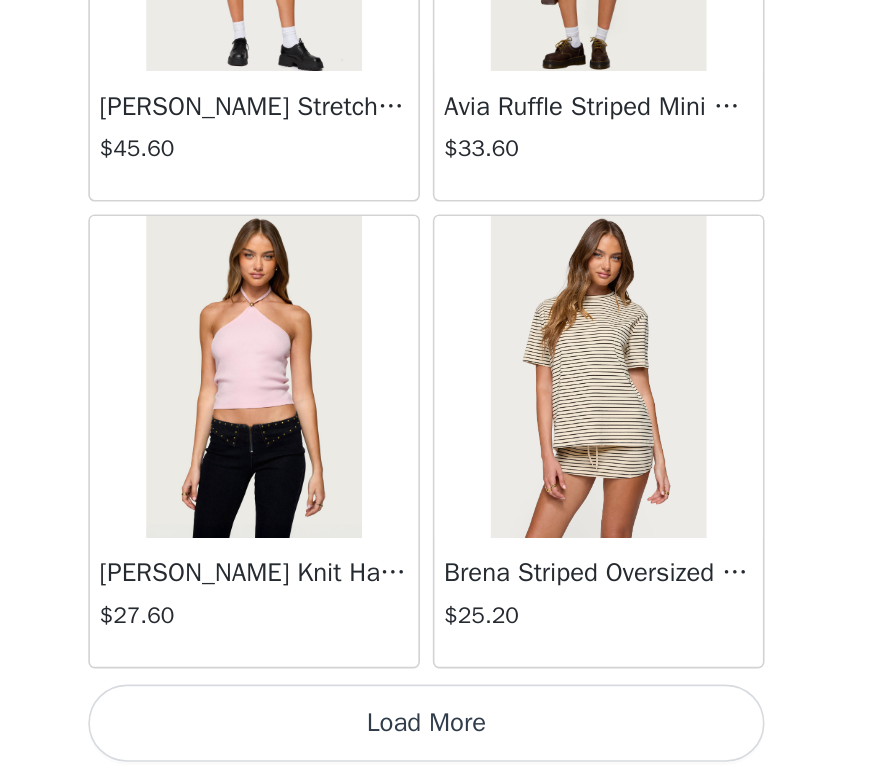 click on "Load More" at bounding box center [439, 743] 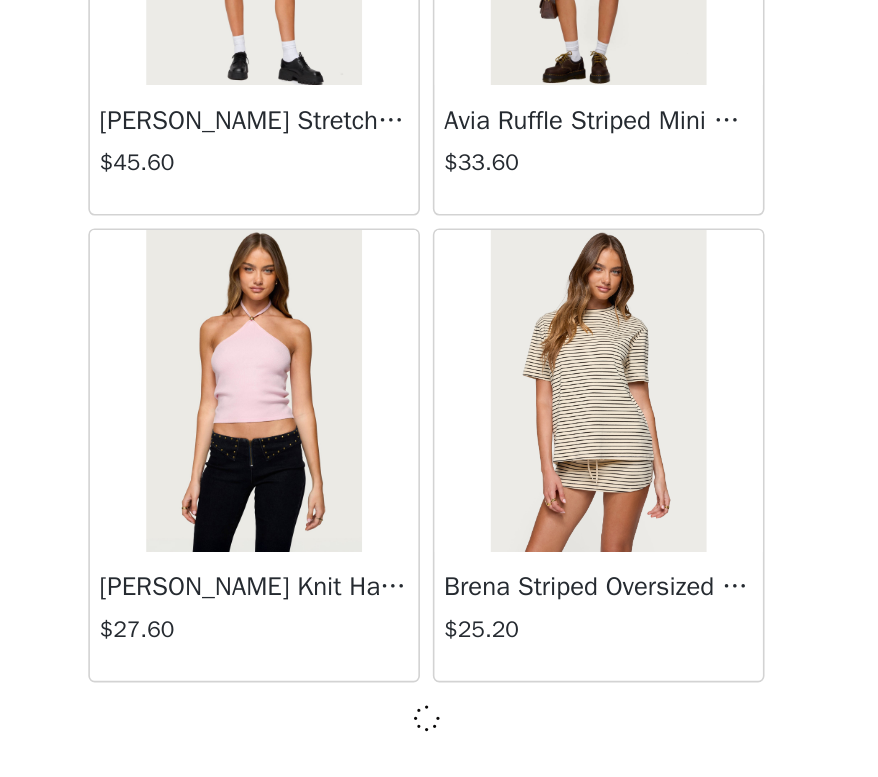 scroll, scrollTop: 57374, scrollLeft: 0, axis: vertical 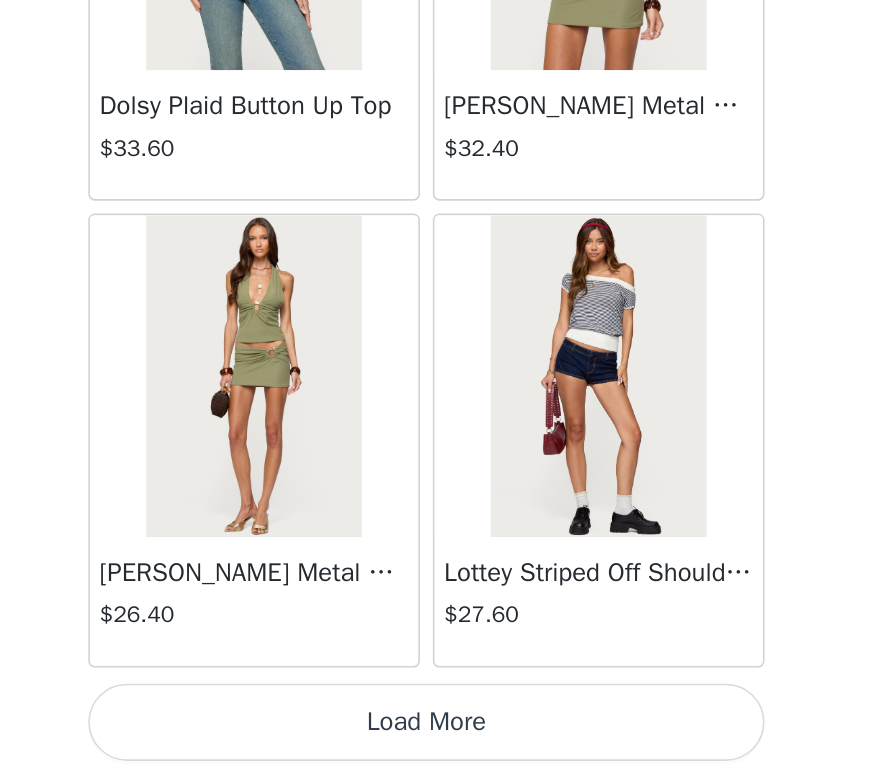click on "Load More" at bounding box center [439, 743] 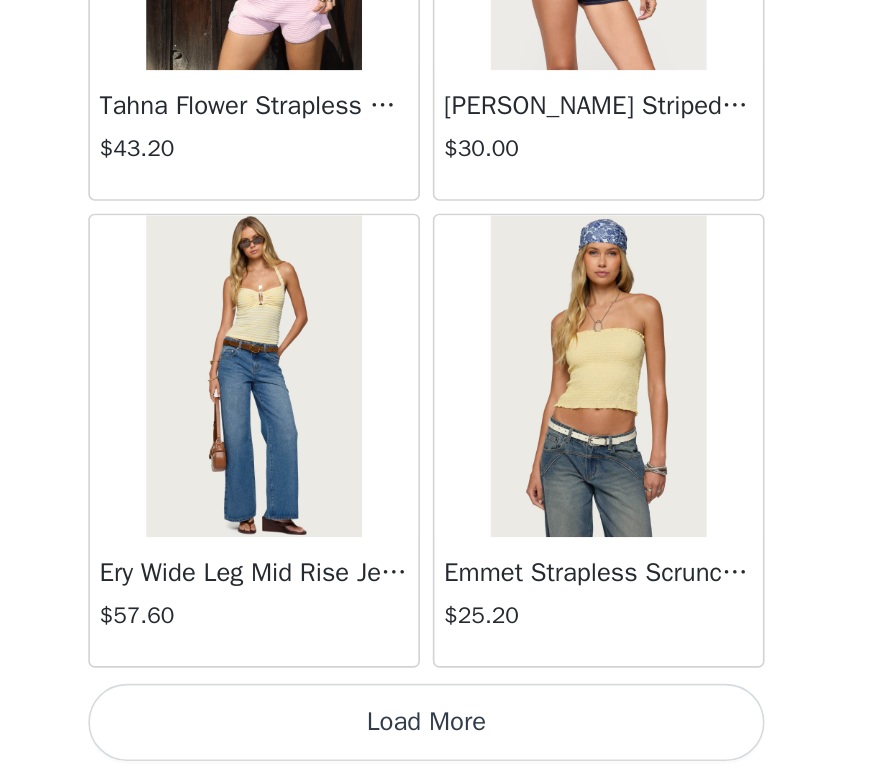 click on "Load More" at bounding box center (439, 743) 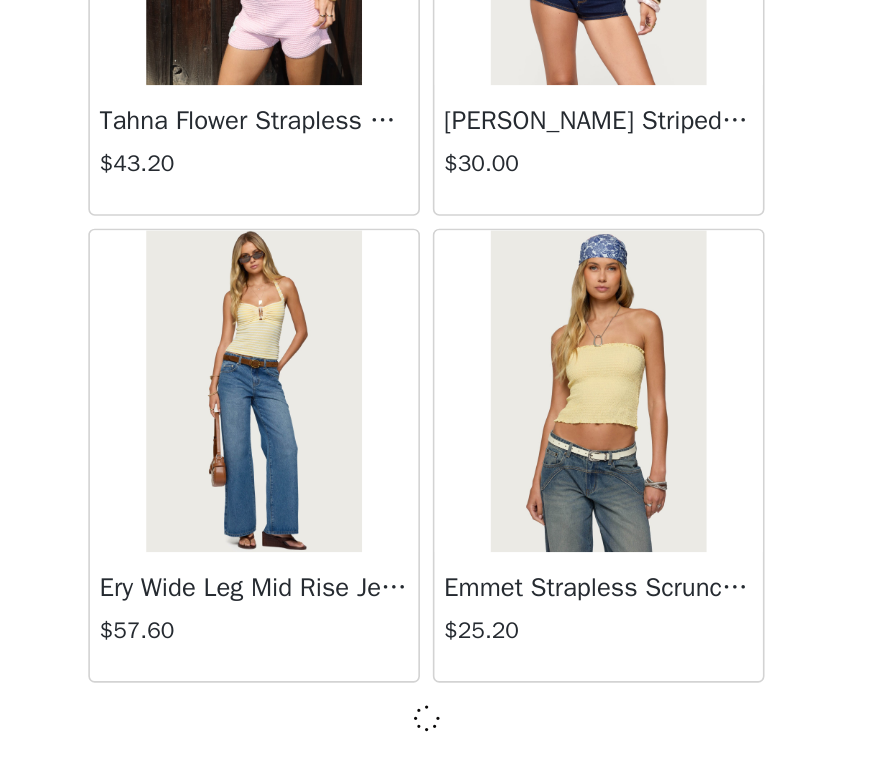 scroll, scrollTop: 63174, scrollLeft: 0, axis: vertical 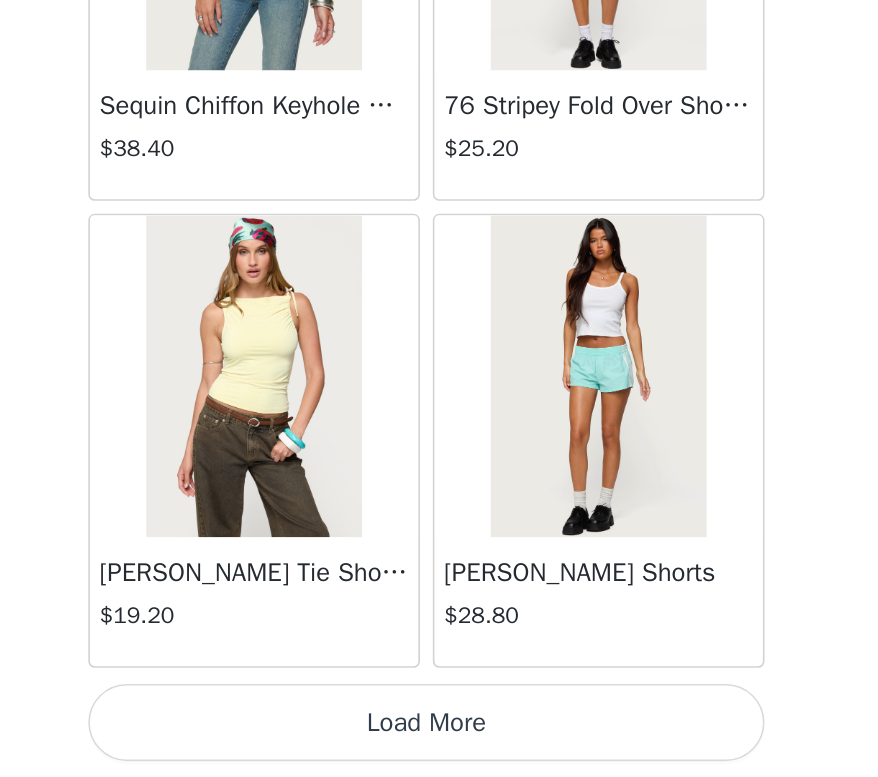 click on "Load More" at bounding box center [439, 743] 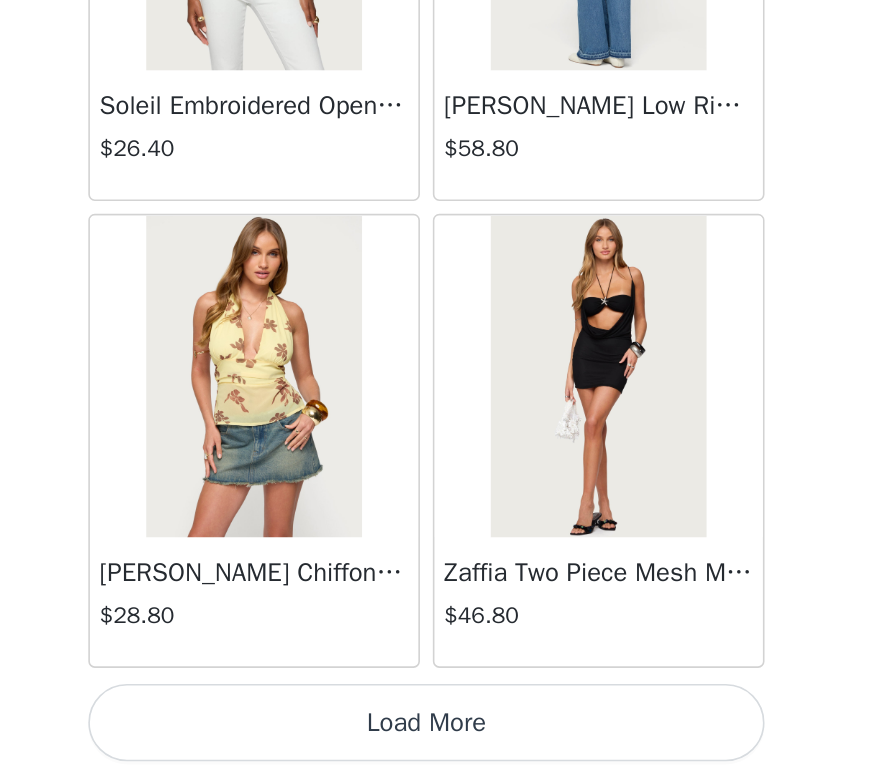scroll, scrollTop: 68983, scrollLeft: 0, axis: vertical 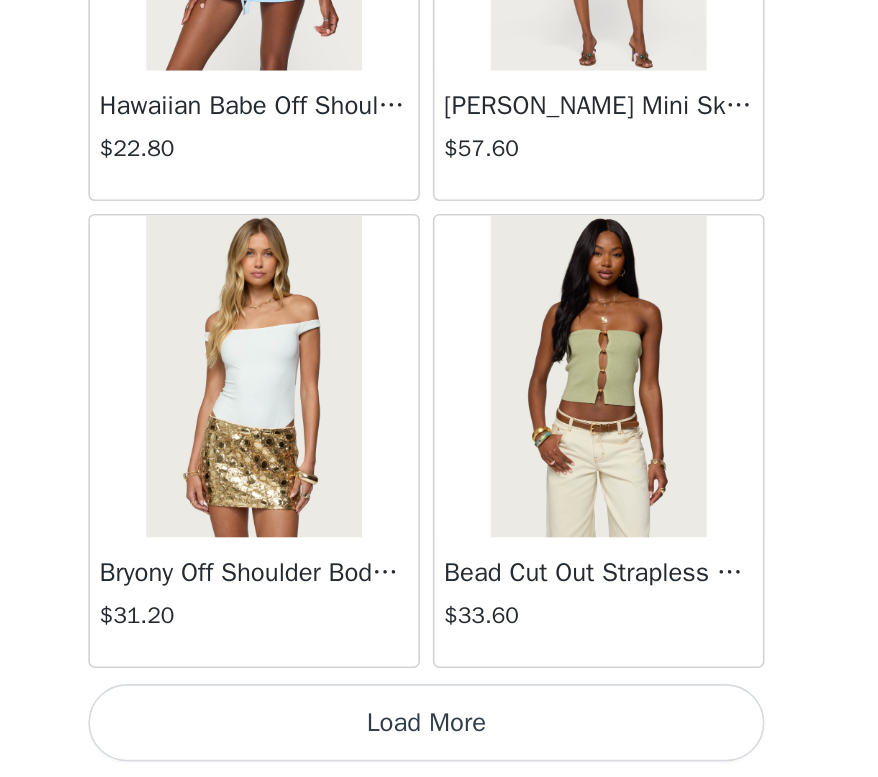 click on "Load More" at bounding box center [439, 743] 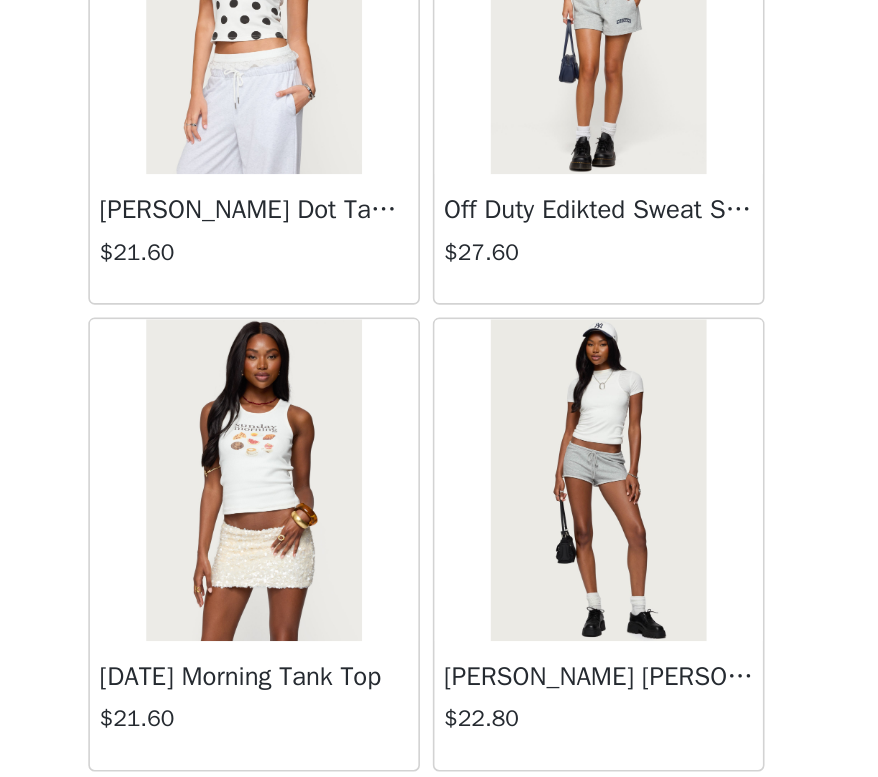 scroll, scrollTop: 73269, scrollLeft: 0, axis: vertical 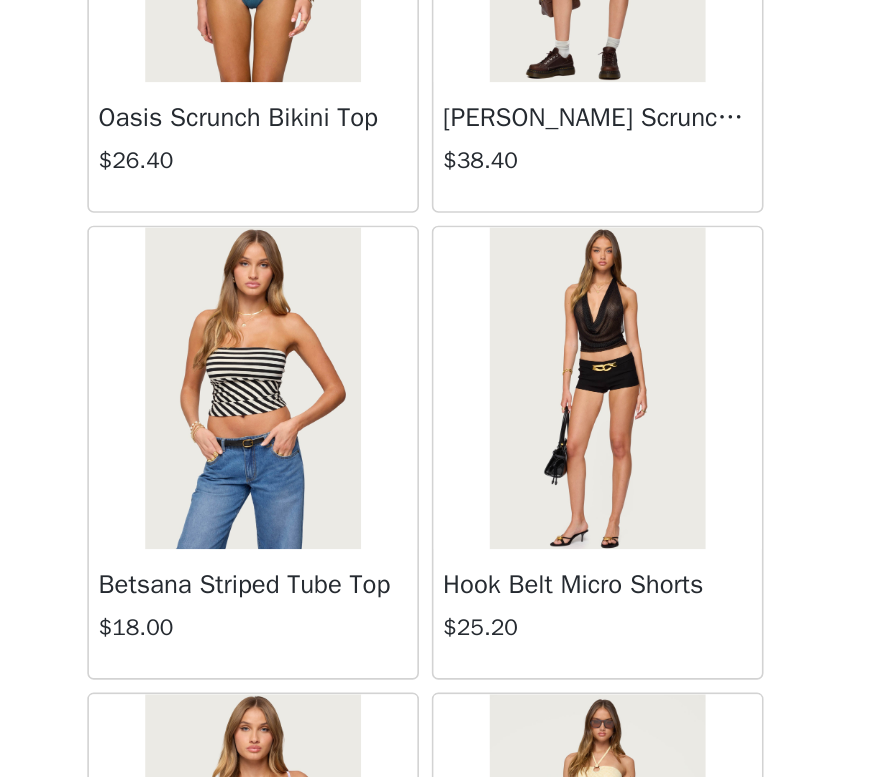 click at bounding box center (545, 535) 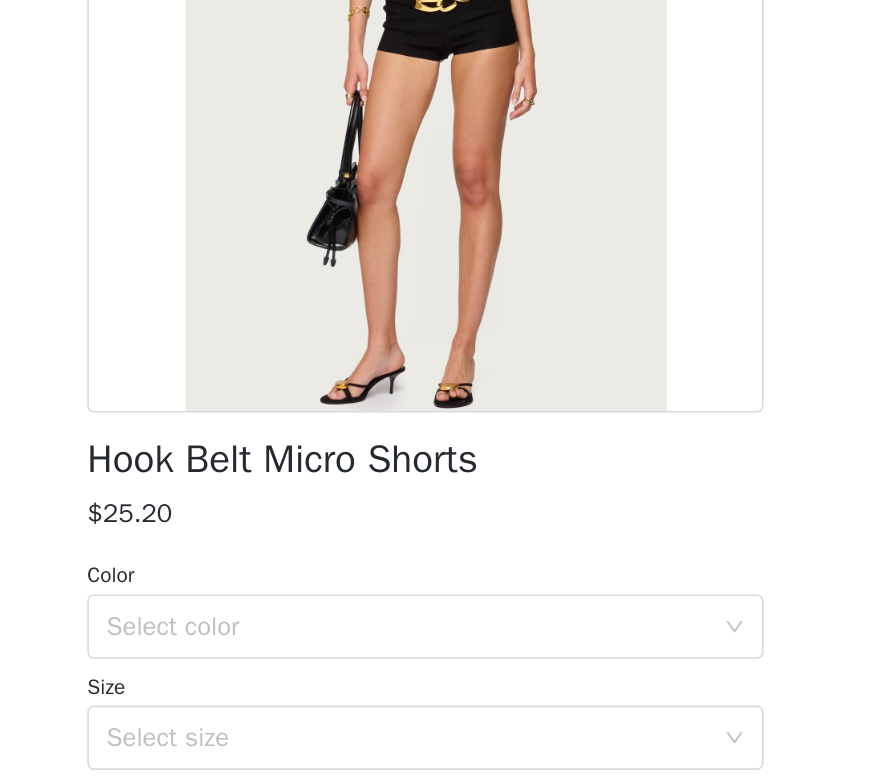 scroll, scrollTop: 0, scrollLeft: 0, axis: both 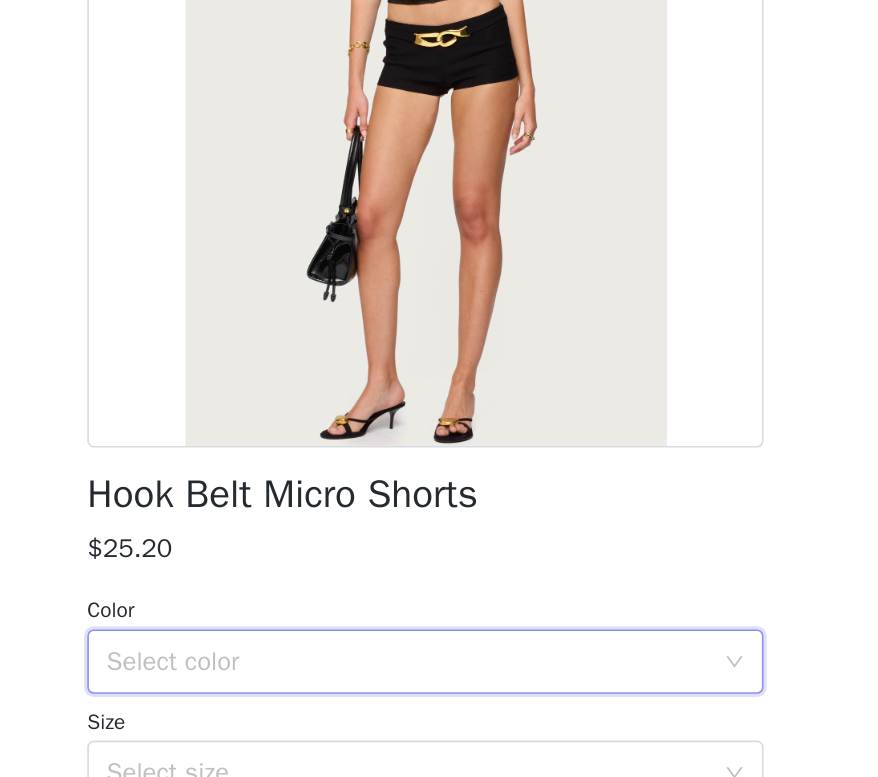click on "Select color" at bounding box center (439, 683) 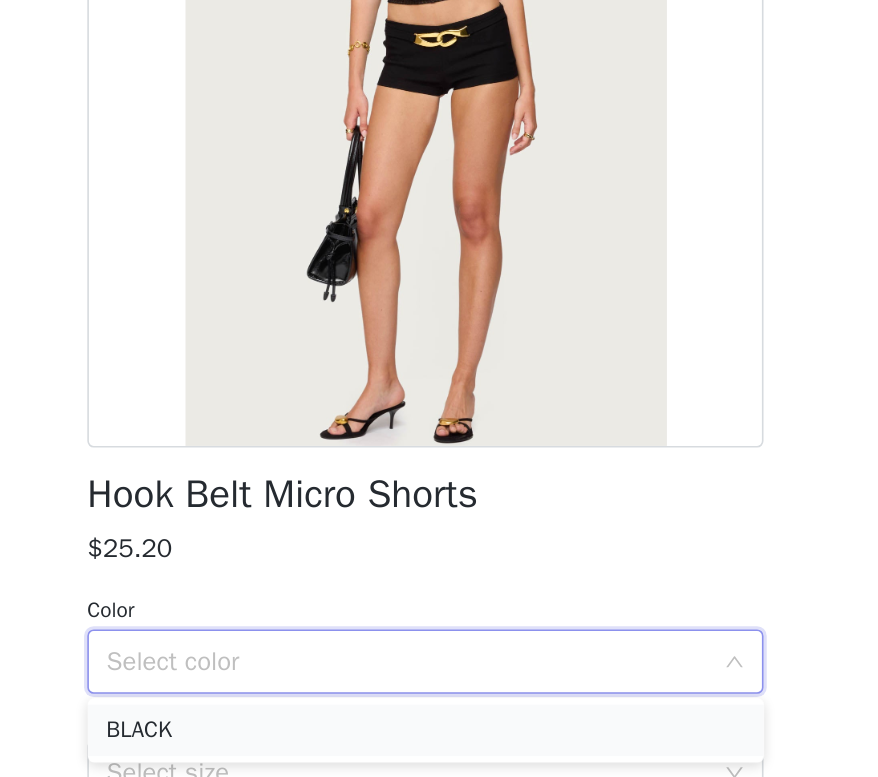 click on "BLACK" at bounding box center [439, 726] 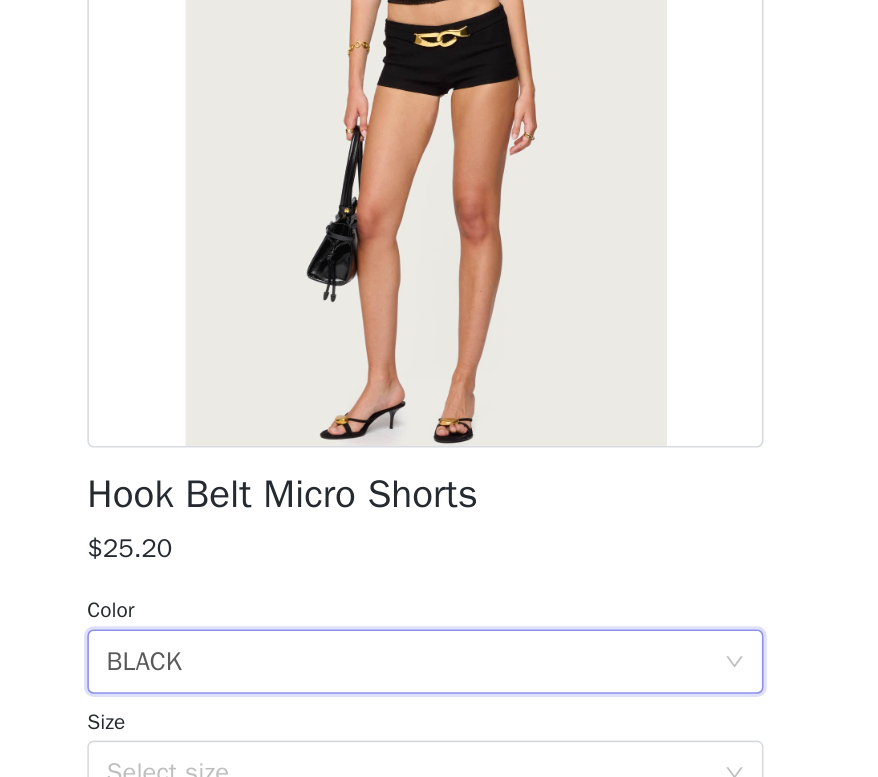scroll, scrollTop: 130, scrollLeft: 0, axis: vertical 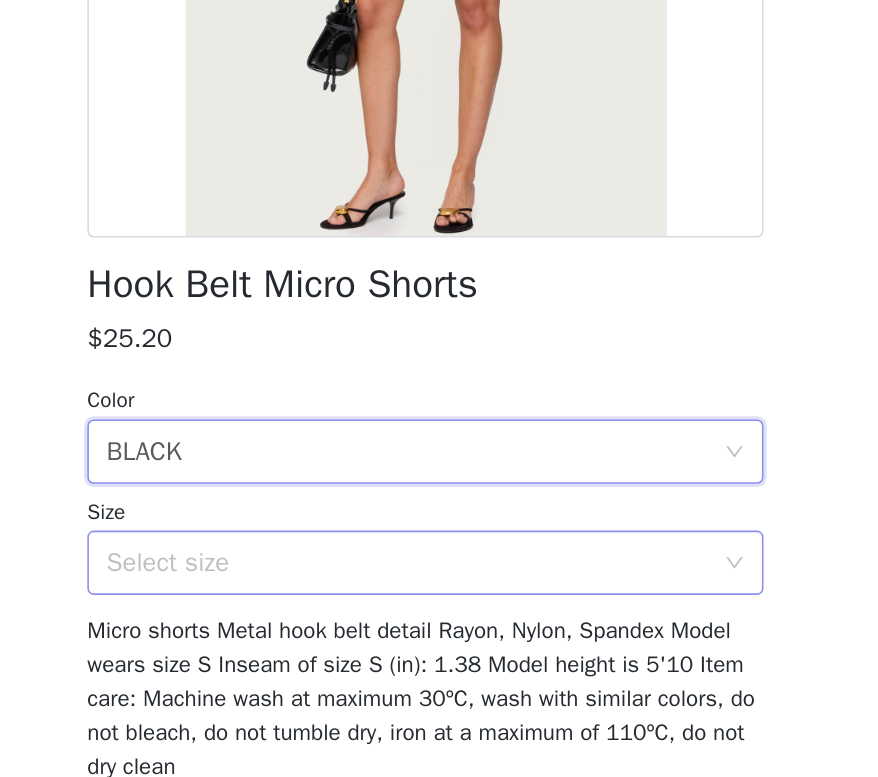 click on "Select size" at bounding box center (428, 622) 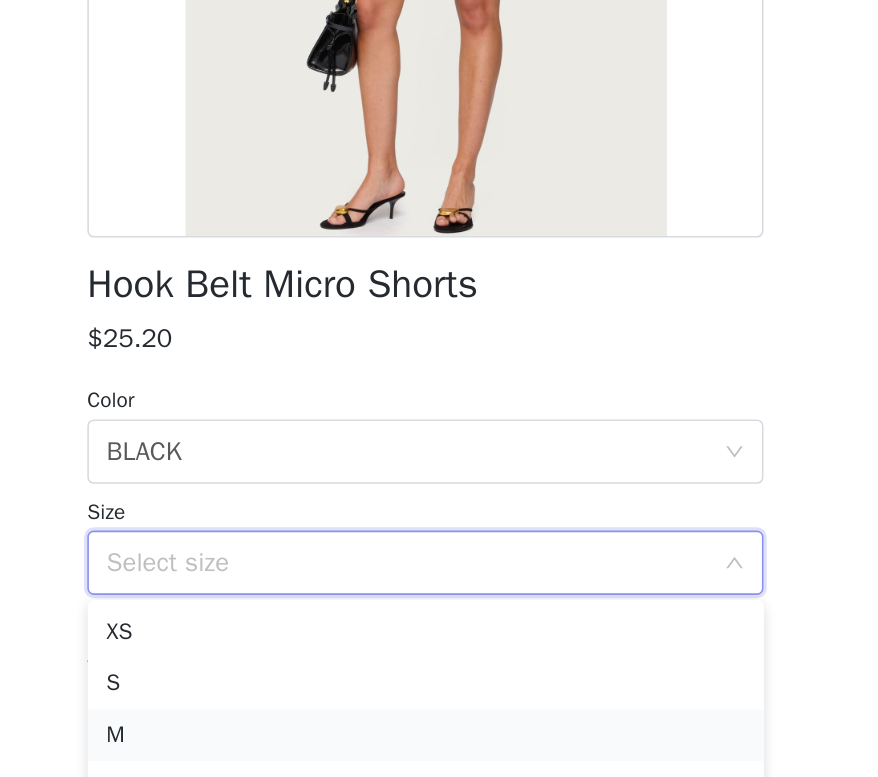 click on "M" at bounding box center (439, 729) 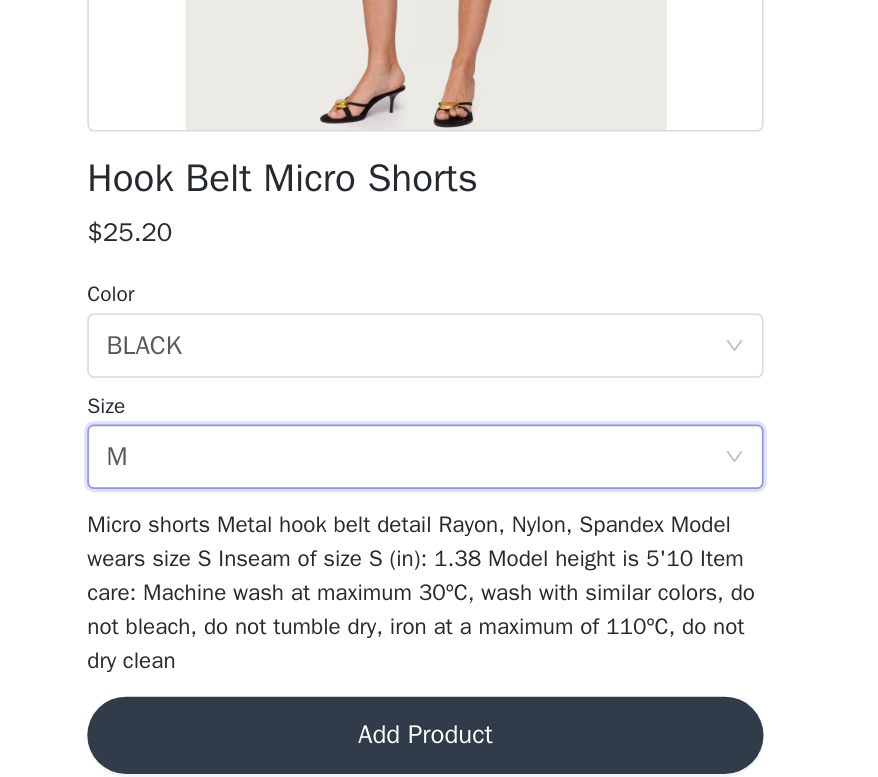 scroll, scrollTop: 195, scrollLeft: 0, axis: vertical 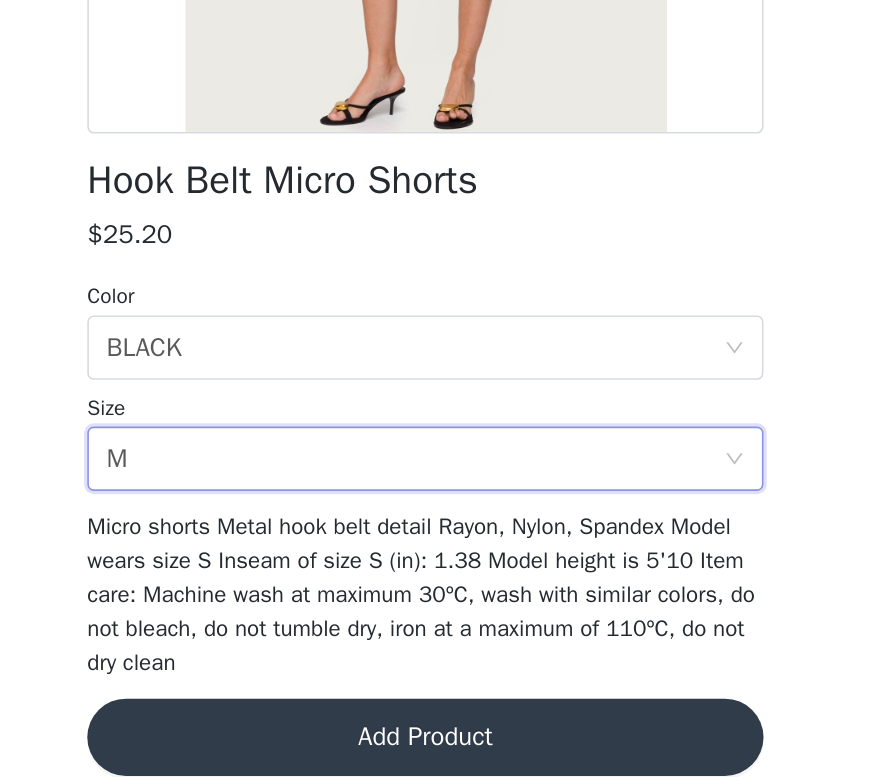 click on "Add Product" at bounding box center (439, 730) 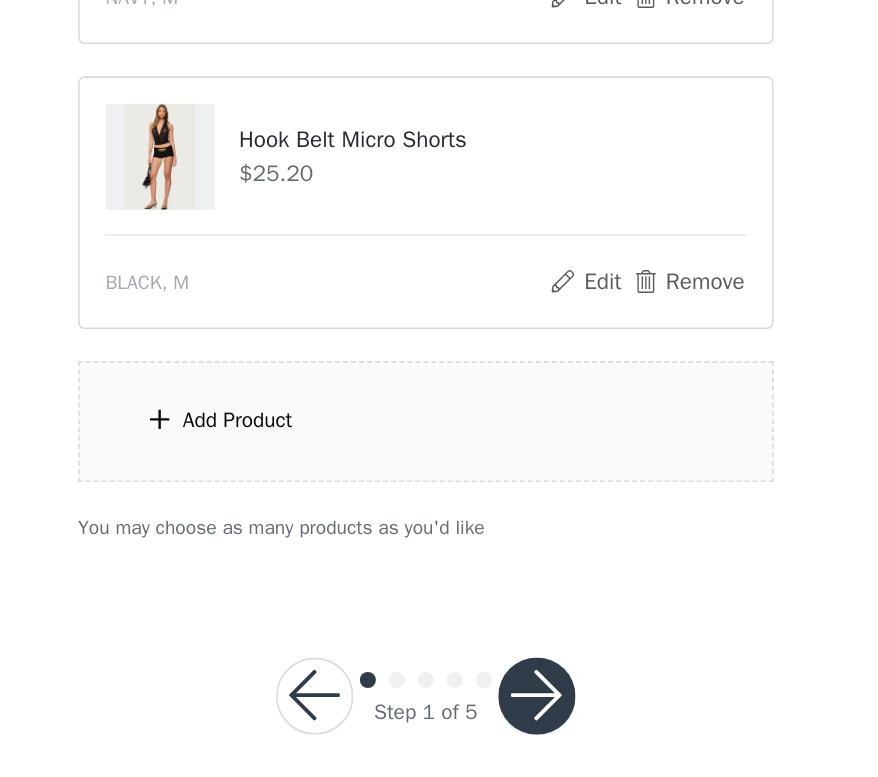 scroll, scrollTop: 475, scrollLeft: 0, axis: vertical 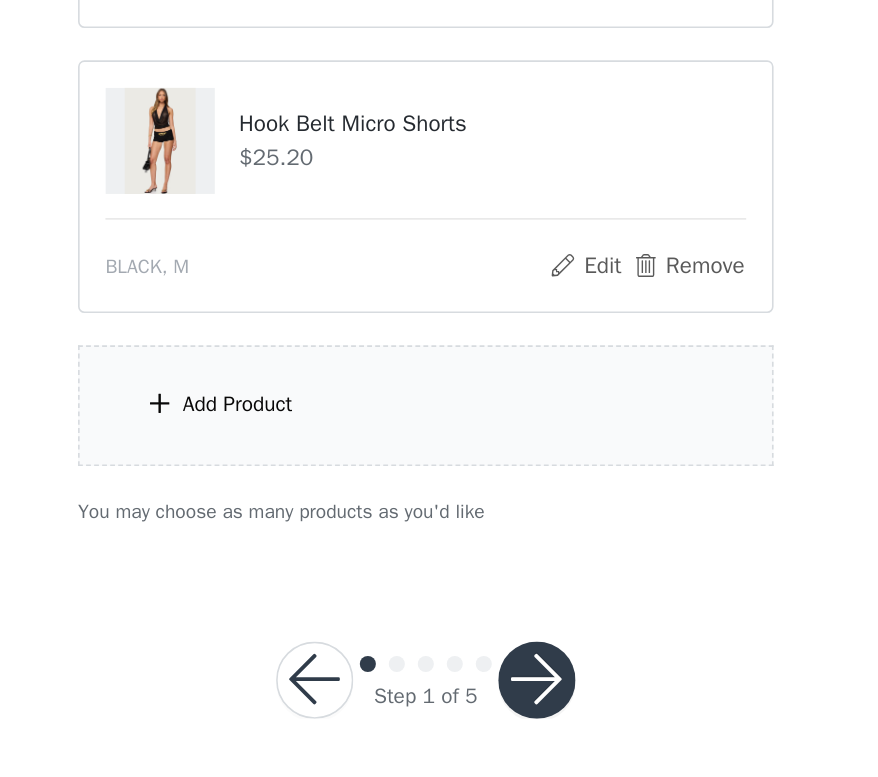 click at bounding box center [508, 717] 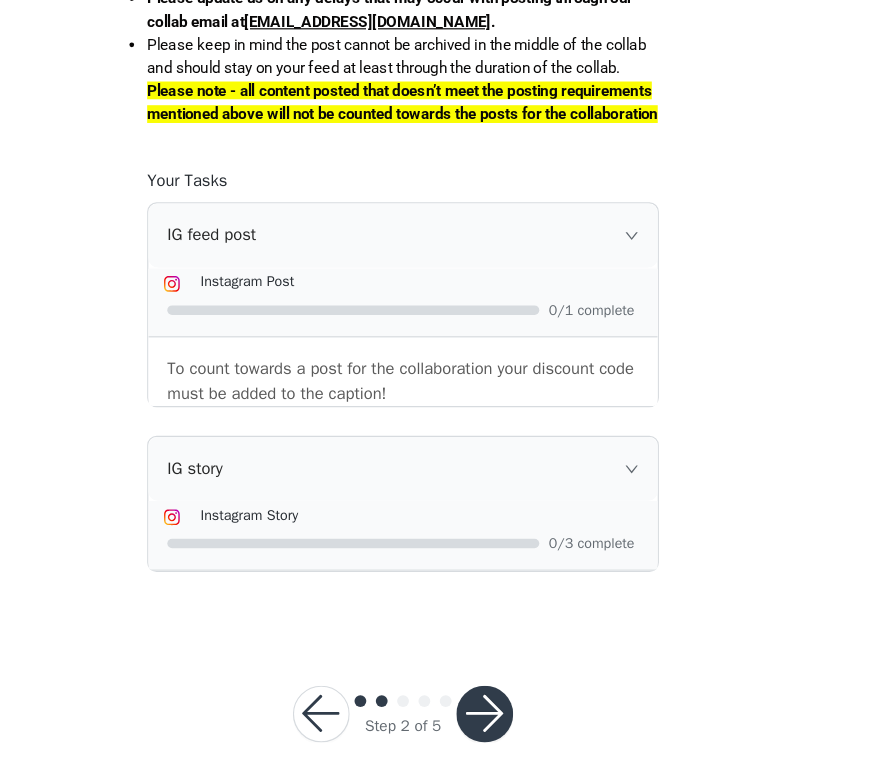 scroll, scrollTop: 1176, scrollLeft: 0, axis: vertical 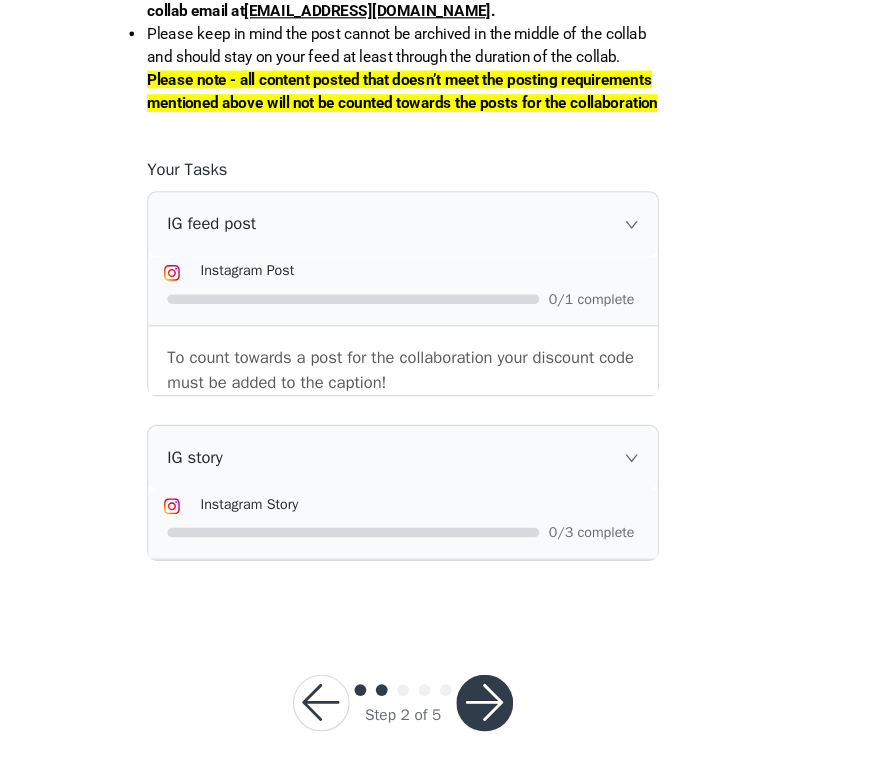click on "IG feed post" at bounding box center (439, 311) 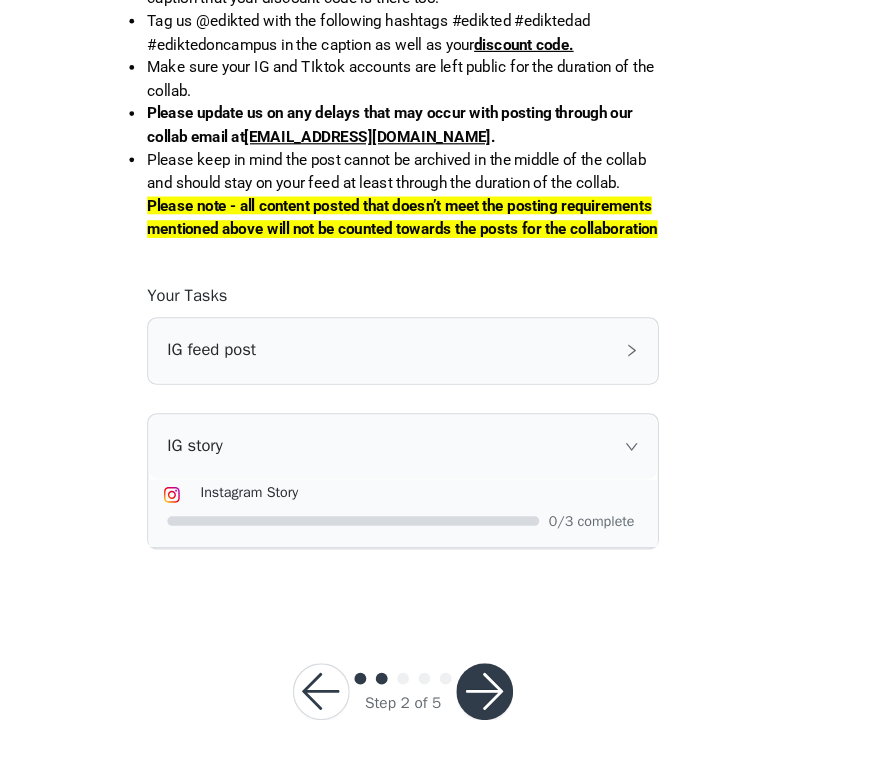scroll, scrollTop: 1144, scrollLeft: 0, axis: vertical 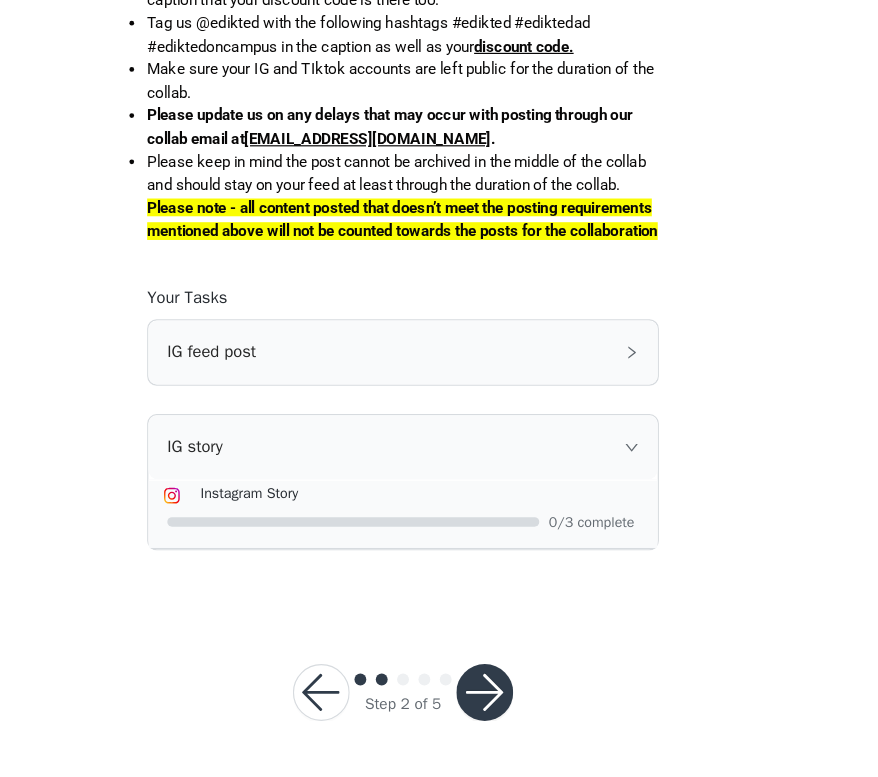 click on "IG feed post" at bounding box center (439, 418) 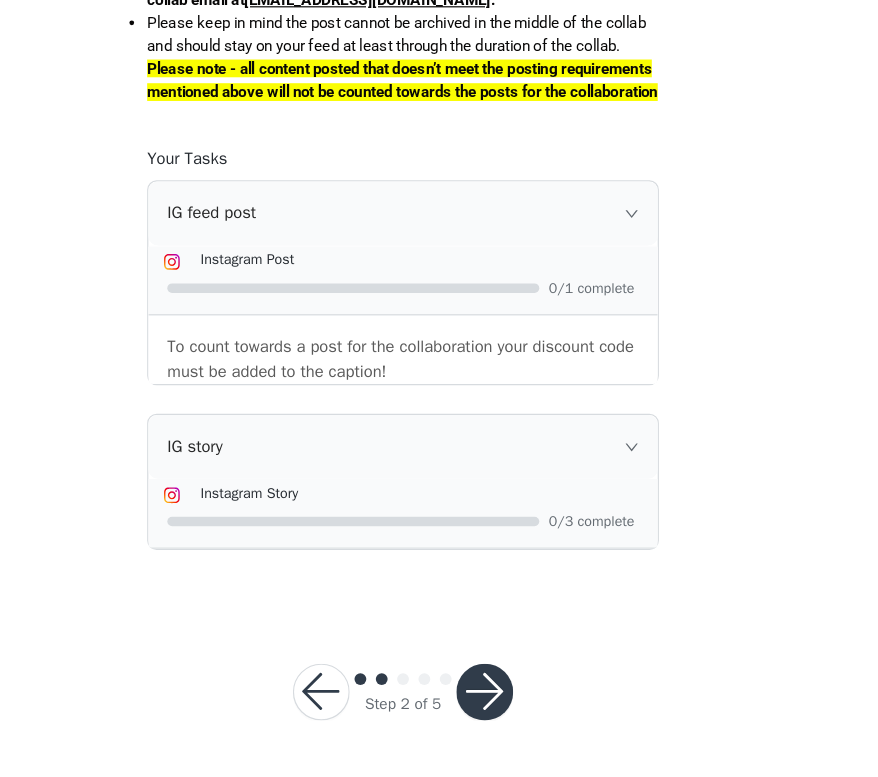 scroll, scrollTop: 1261, scrollLeft: 0, axis: vertical 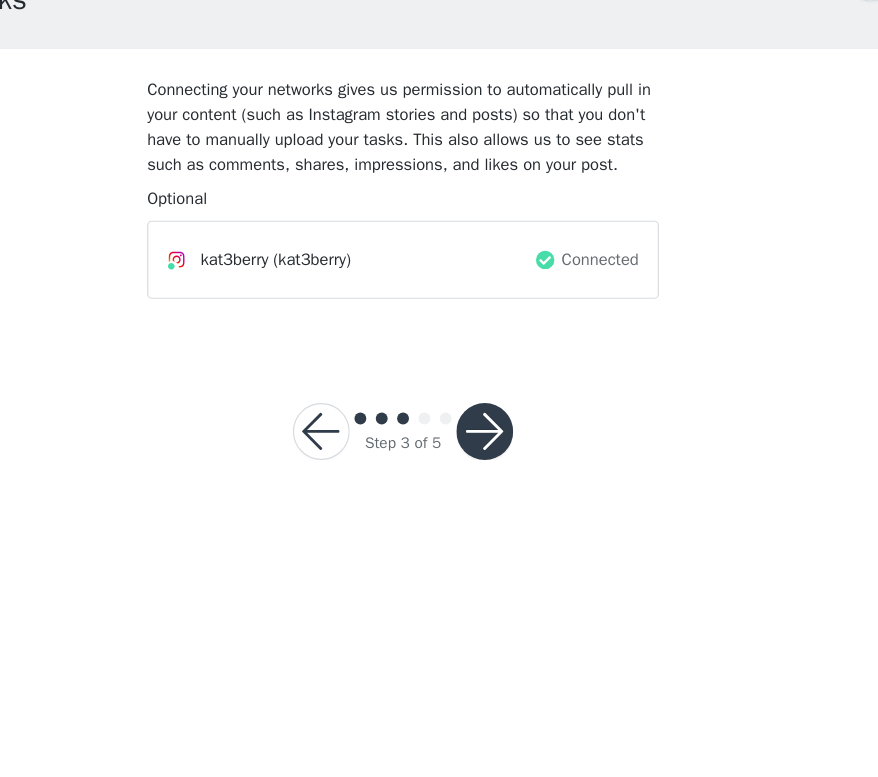 click at bounding box center [508, 485] 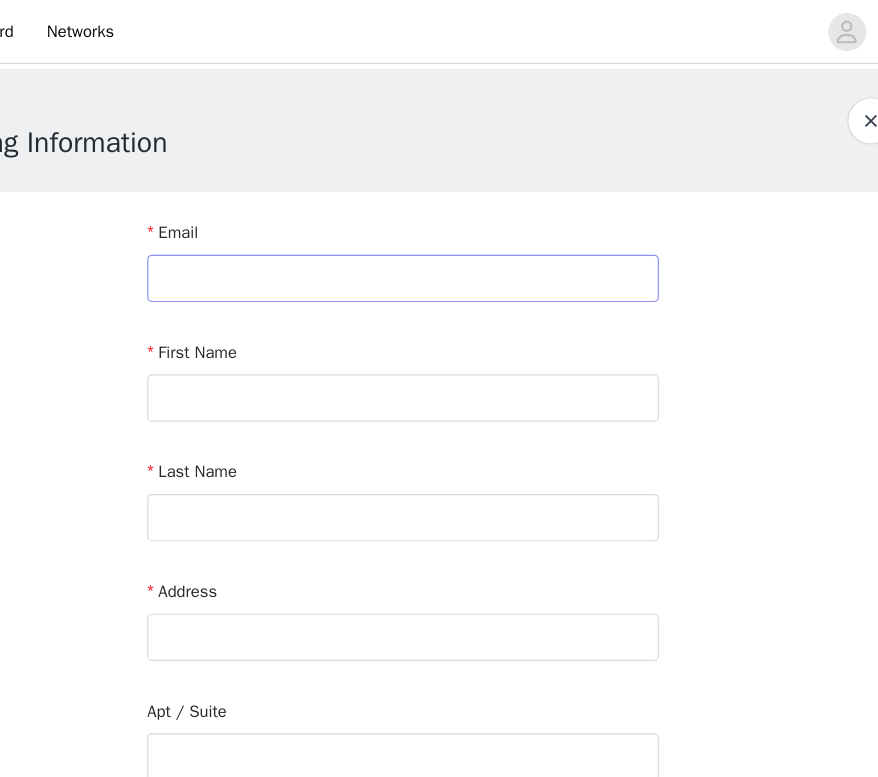 scroll, scrollTop: 0, scrollLeft: 0, axis: both 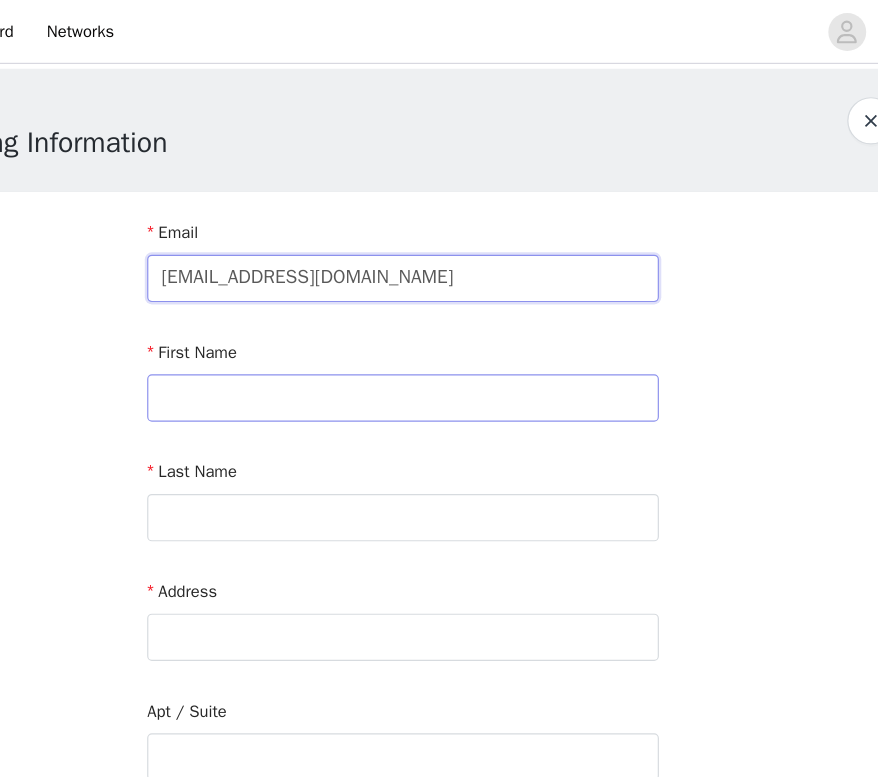 type on "[EMAIL_ADDRESS][DOMAIN_NAME]" 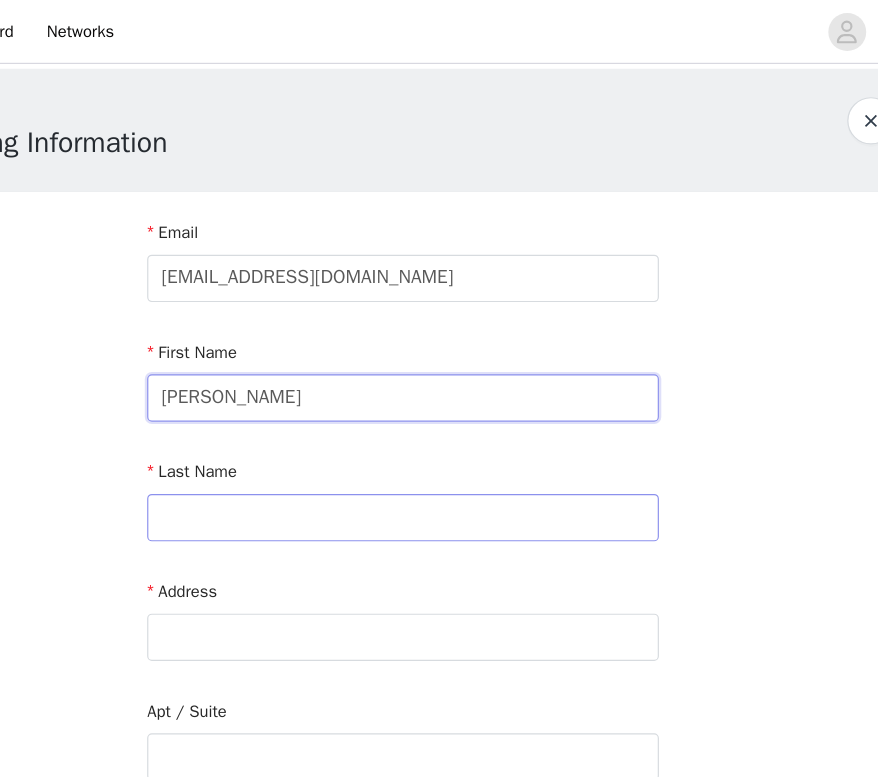 type on "[PERSON_NAME]" 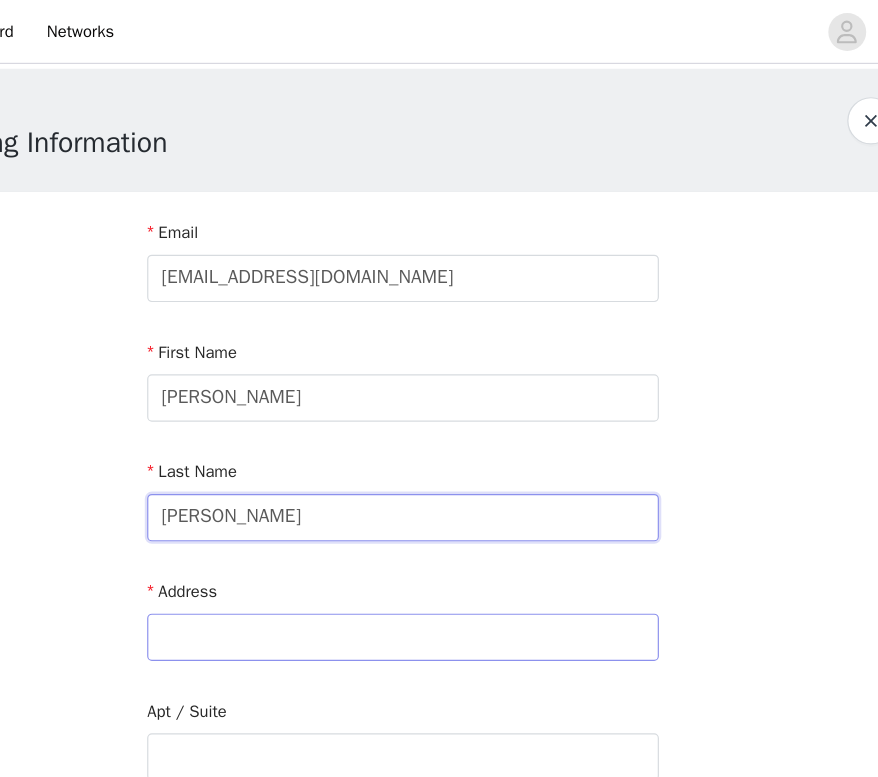 type on "[PERSON_NAME]" 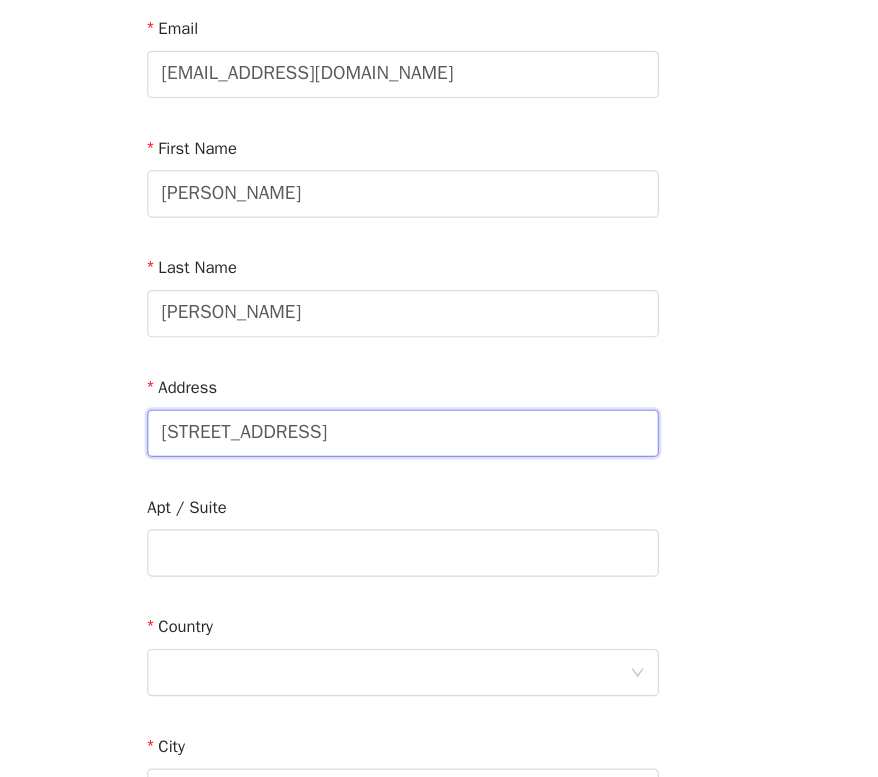 scroll, scrollTop: 78, scrollLeft: 0, axis: vertical 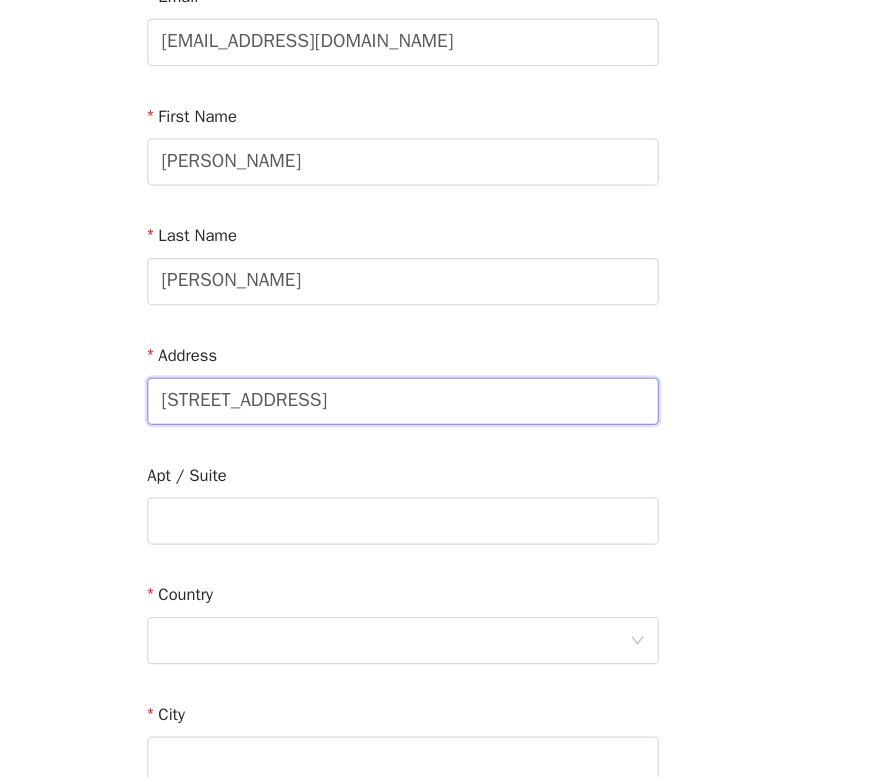 type on "[STREET_ADDRESS]" 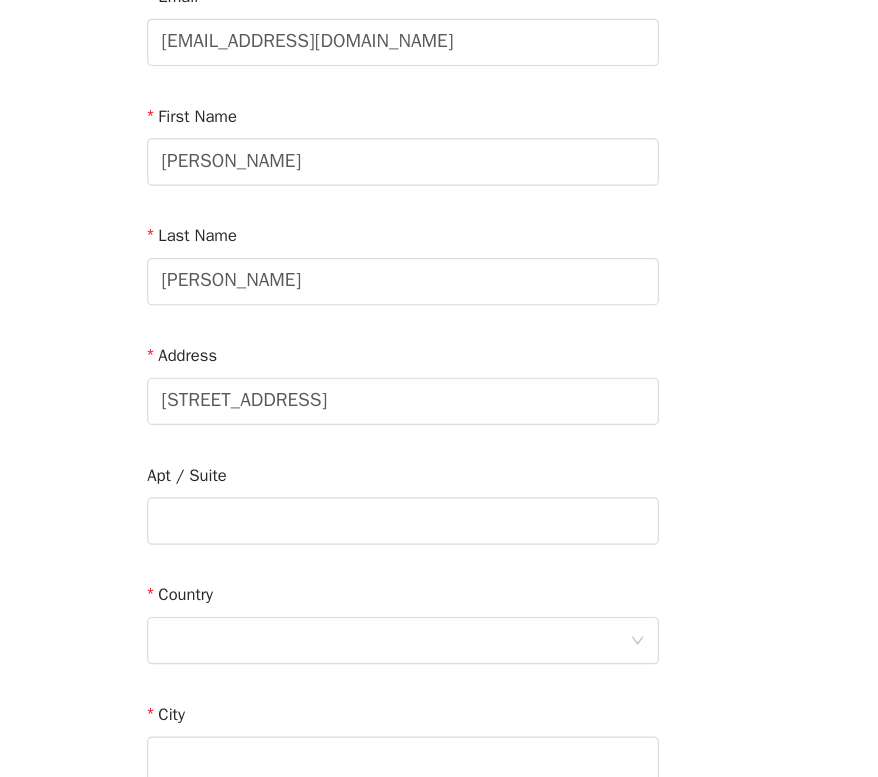 click on "Email [EMAIL_ADDRESS][DOMAIN_NAME]   First Name [PERSON_NAME]   Last Name [PERSON_NAME]   Address [STREET_ADDRESS]     Postcode   Phone Number" at bounding box center (439, 550) 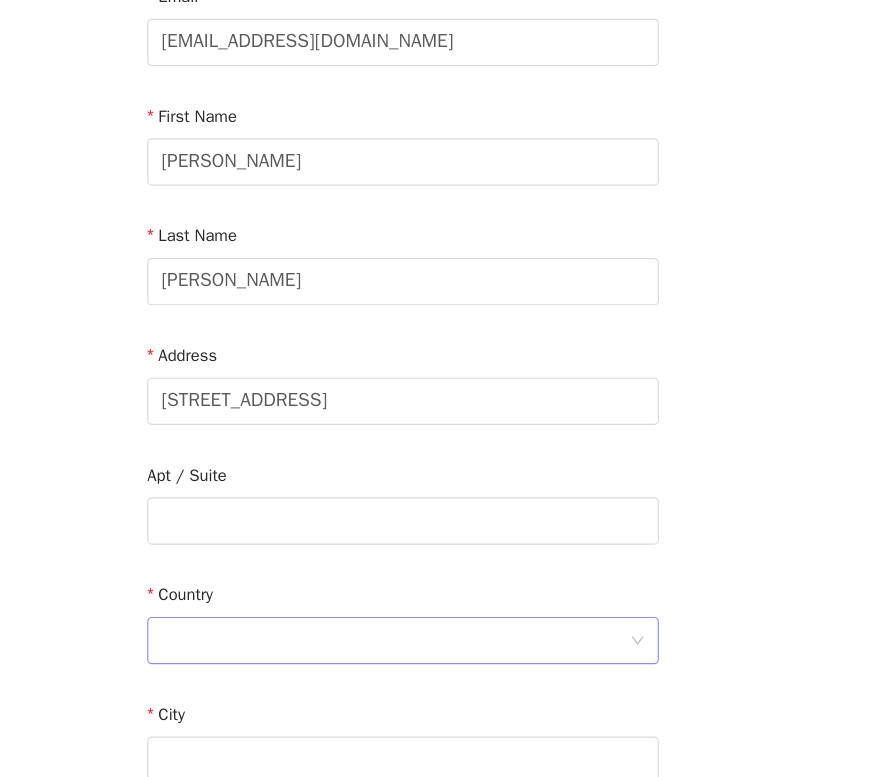 click at bounding box center (432, 662) 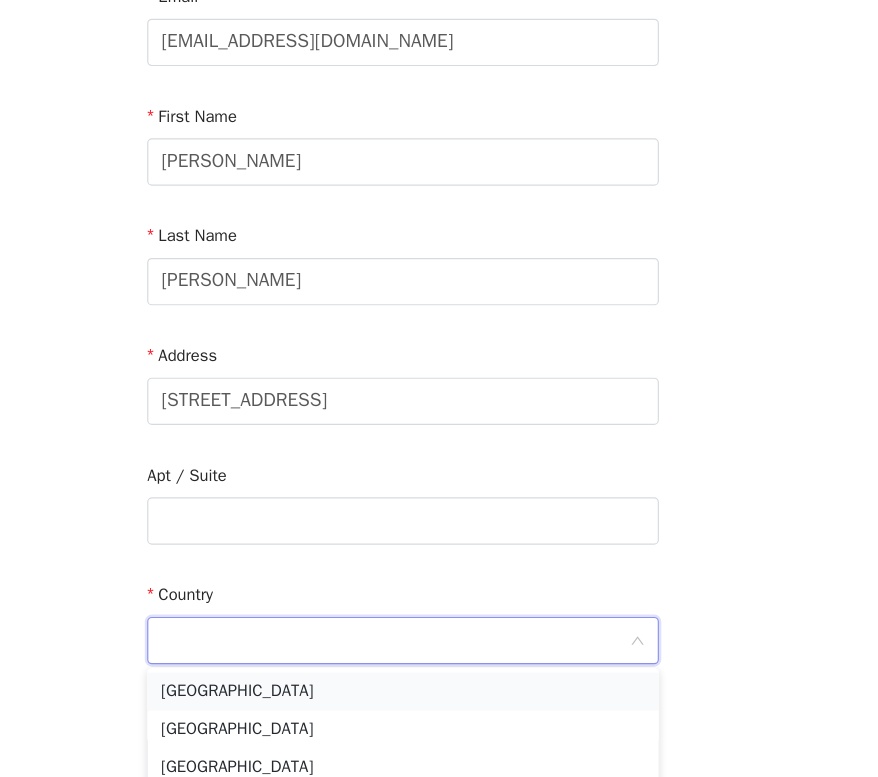 click on "[GEOGRAPHIC_DATA]" at bounding box center (439, 705) 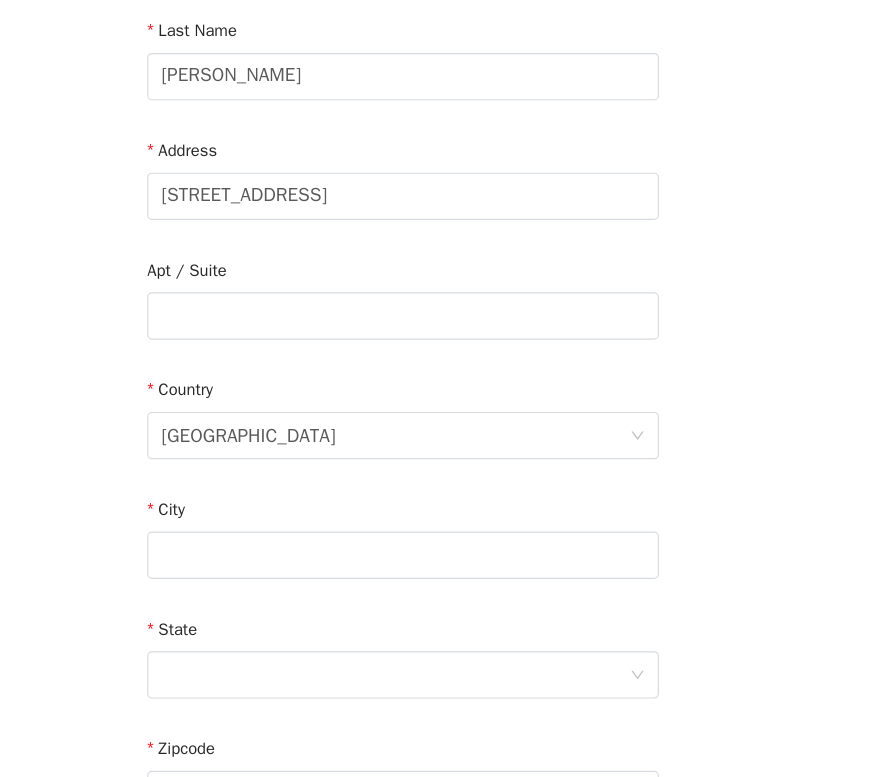 scroll, scrollTop: 261, scrollLeft: 0, axis: vertical 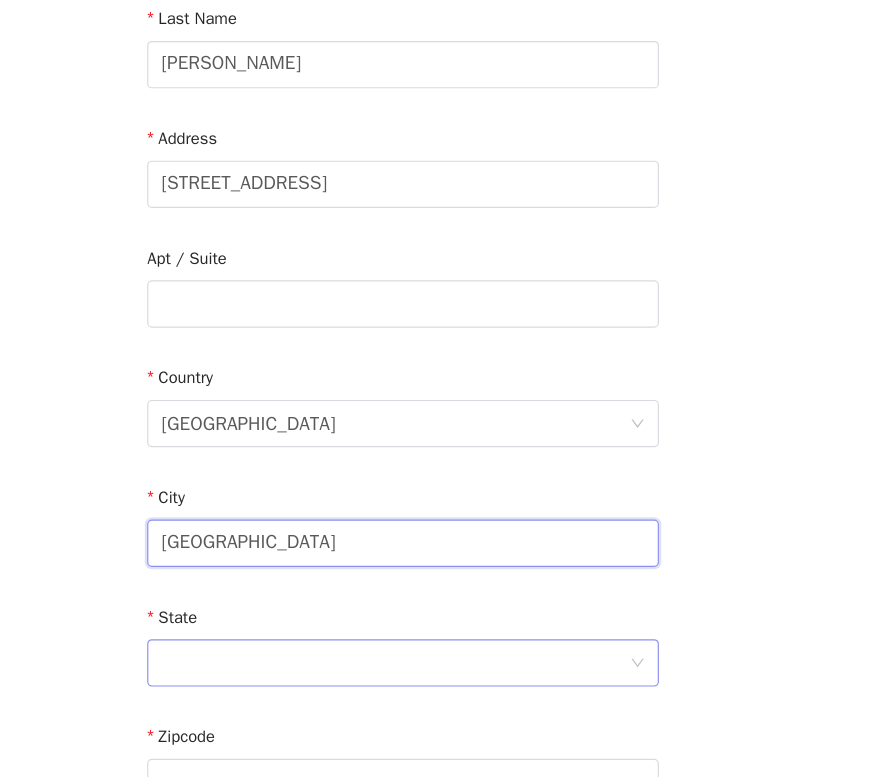 type on "[GEOGRAPHIC_DATA]" 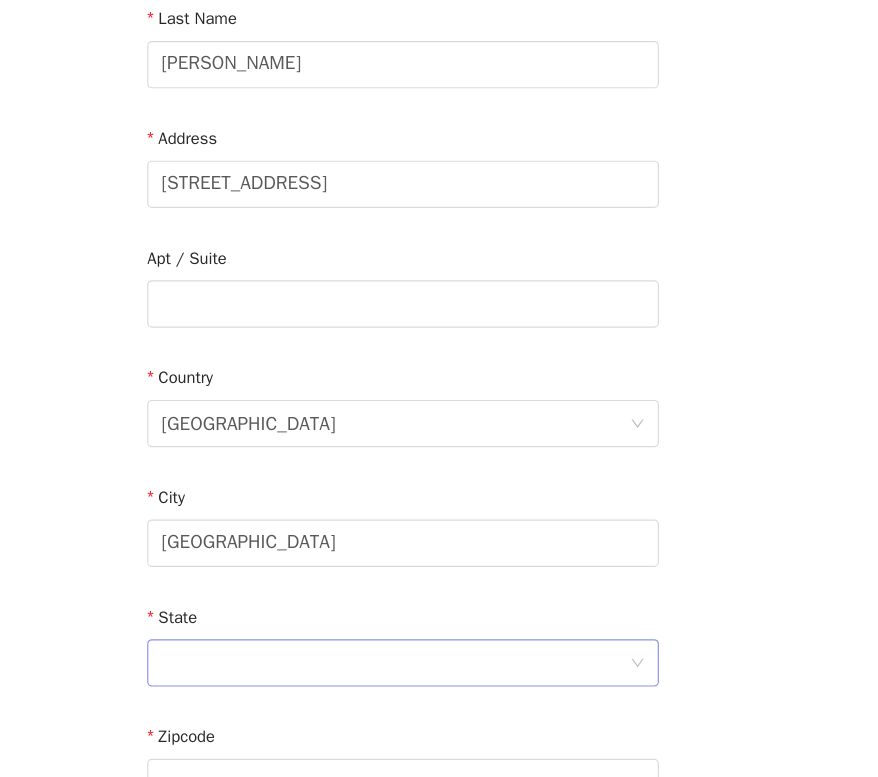 click at bounding box center [432, 681] 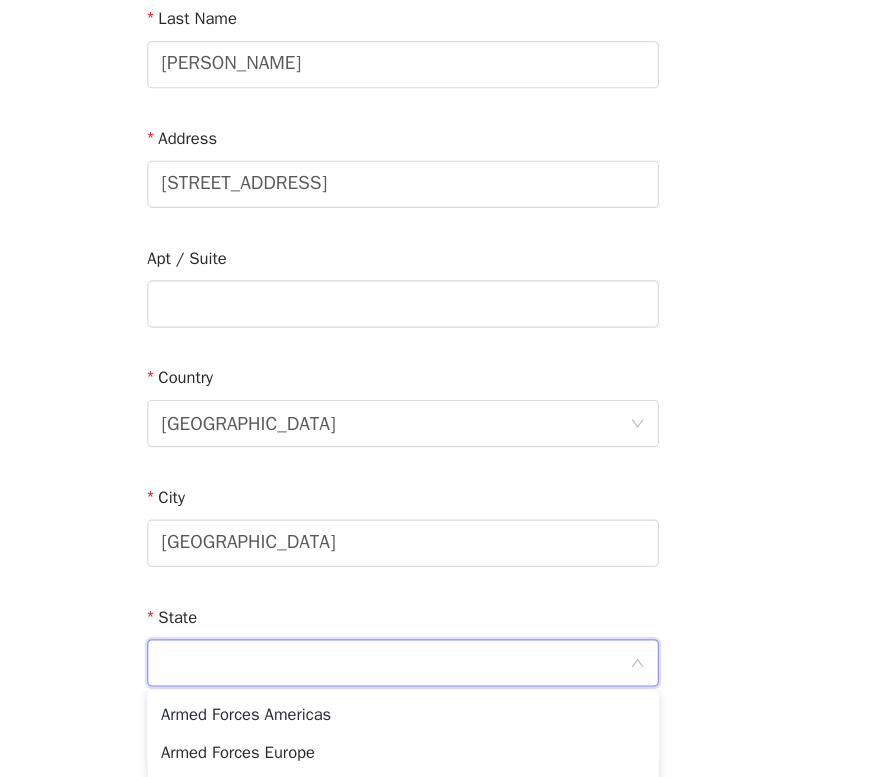 scroll, scrollTop: 160, scrollLeft: 0, axis: vertical 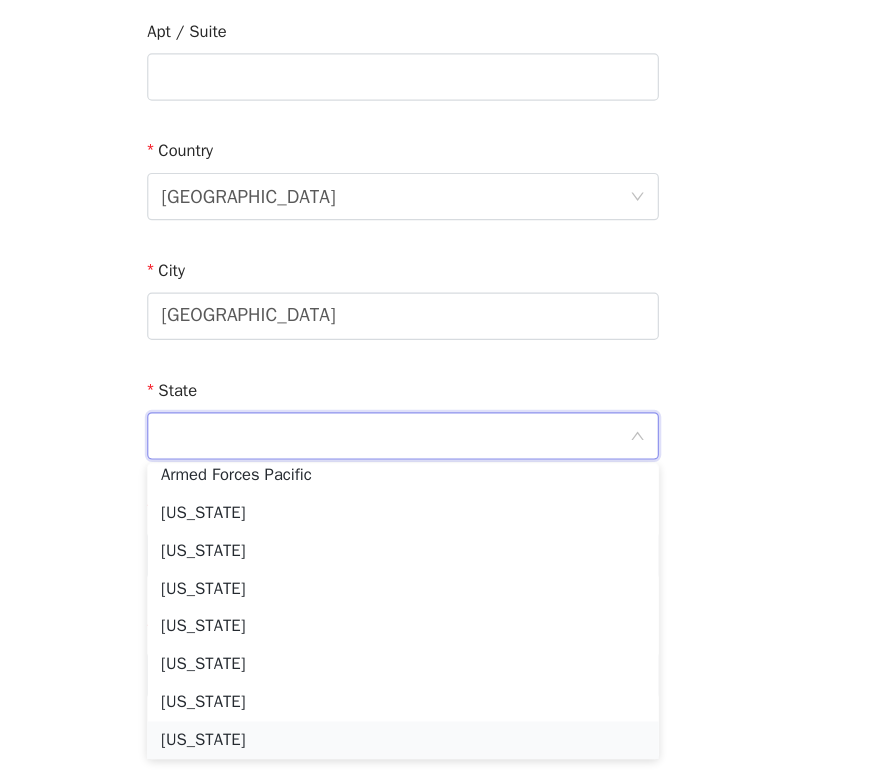 click on "[US_STATE]" at bounding box center [439, 746] 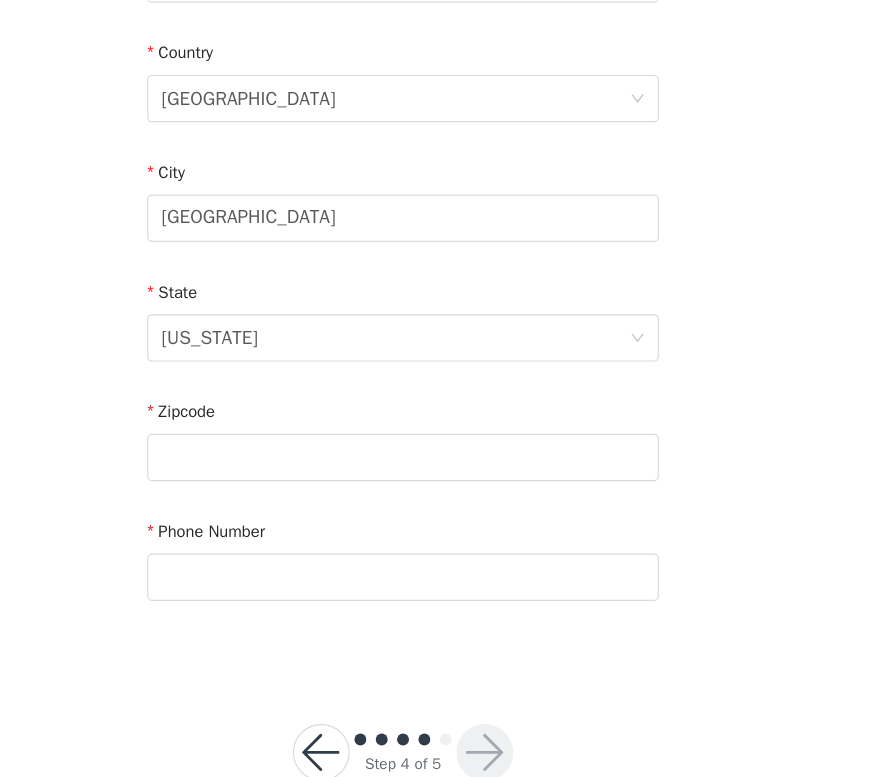 scroll, scrollTop: 550, scrollLeft: 0, axis: vertical 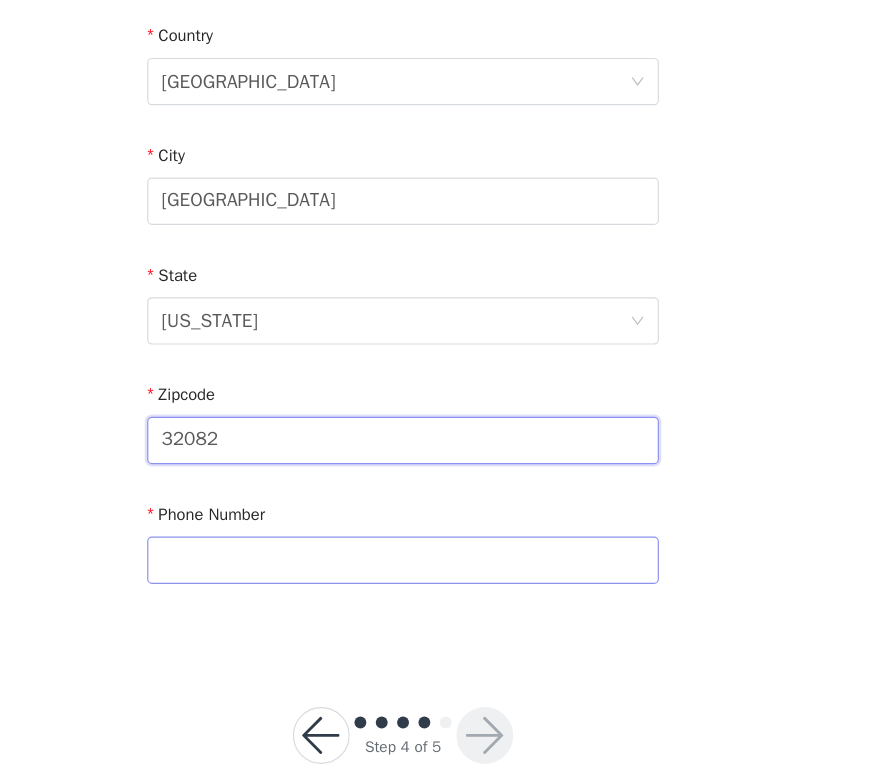 type on "32082" 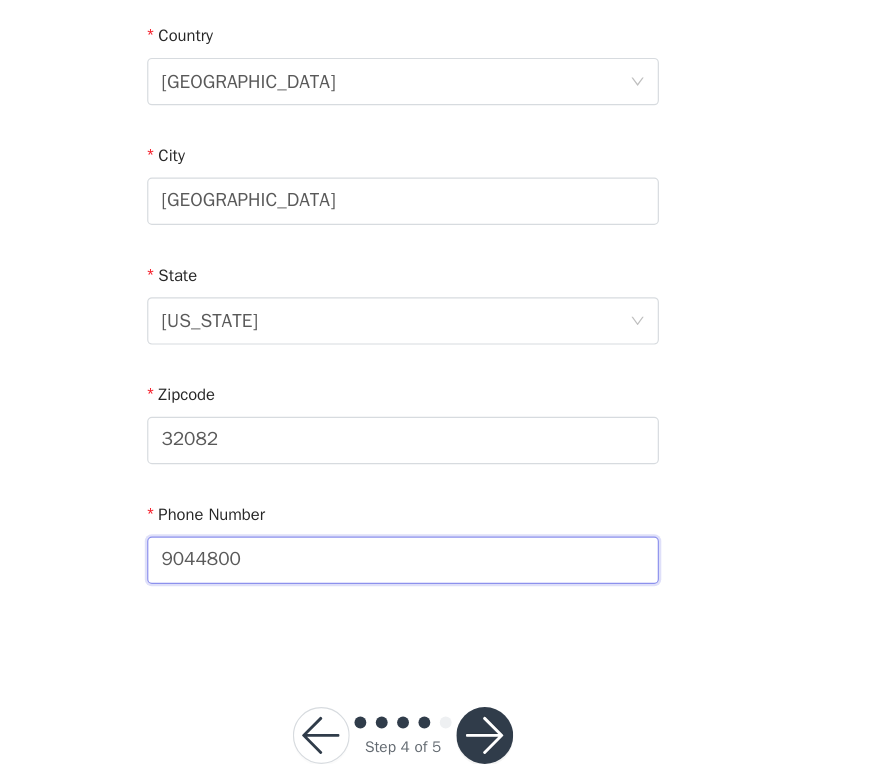 type on "90448000" 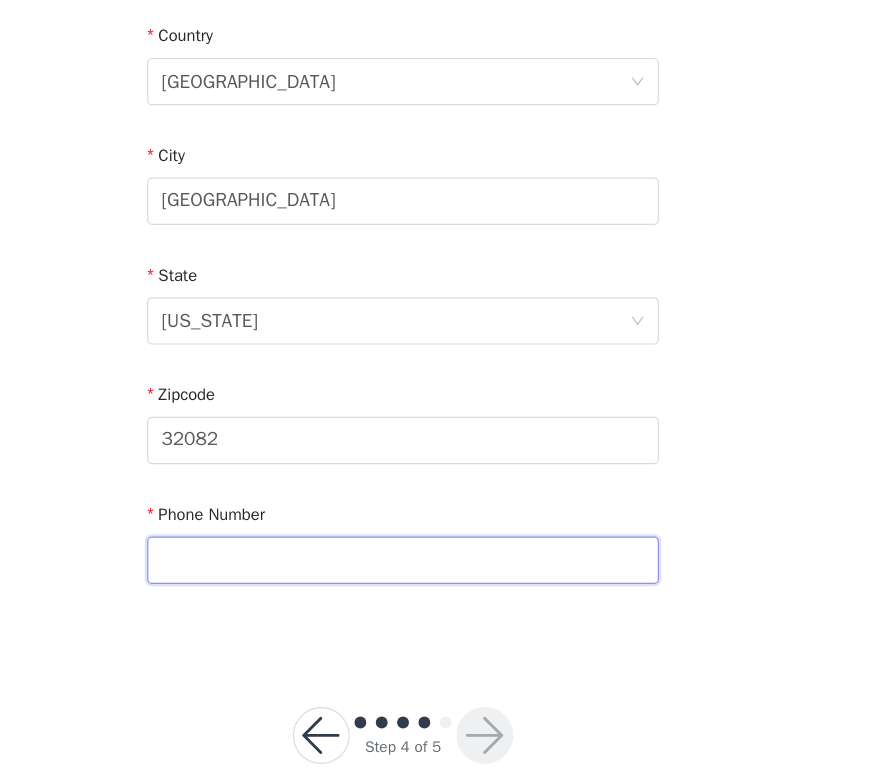type on "9044800073" 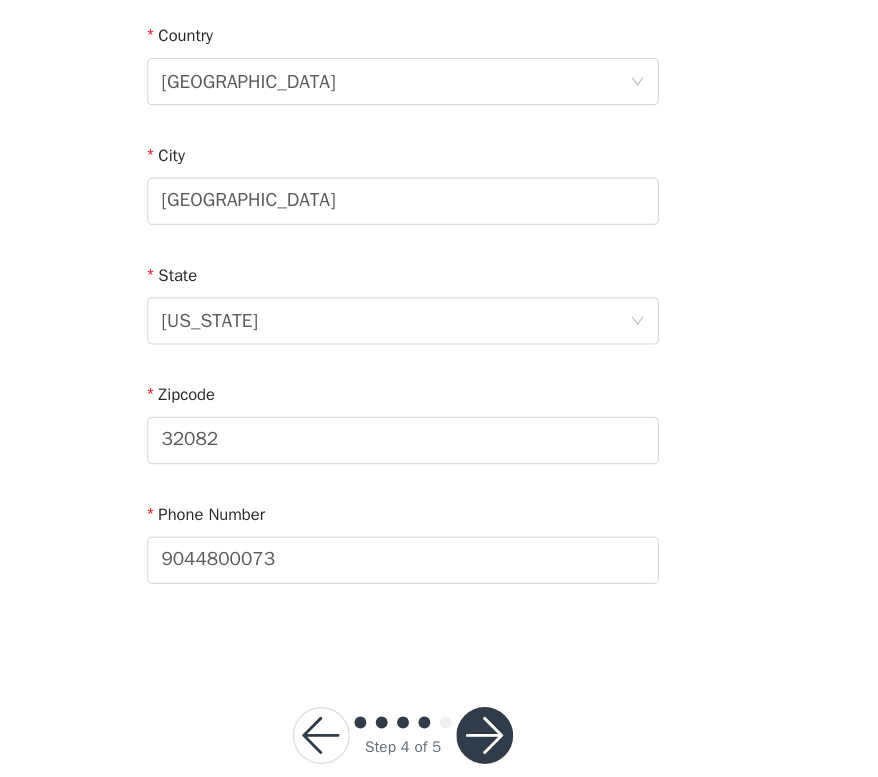 click at bounding box center [508, 742] 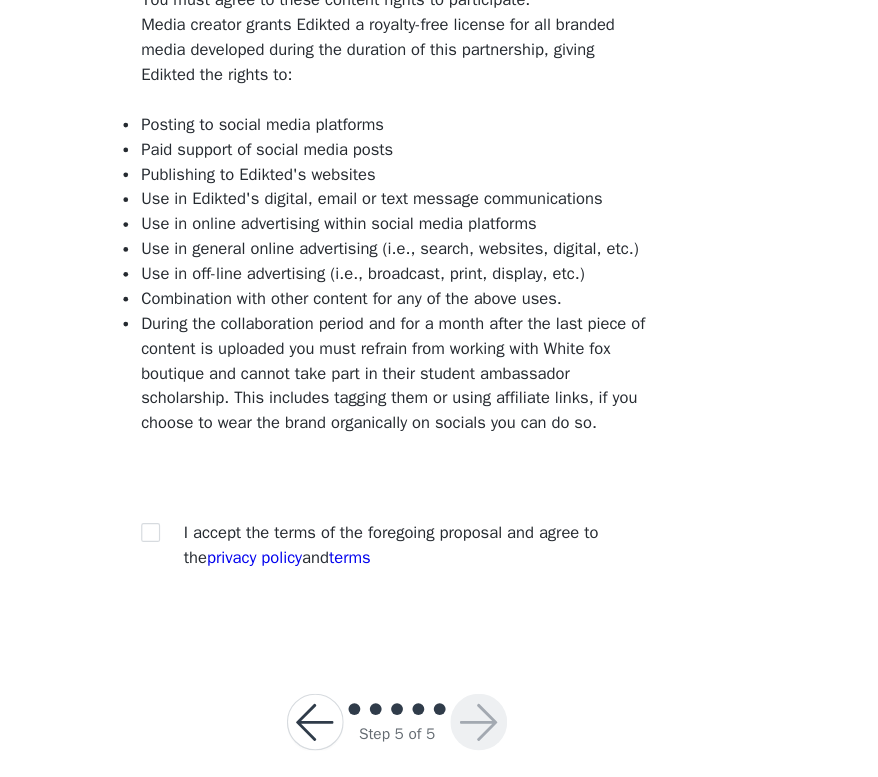 scroll, scrollTop: 128, scrollLeft: 0, axis: vertical 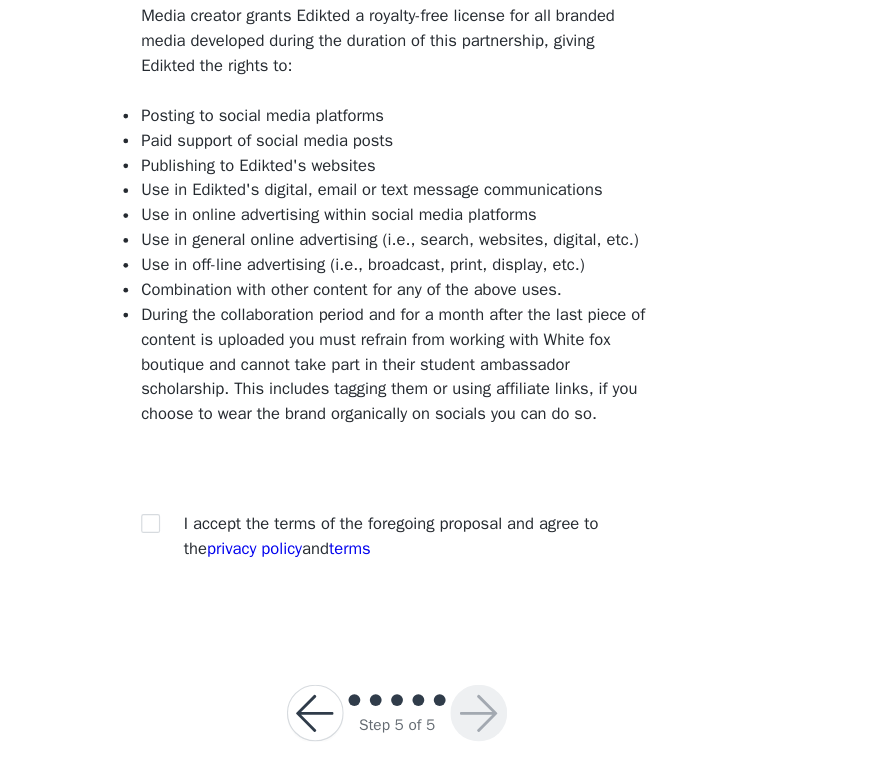 click on "I accept the terms of the foregoing proposal and agree to the
privacy policy
and
terms" at bounding box center [439, 574] 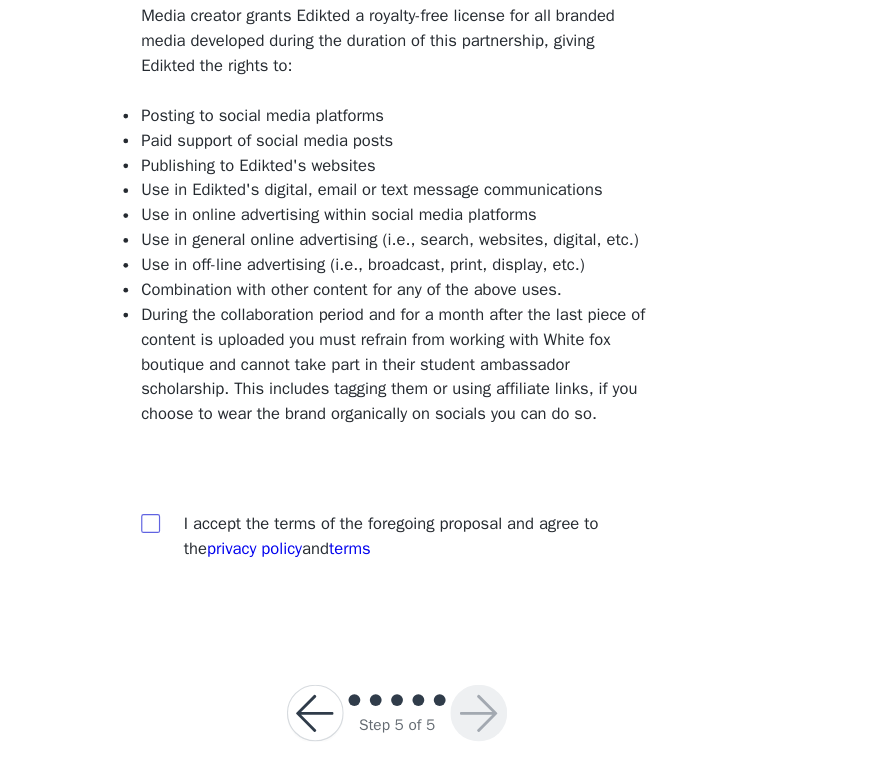 click at bounding box center (231, 563) 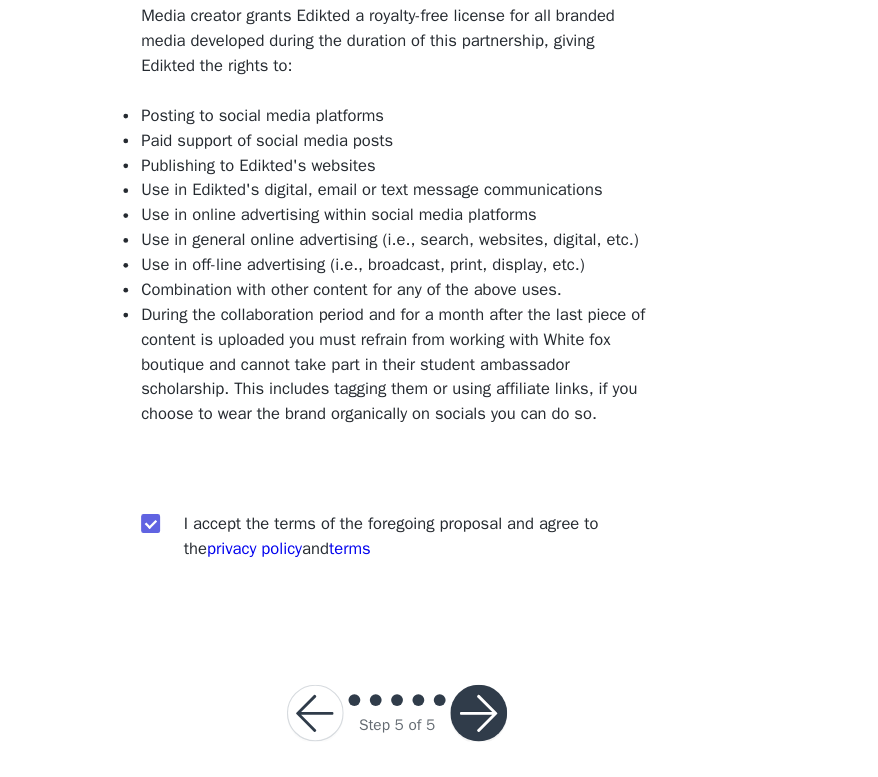 click at bounding box center [508, 723] 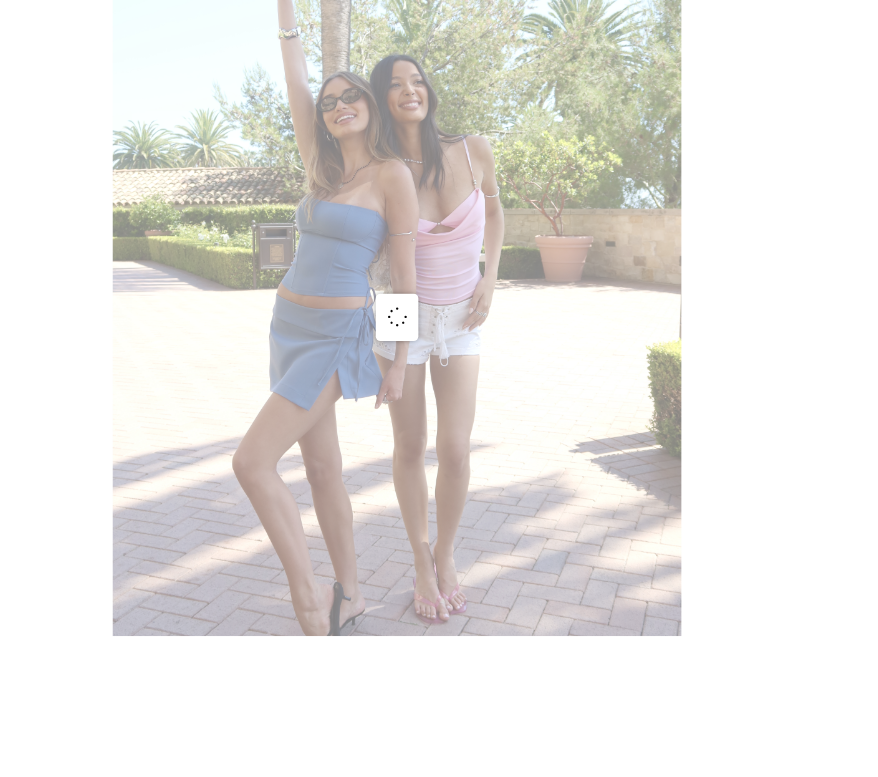 scroll, scrollTop: 0, scrollLeft: 0, axis: both 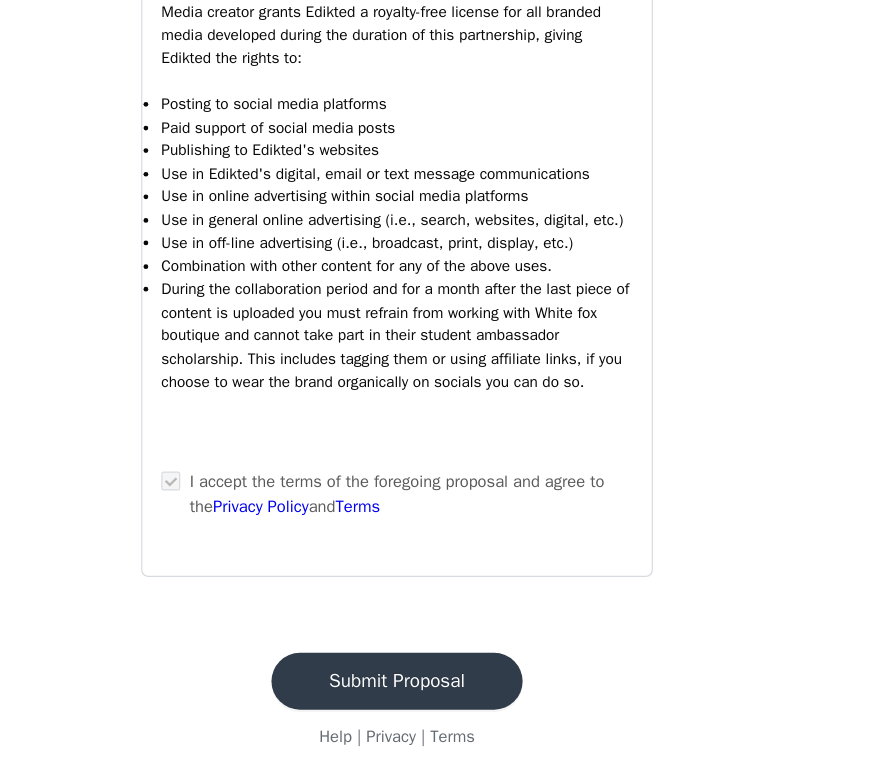 click on "Submit Proposal" at bounding box center (439, 696) 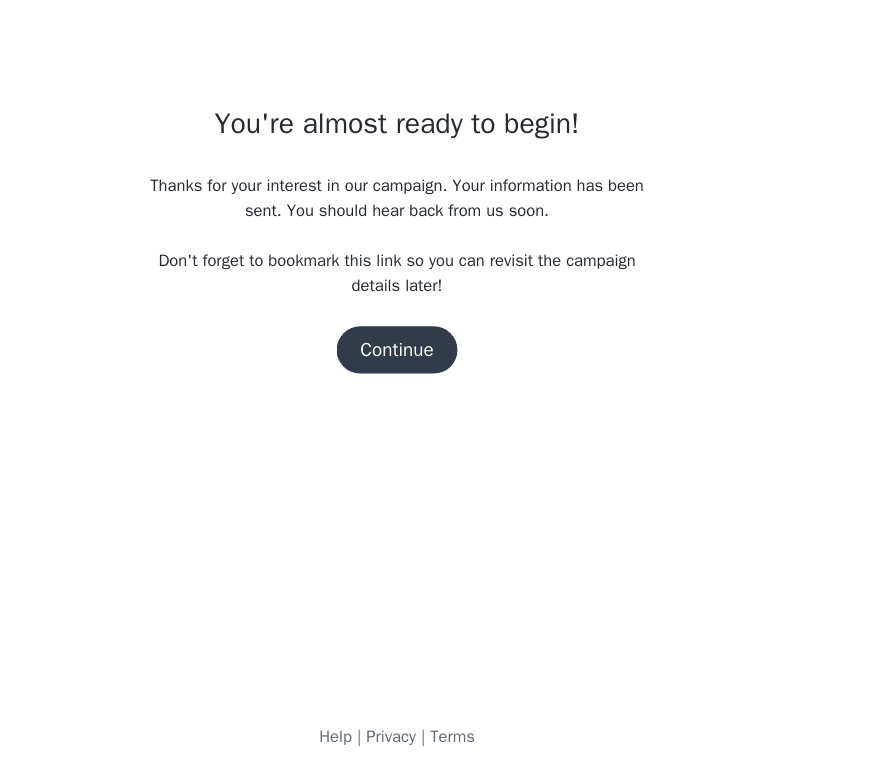 scroll, scrollTop: 0, scrollLeft: 0, axis: both 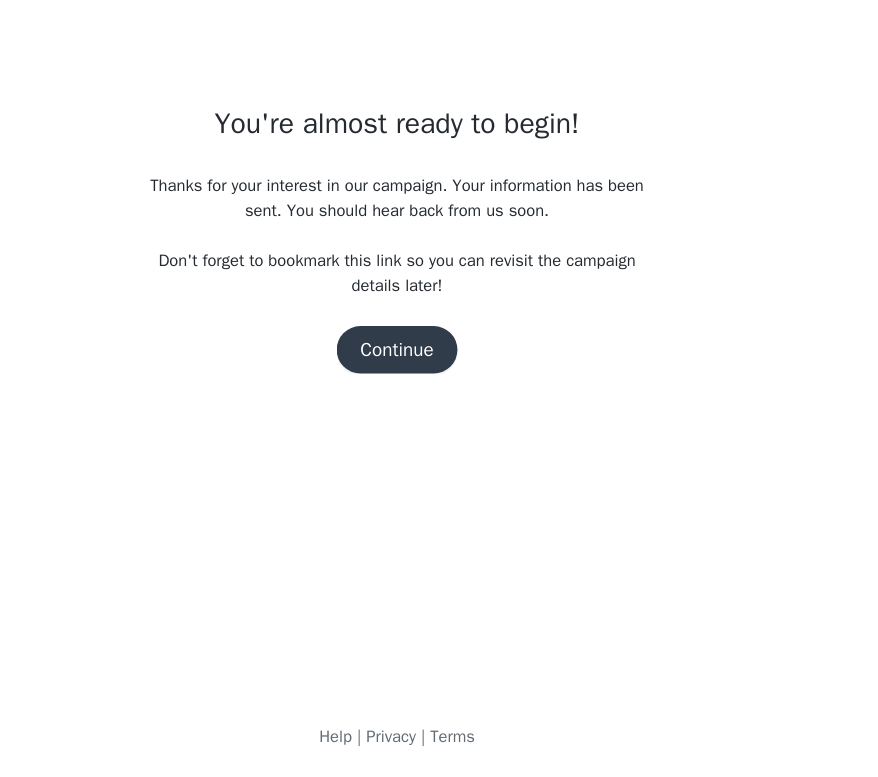 click on "Continue" at bounding box center [439, 416] 